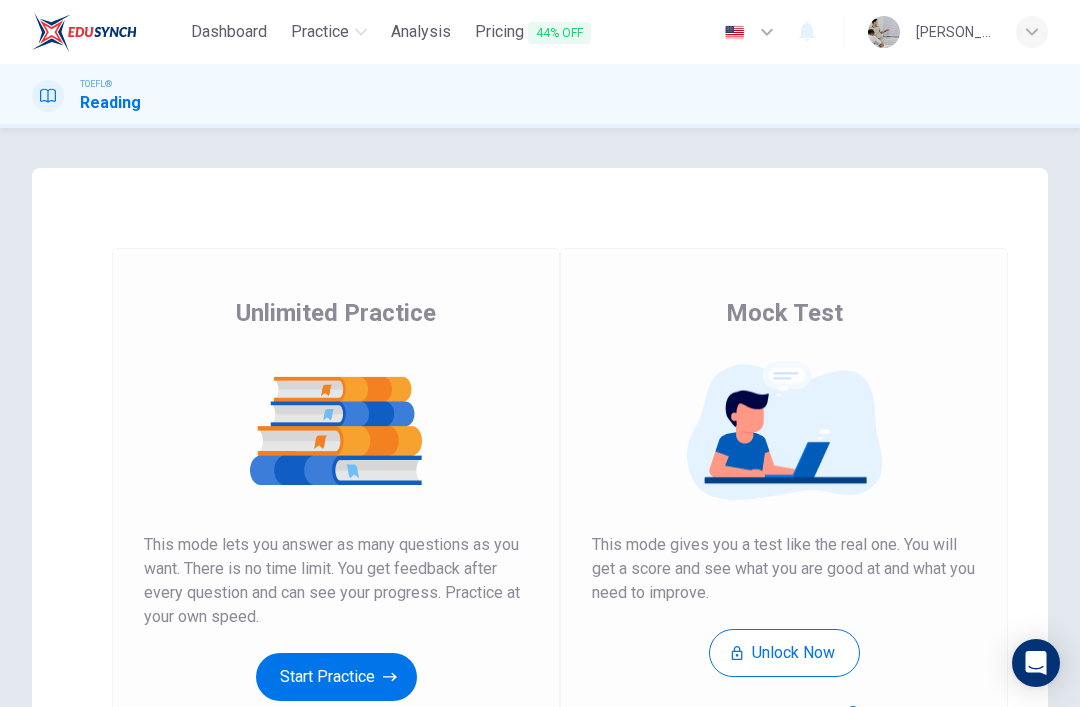 scroll, scrollTop: 0, scrollLeft: 0, axis: both 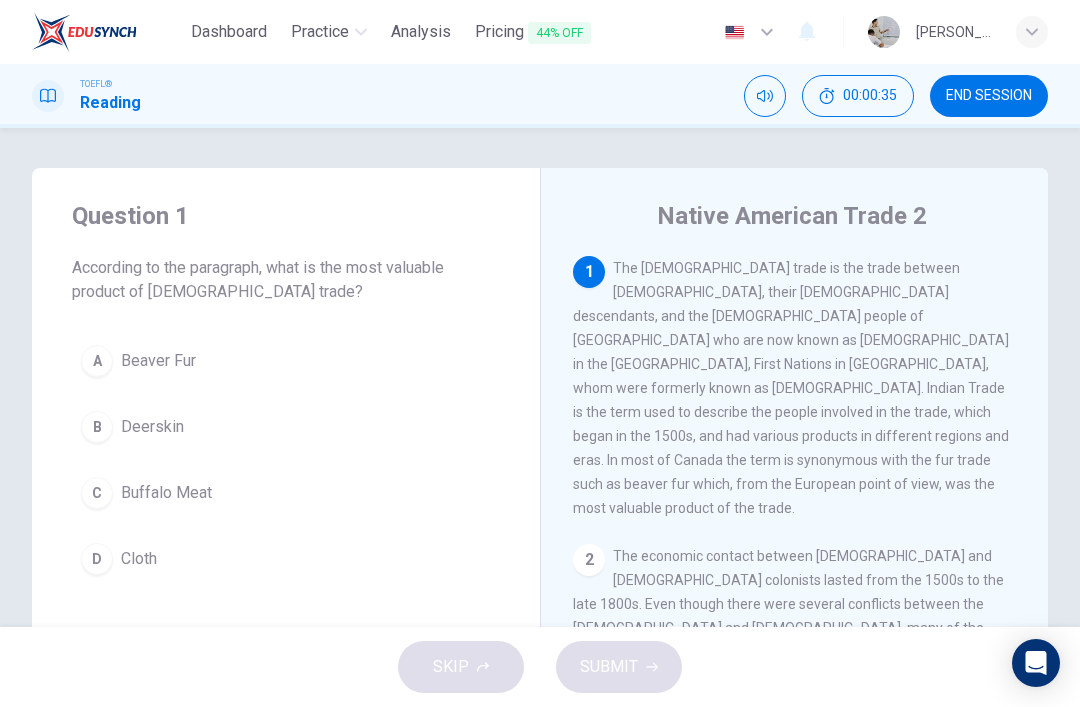click on "A Beaver Fur" at bounding box center (286, 361) 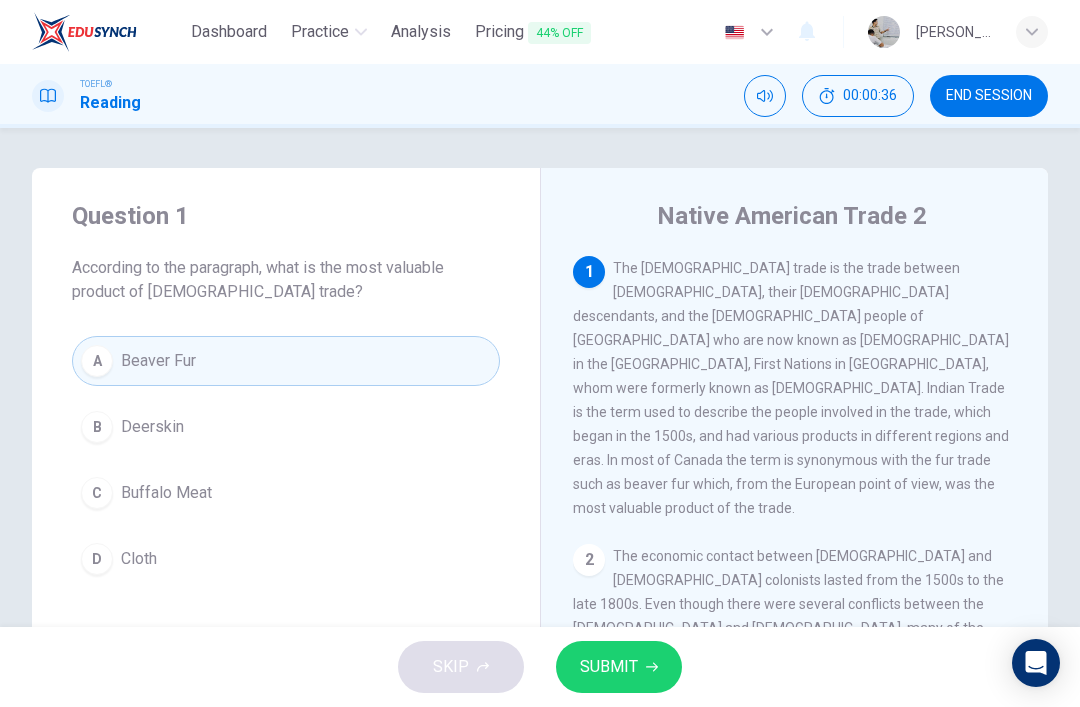click on "SUBMIT" at bounding box center [609, 667] 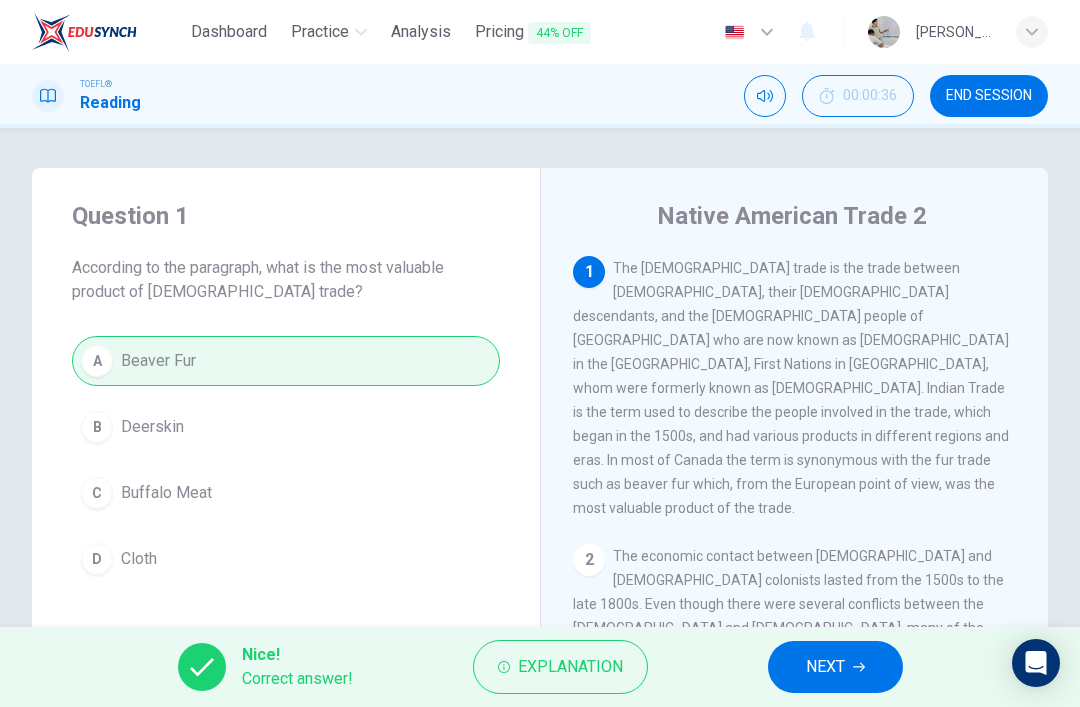 click 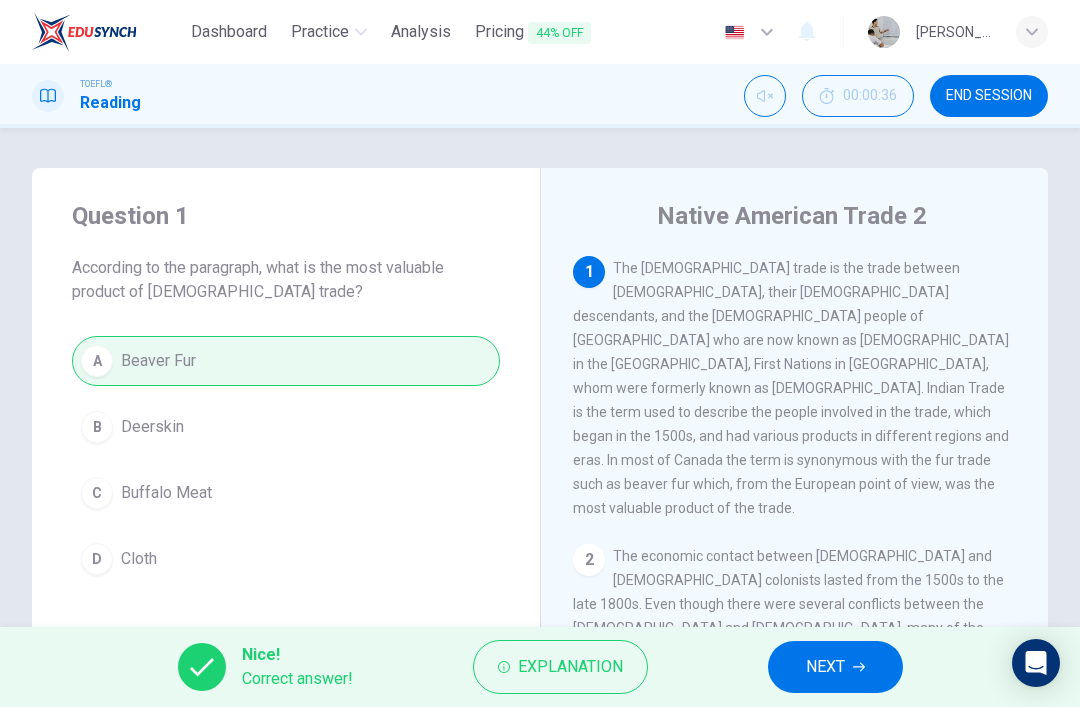 click on "NEXT" at bounding box center (825, 667) 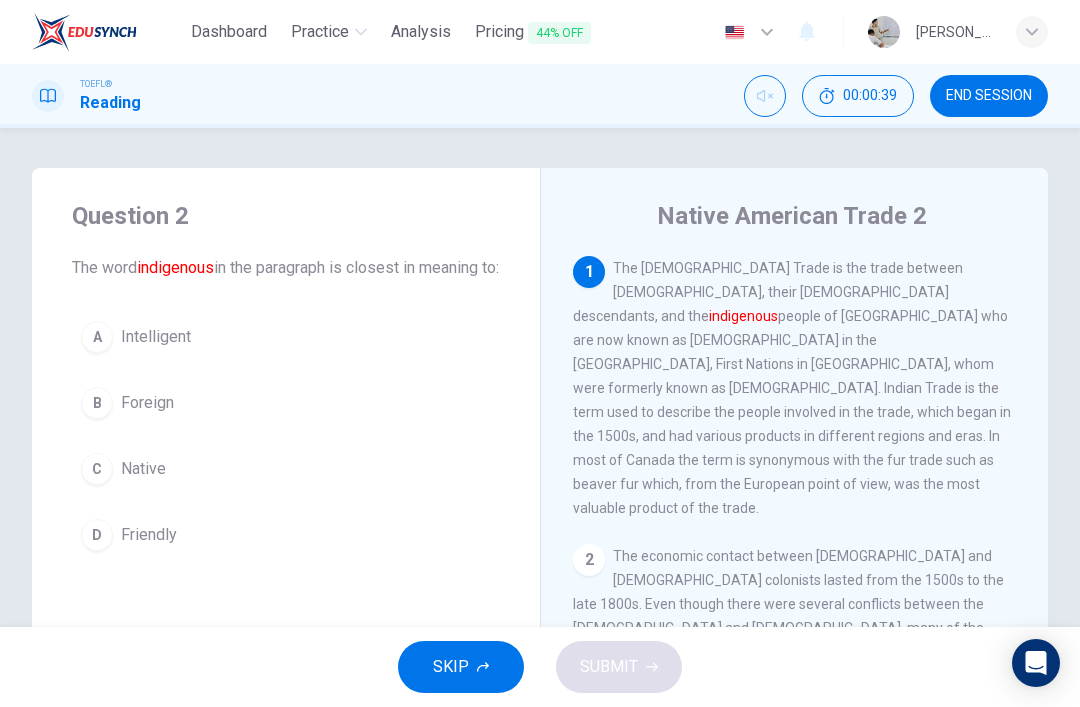 click on "C Native" at bounding box center [286, 469] 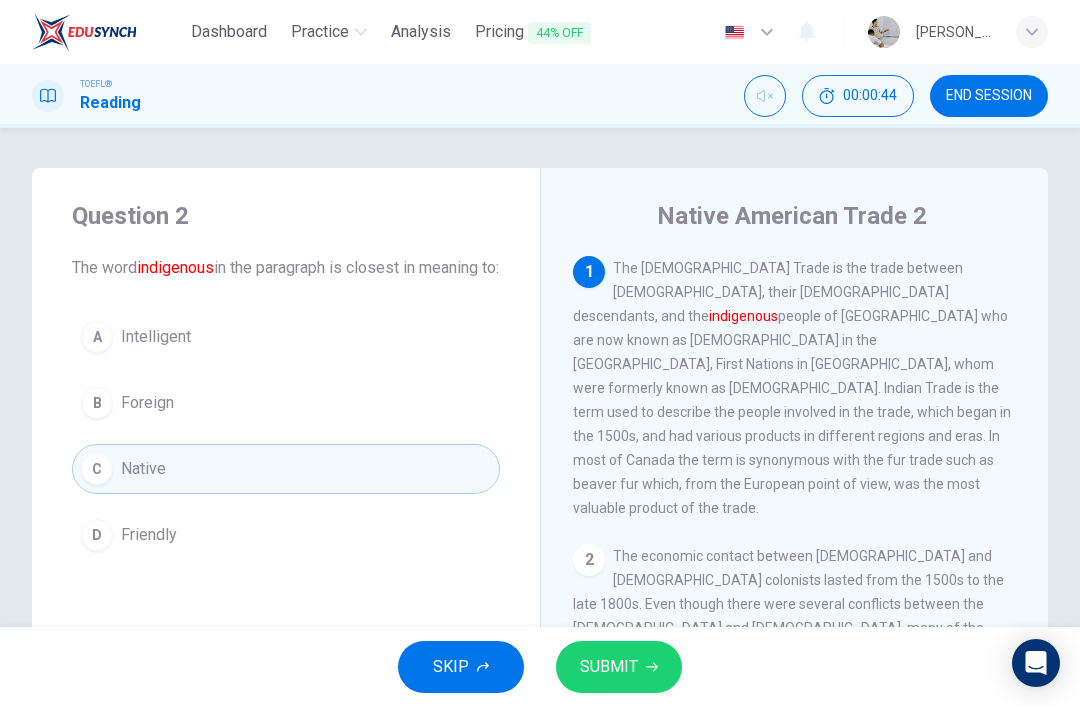 scroll, scrollTop: 0, scrollLeft: 0, axis: both 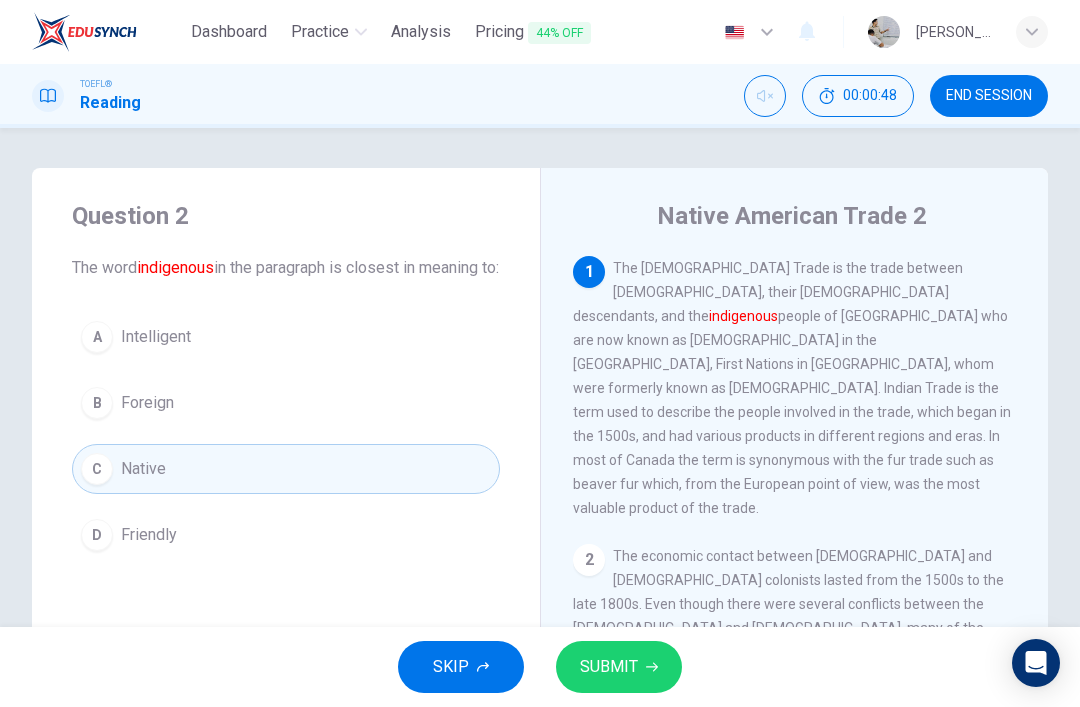click on "SUBMIT" at bounding box center (619, 667) 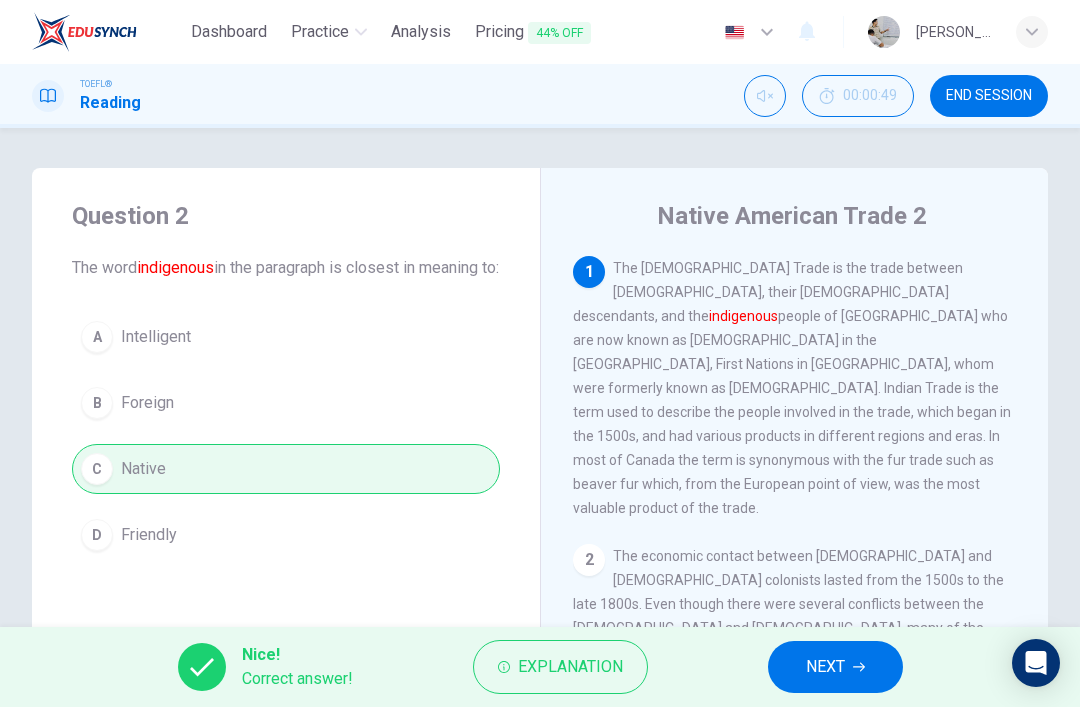 click on "NEXT" at bounding box center (825, 667) 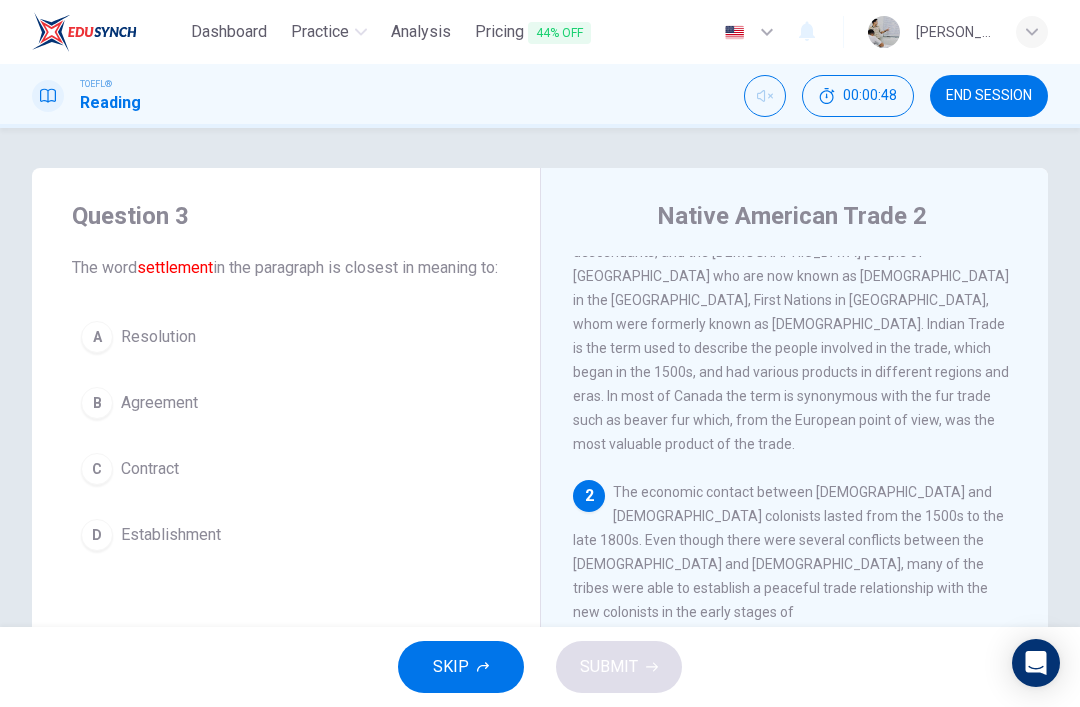 scroll, scrollTop: 74, scrollLeft: 0, axis: vertical 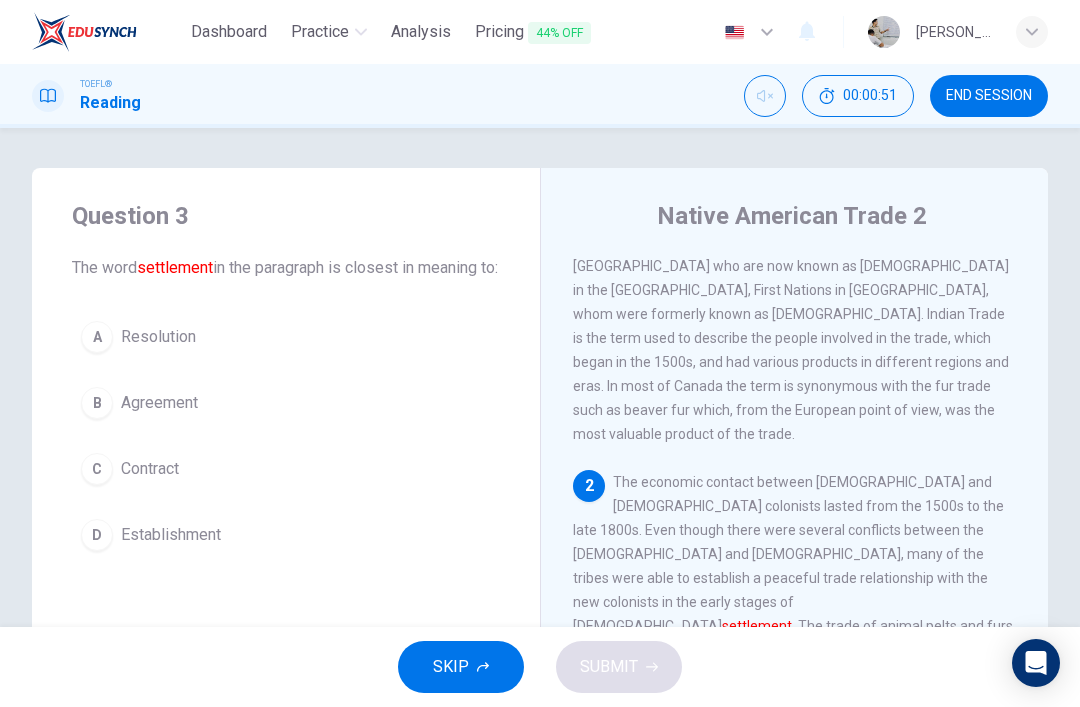 click on "Establishment" at bounding box center (171, 535) 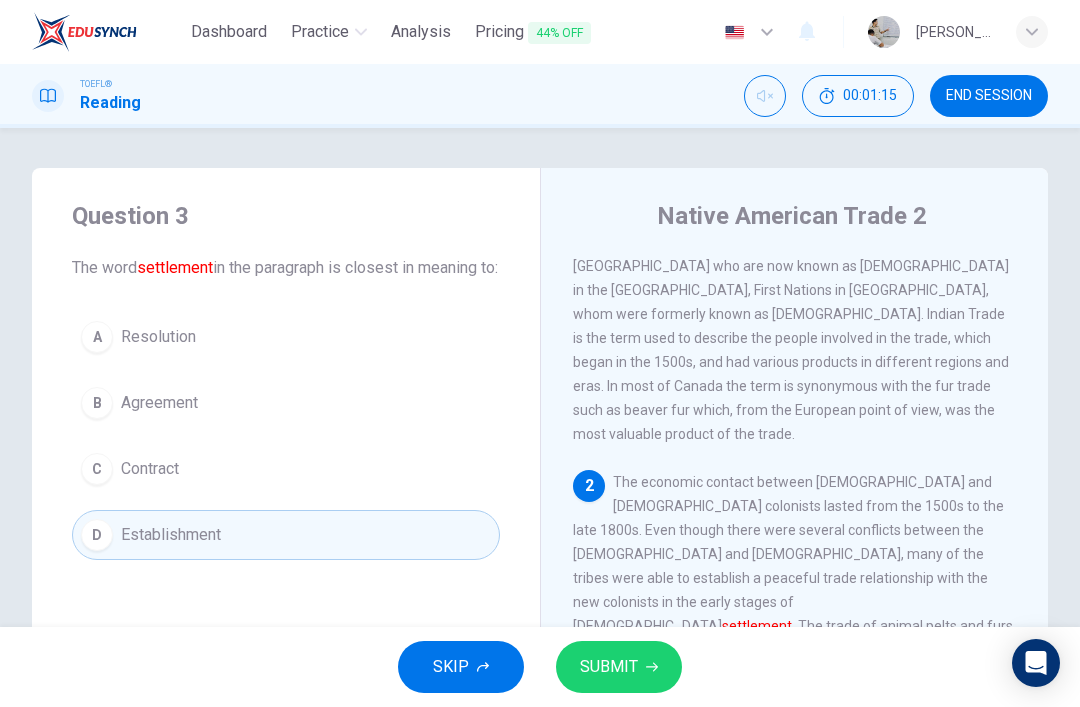 click on "SUBMIT" at bounding box center (619, 667) 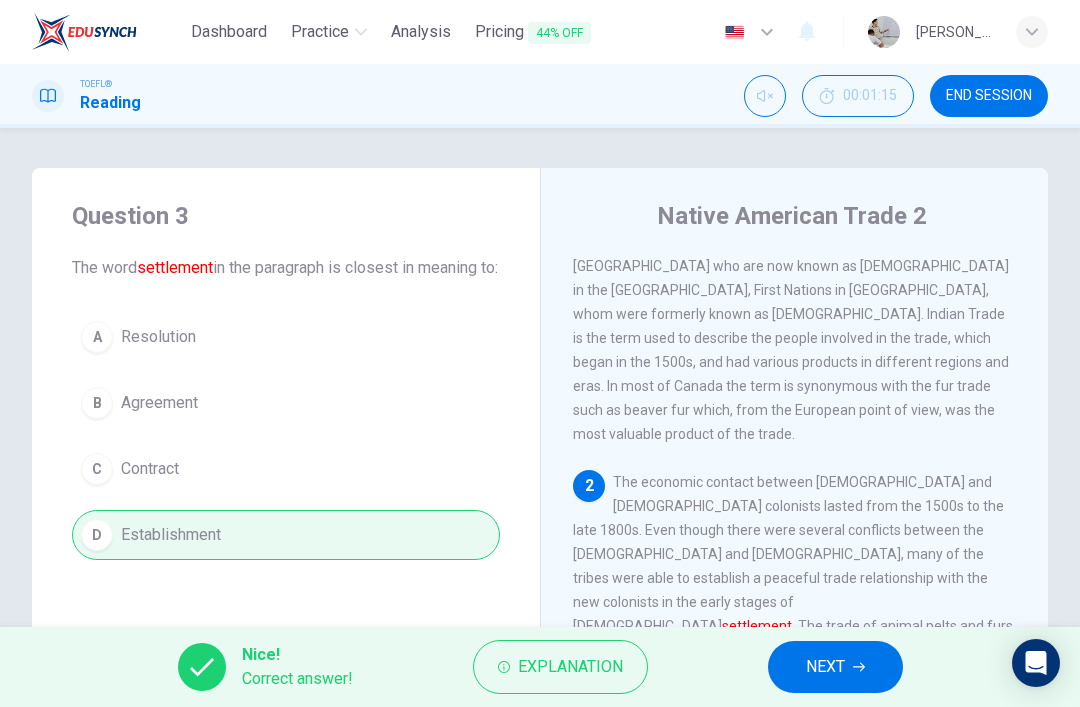 click on "NEXT" at bounding box center (835, 667) 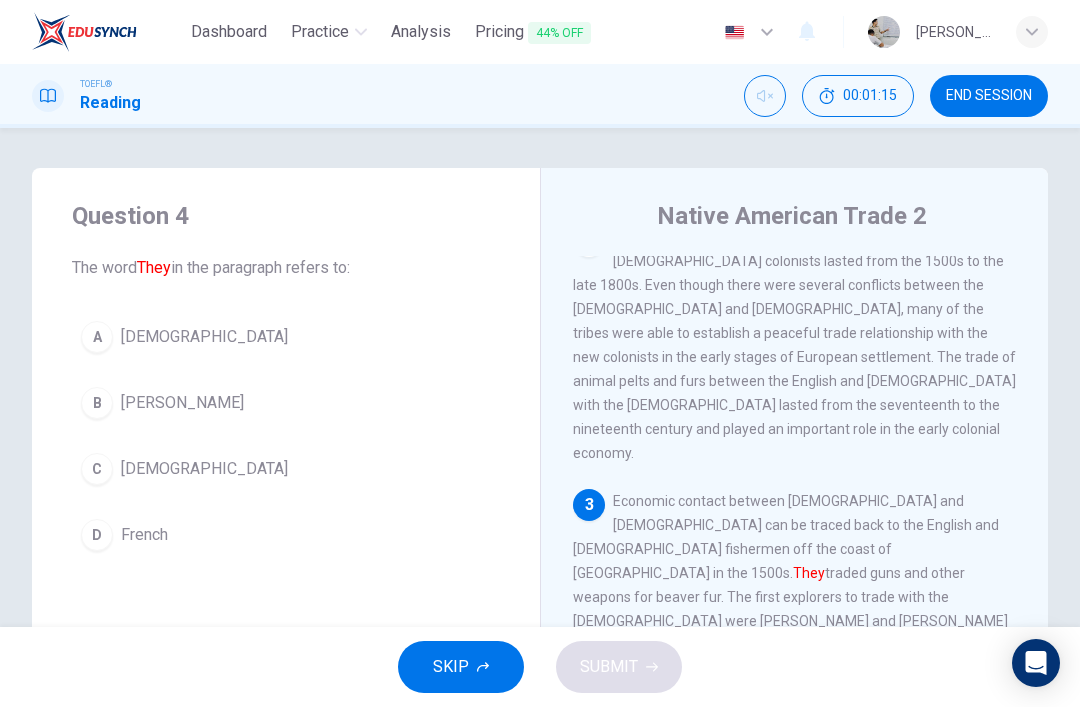 scroll, scrollTop: 348, scrollLeft: 0, axis: vertical 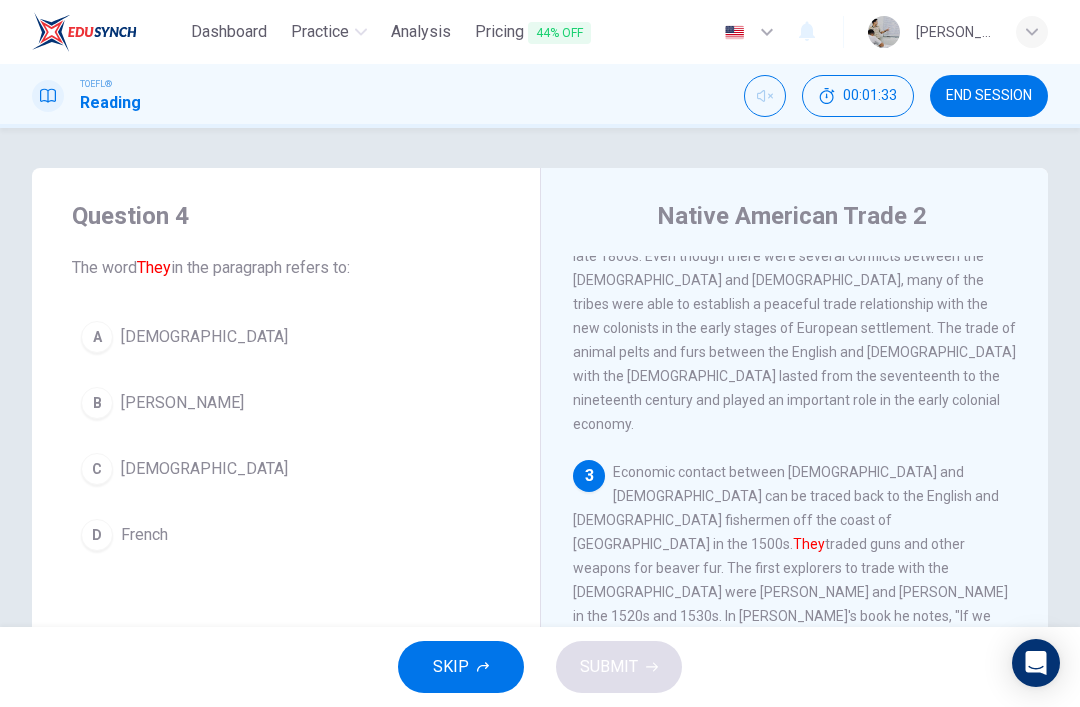 click on "[DEMOGRAPHIC_DATA]" at bounding box center (204, 337) 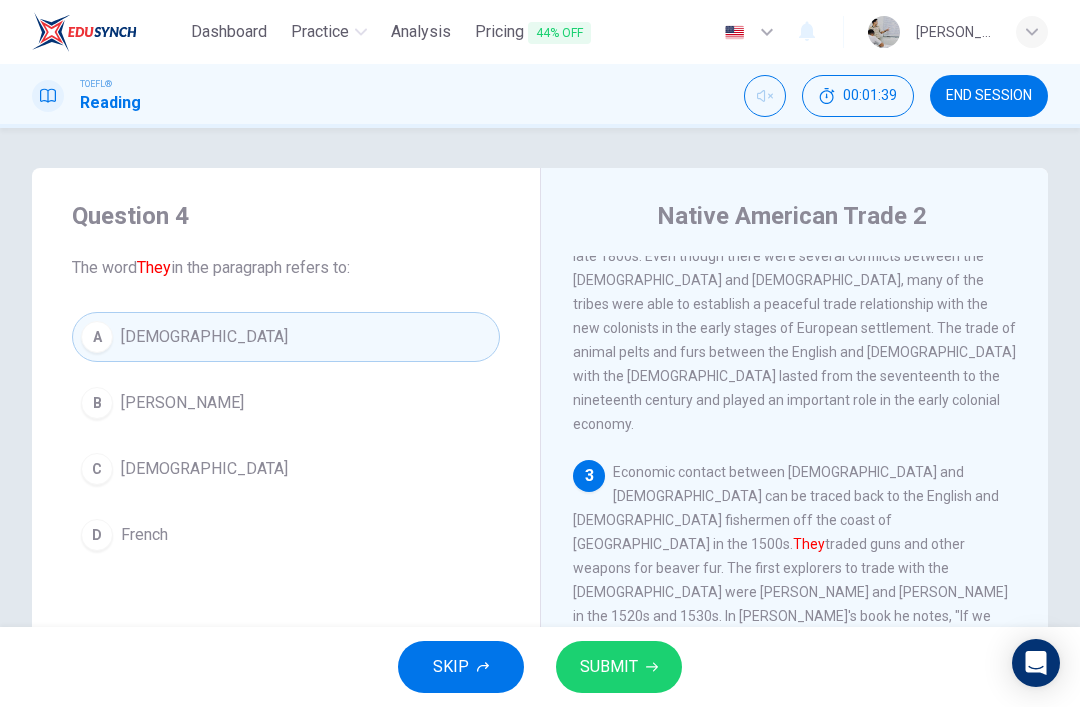 click on "SUBMIT" at bounding box center [609, 667] 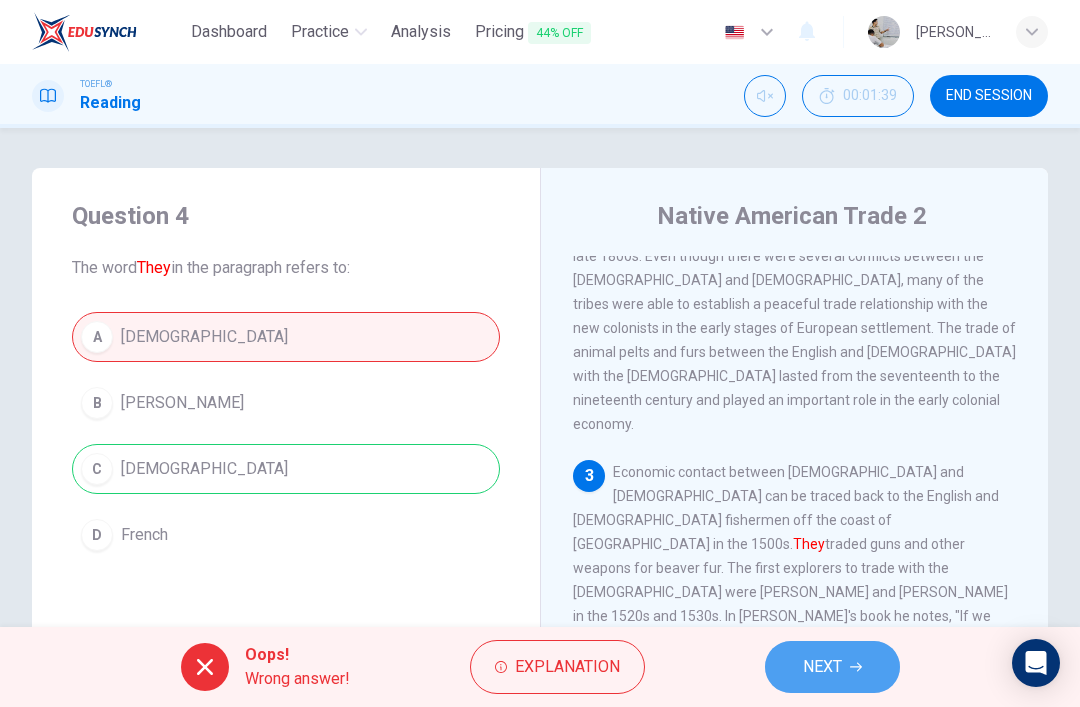 click on "NEXT" at bounding box center [822, 667] 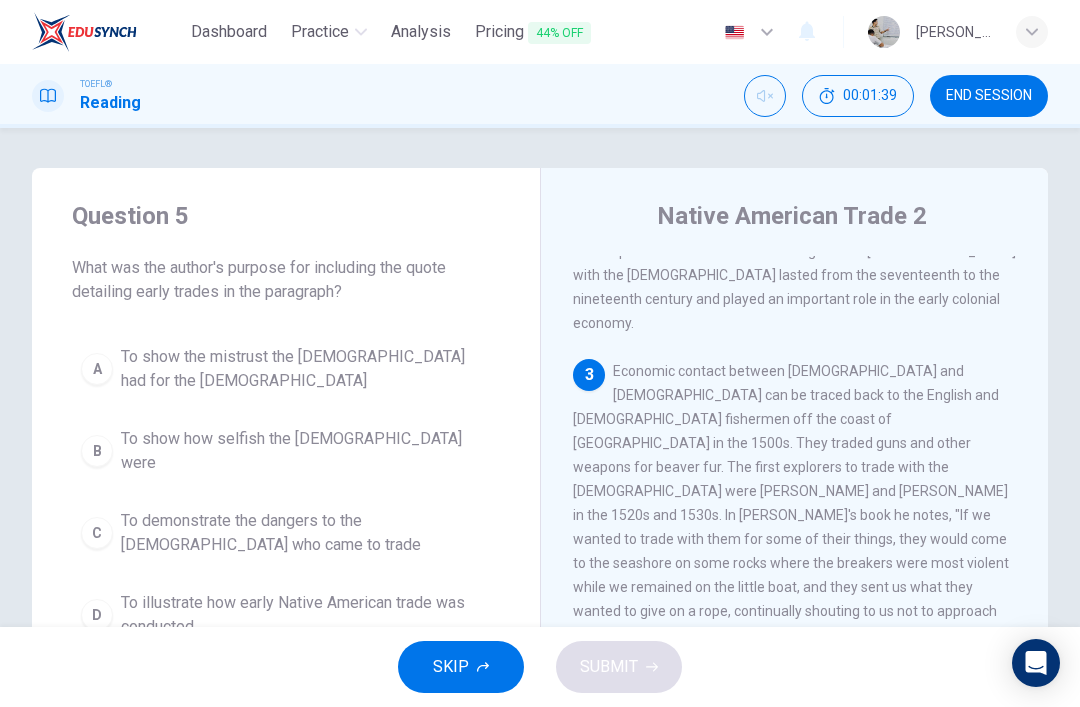 scroll, scrollTop: 473, scrollLeft: 0, axis: vertical 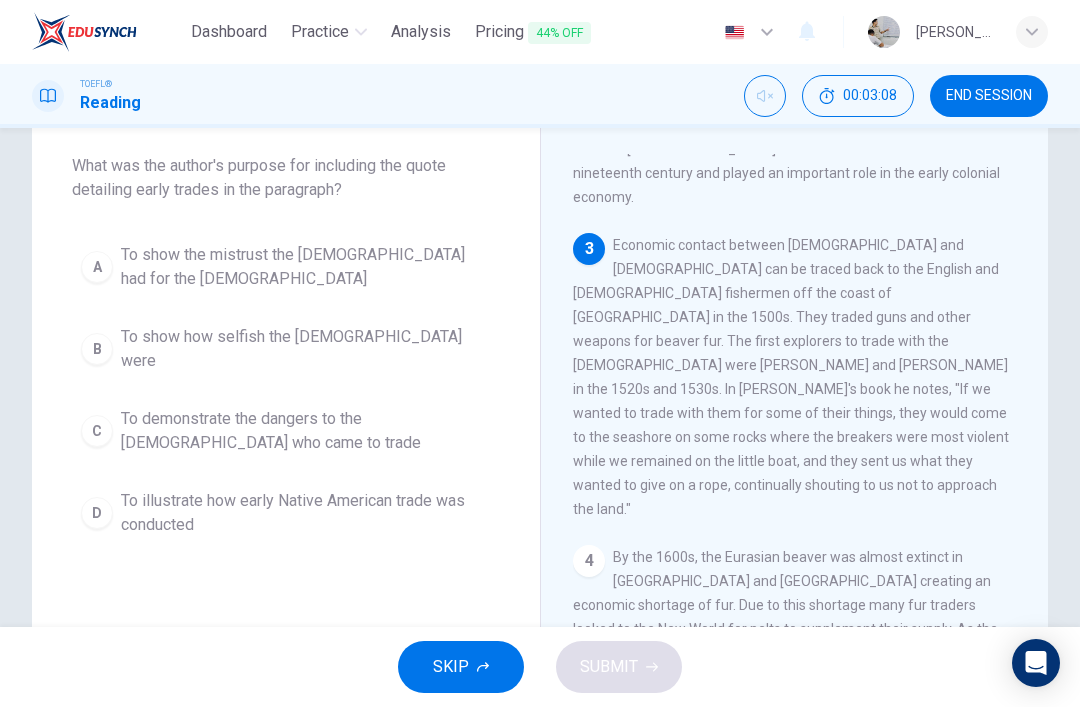 click on "To illustrate how early Native American trade was conducted" at bounding box center (306, 513) 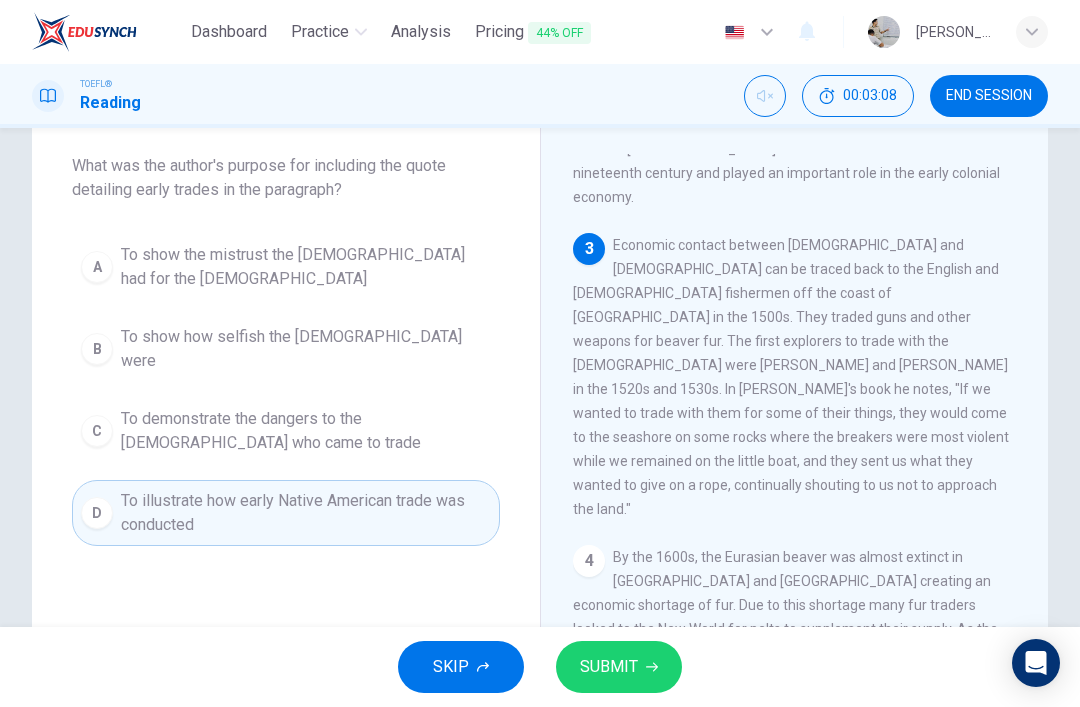 click on "SUBMIT" at bounding box center [609, 667] 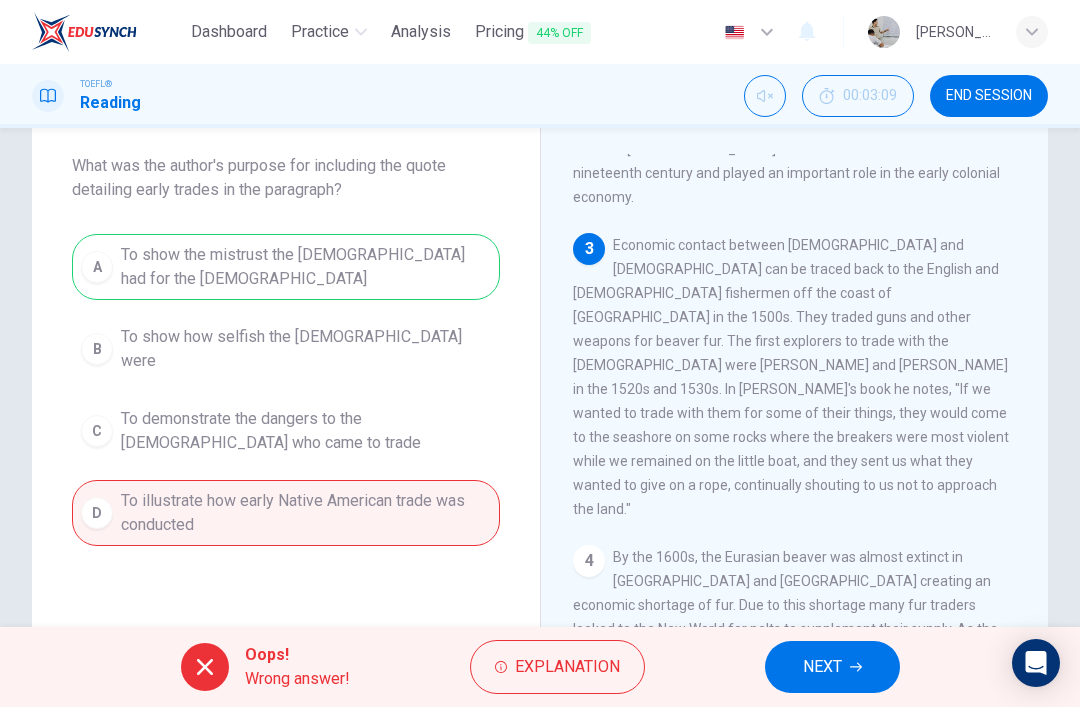 click 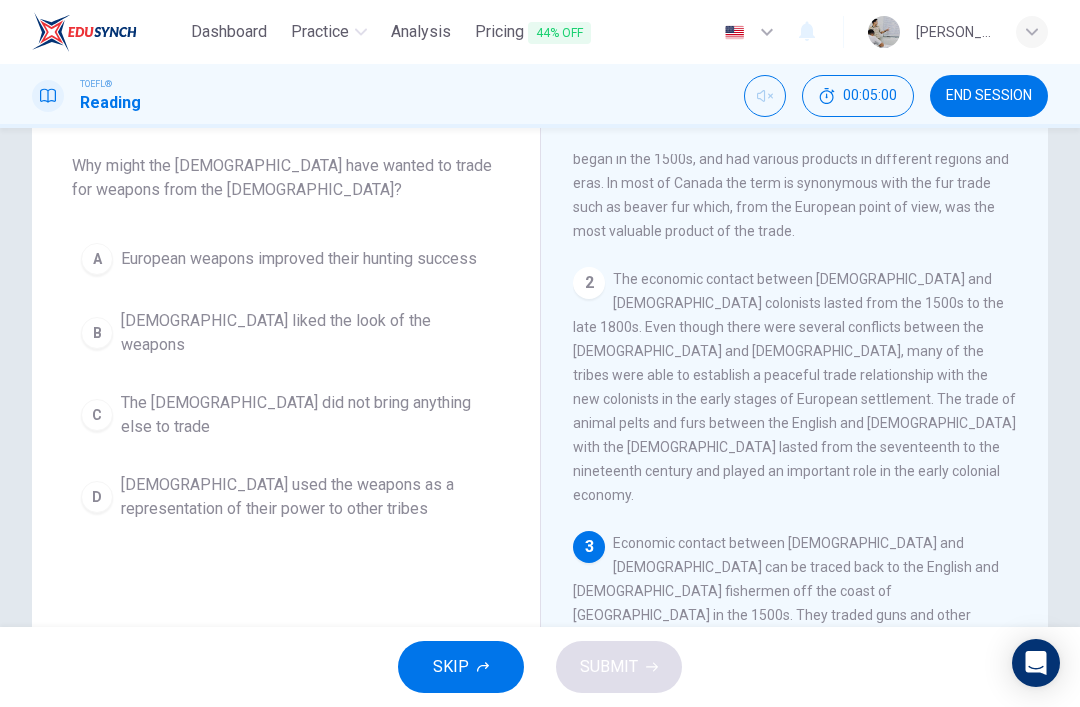scroll, scrollTop: 175, scrollLeft: 0, axis: vertical 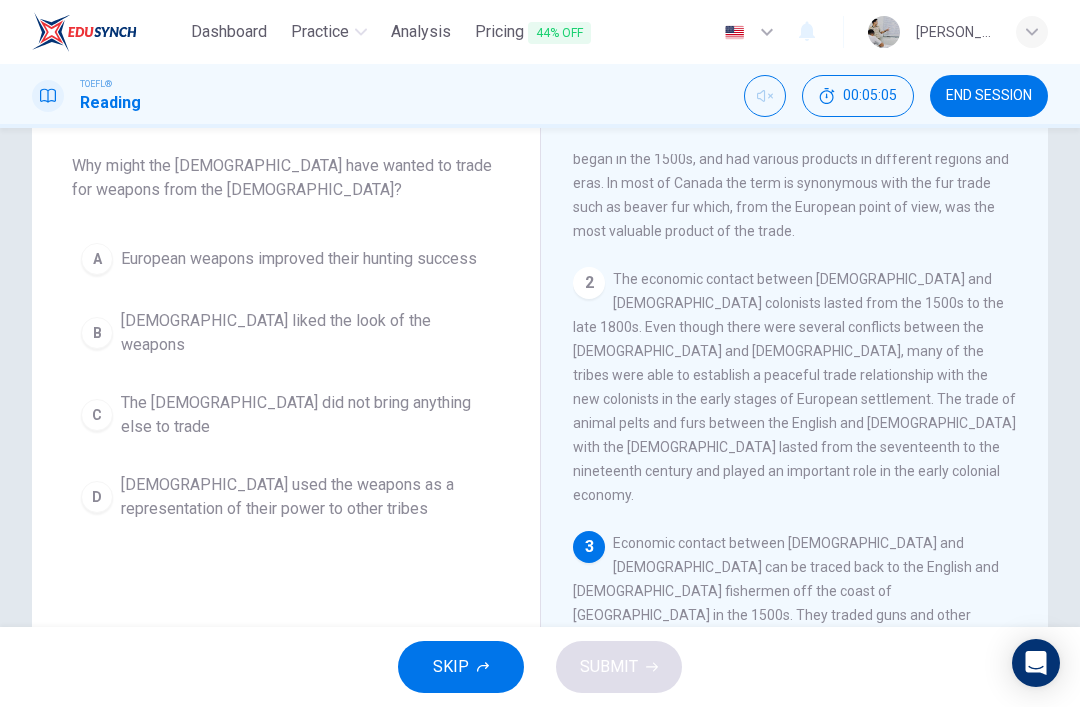 click on "[DEMOGRAPHIC_DATA] used the weapons as a representation of their power to other tribes" at bounding box center [306, 497] 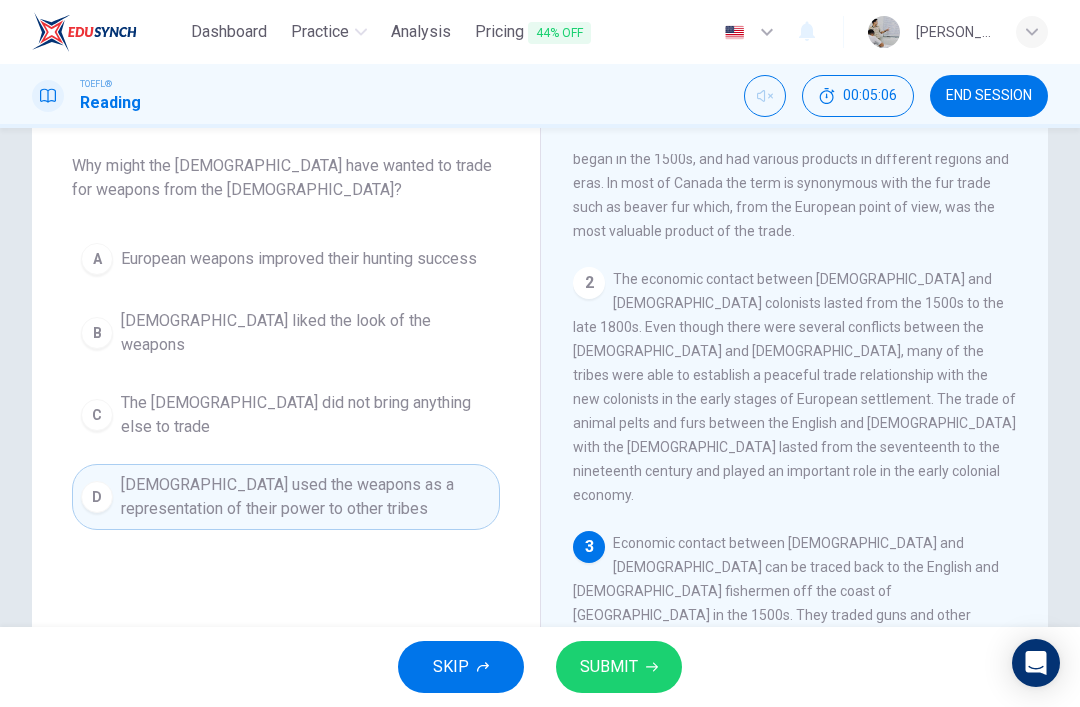 click on "C The [DEMOGRAPHIC_DATA] did not bring anything else to trade" at bounding box center (286, 415) 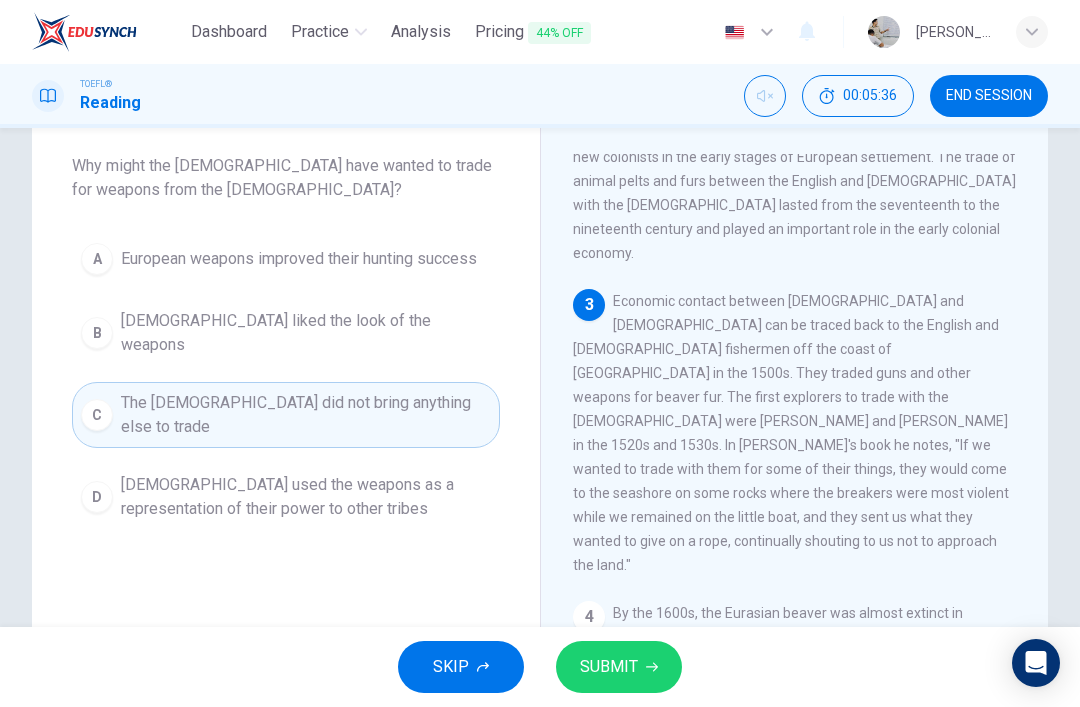 scroll, scrollTop: 417, scrollLeft: 0, axis: vertical 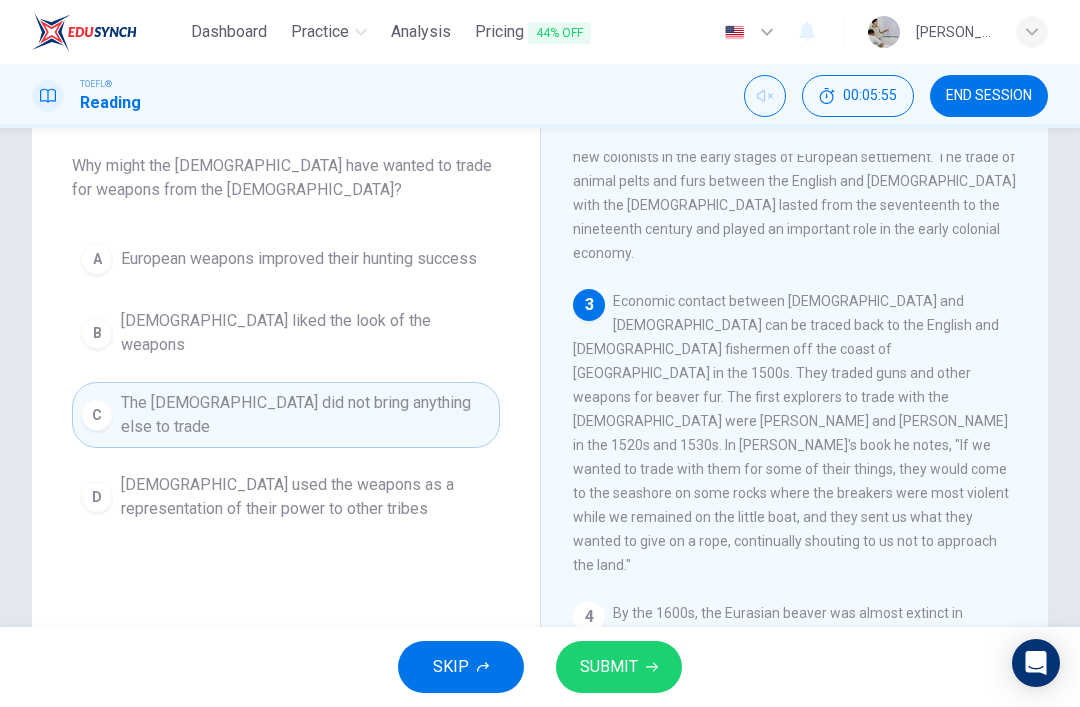 click on "European weapons improved their hunting success" at bounding box center (299, 259) 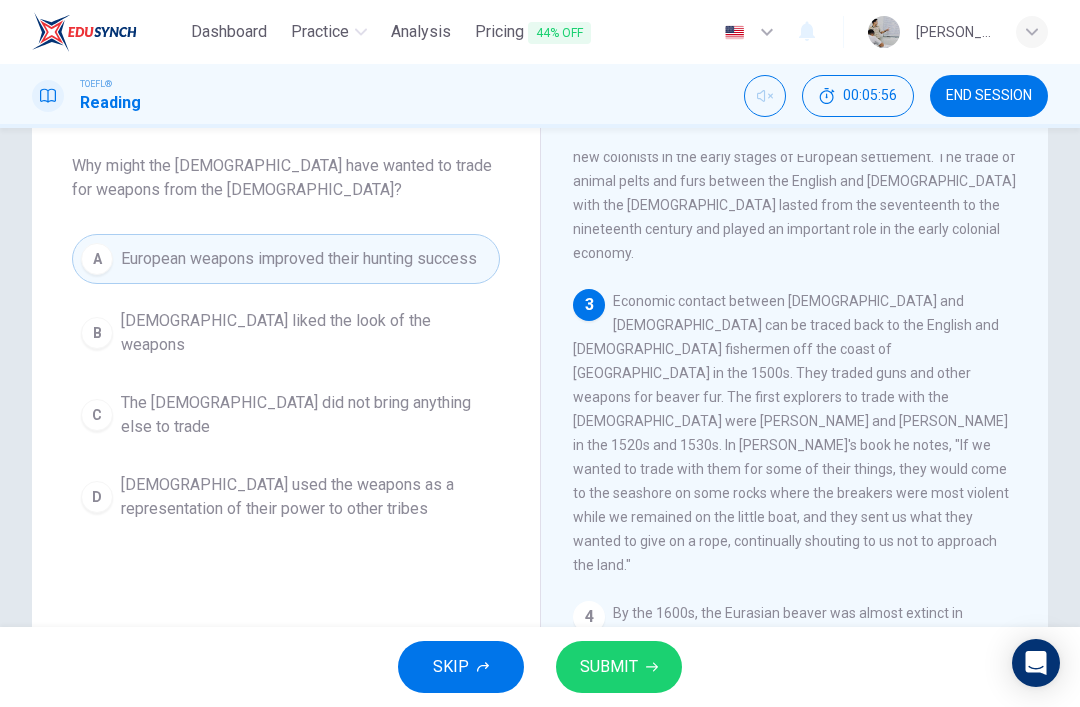 click on "SUBMIT" at bounding box center [609, 667] 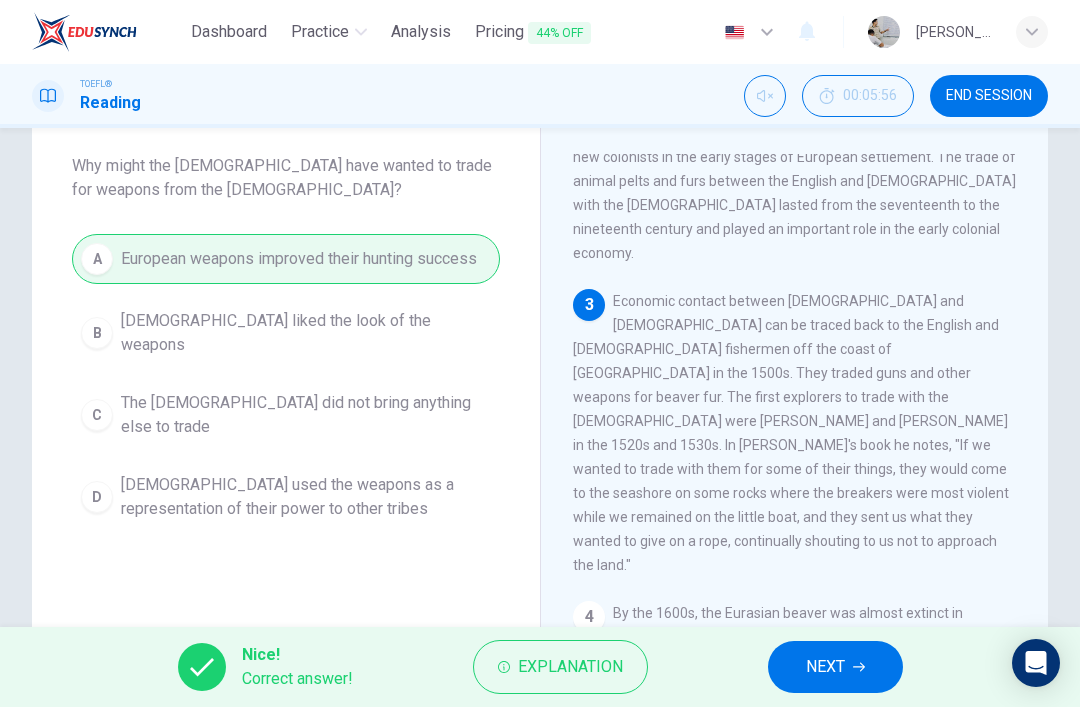 click on "NEXT" at bounding box center [825, 667] 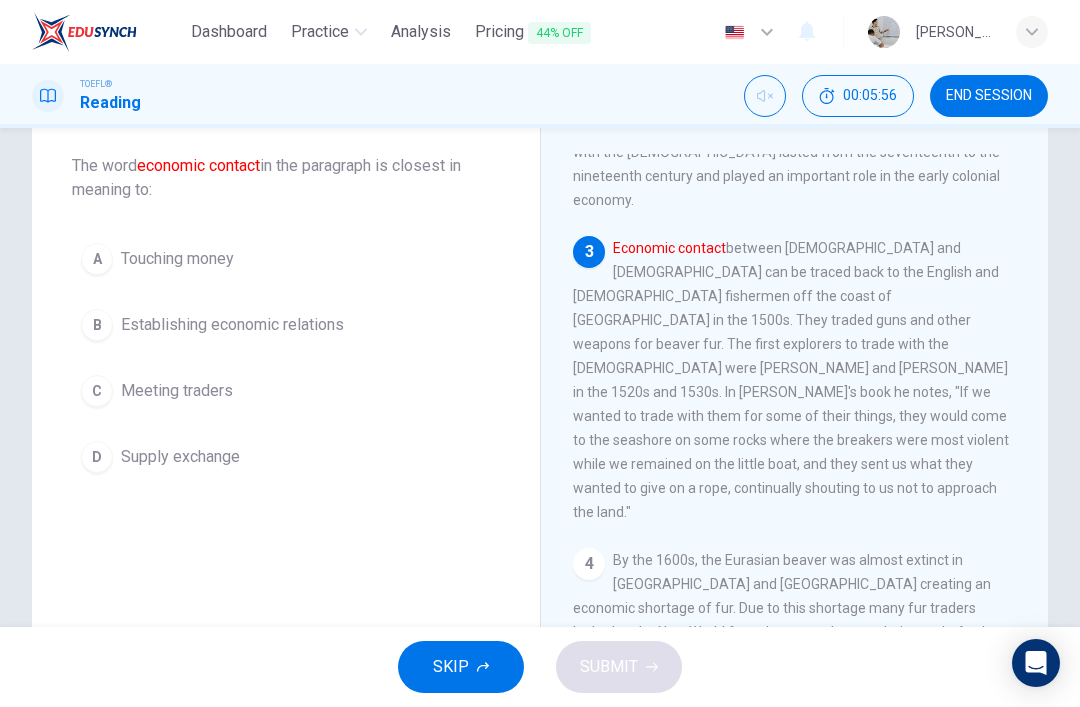 scroll, scrollTop: 473, scrollLeft: 0, axis: vertical 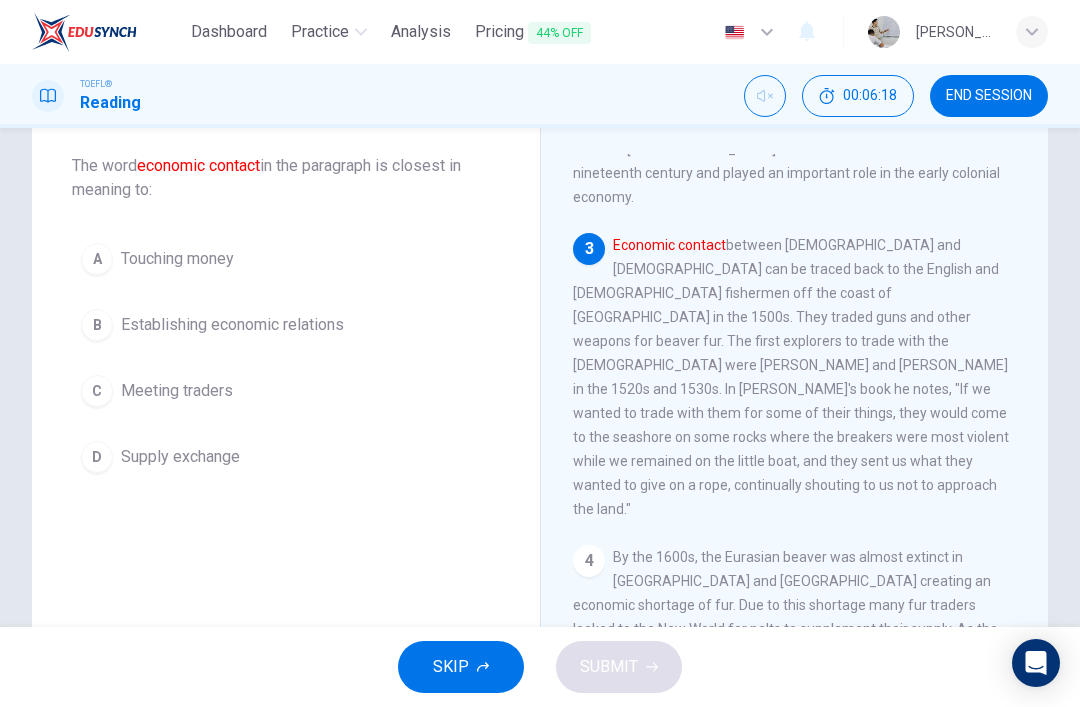 click on "Establishing economic relations" at bounding box center [232, 325] 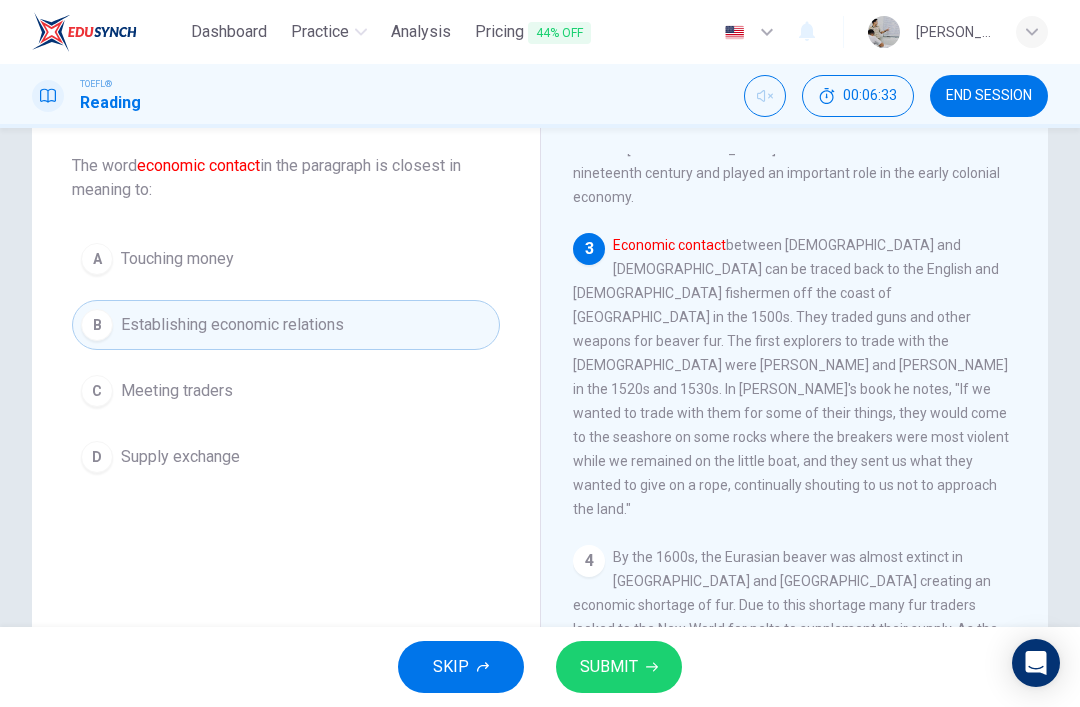 click on "SUBMIT" at bounding box center [609, 667] 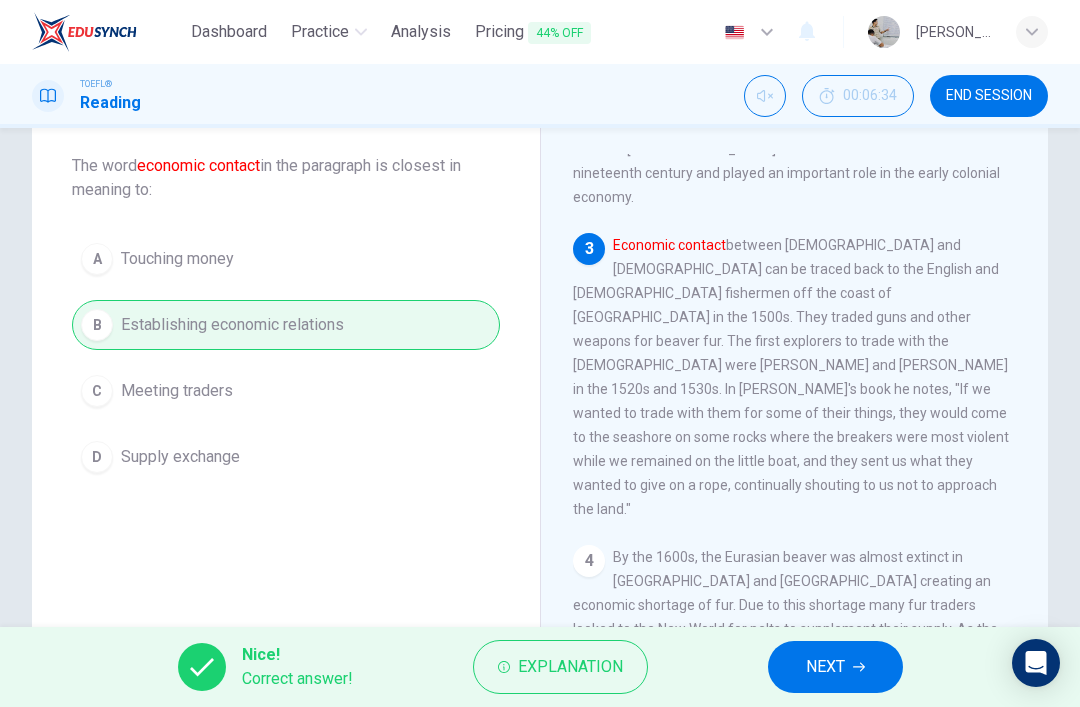 click on "NEXT" at bounding box center [835, 667] 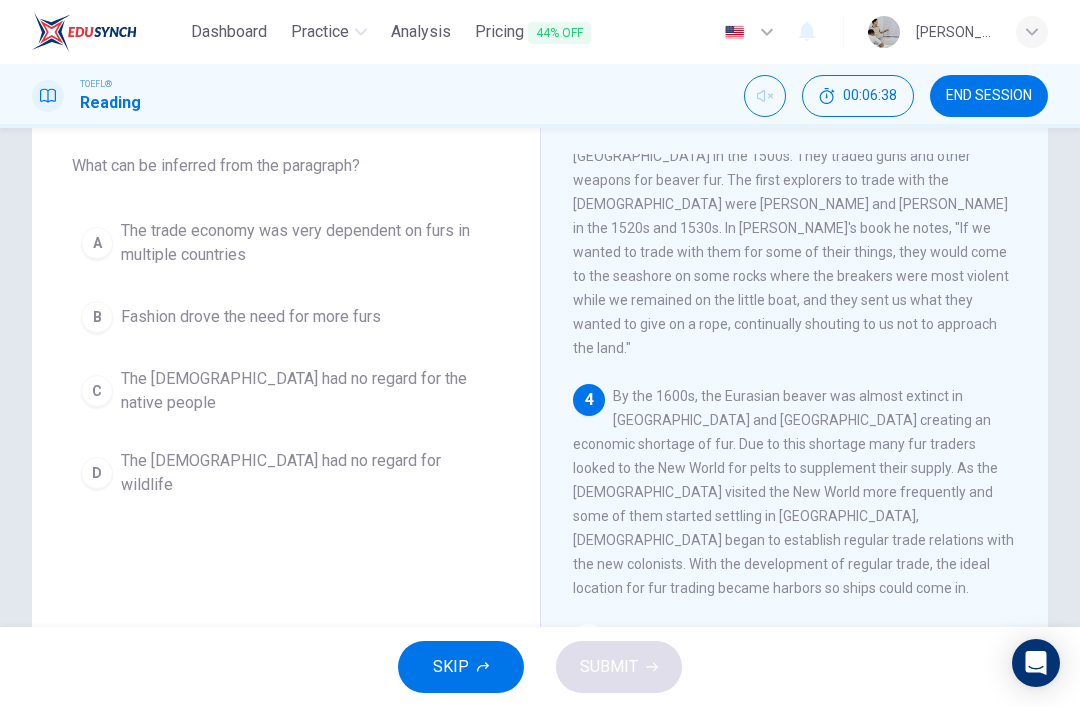scroll, scrollTop: 639, scrollLeft: 0, axis: vertical 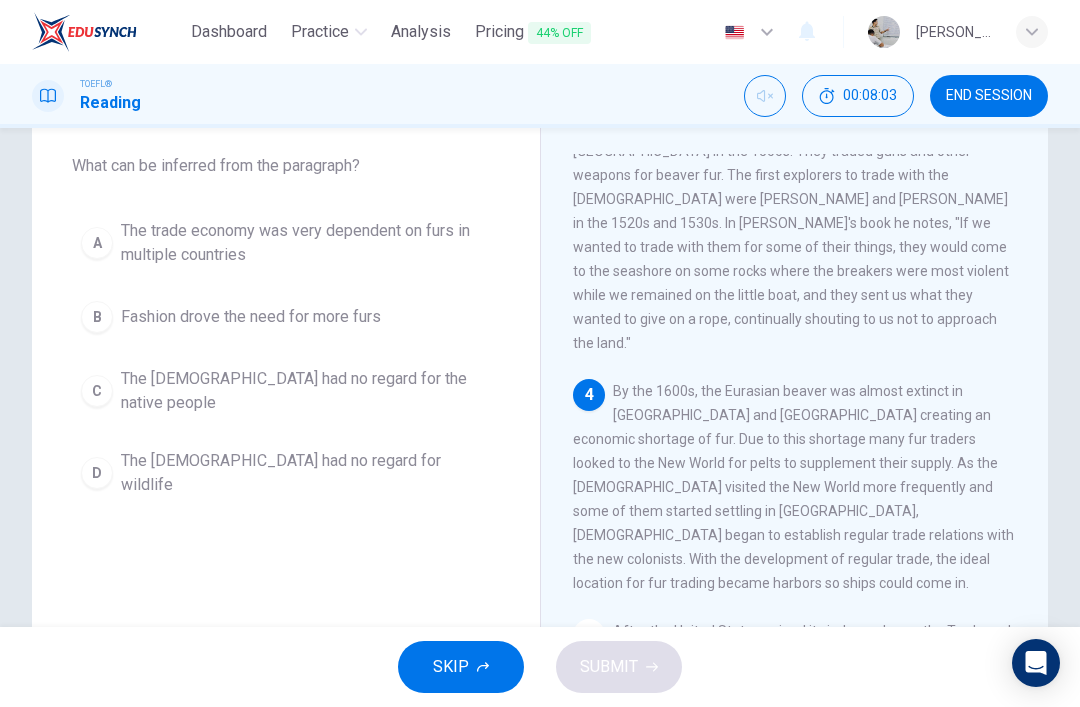 click on "The trade economy was very dependent on furs in multiple countries" at bounding box center [306, 243] 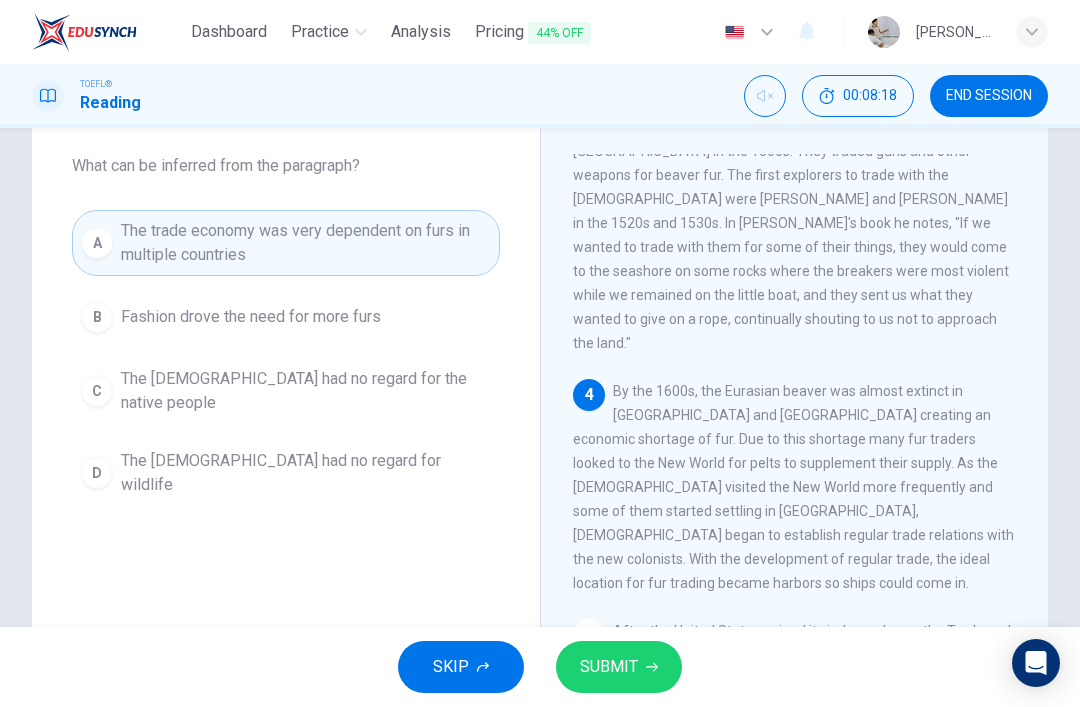 click on "SUBMIT" at bounding box center (619, 667) 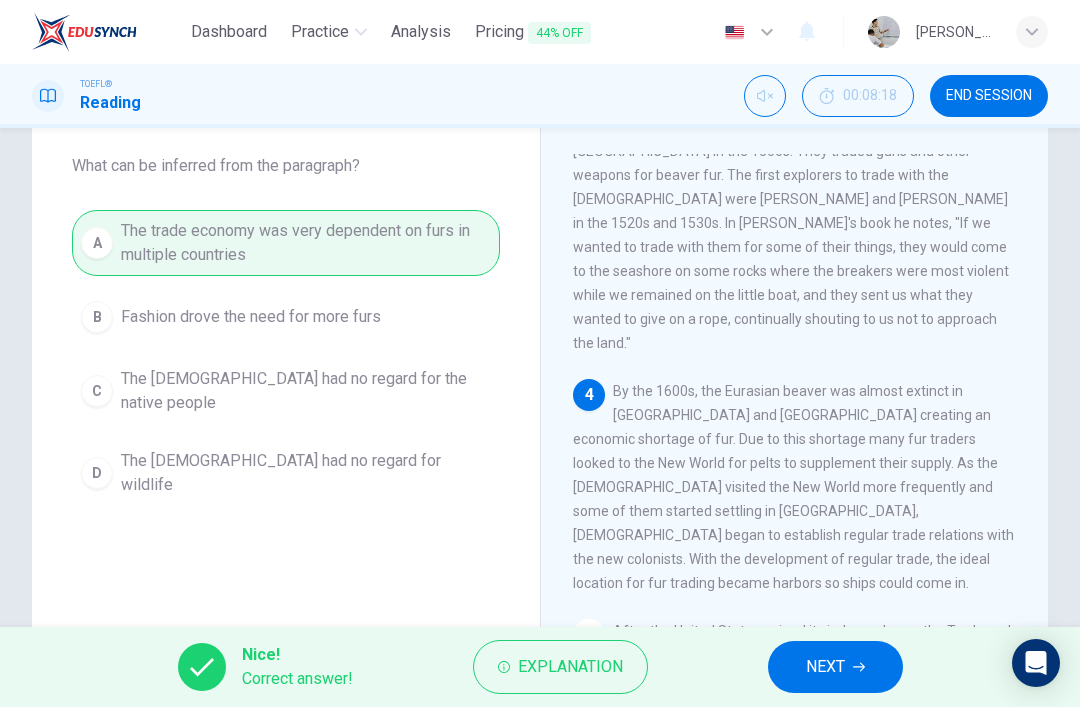 click on "NEXT" at bounding box center [825, 667] 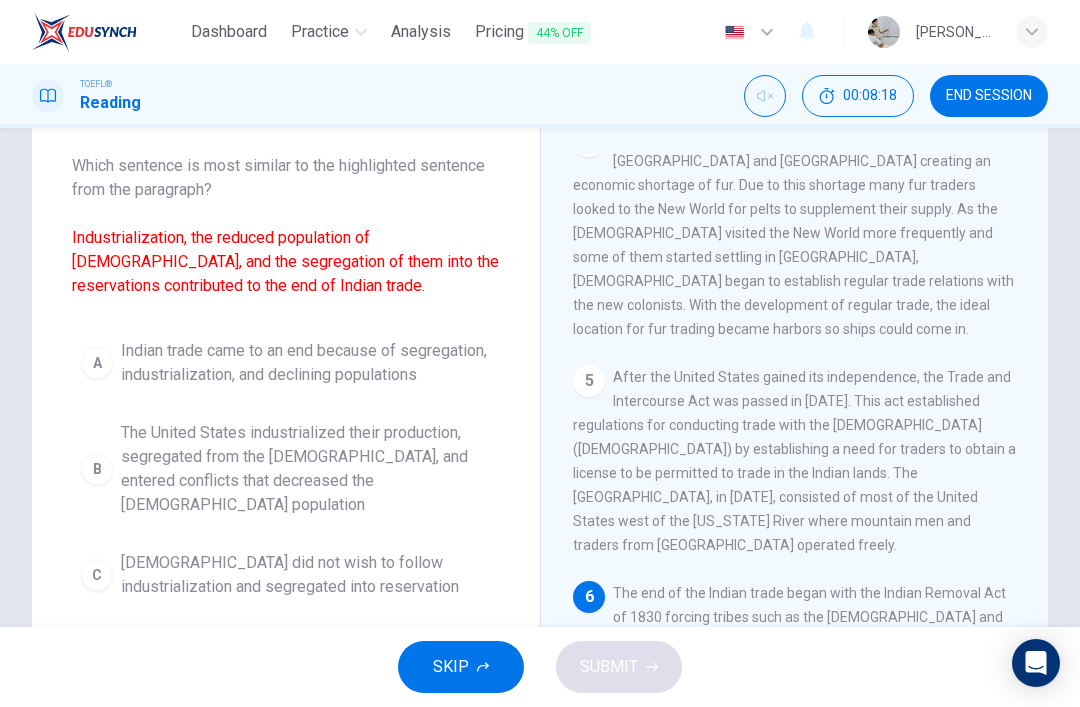 scroll, scrollTop: 944, scrollLeft: 0, axis: vertical 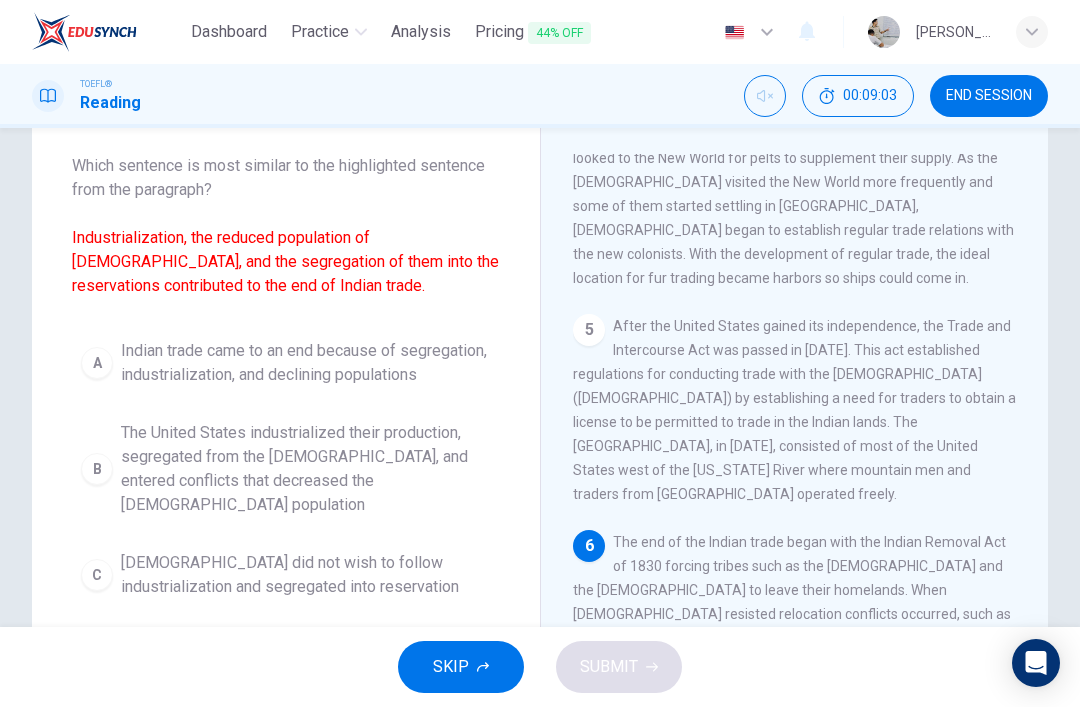 click on "Indian trade came to an end because of segregation, industrialization, and declining populations" at bounding box center [306, 363] 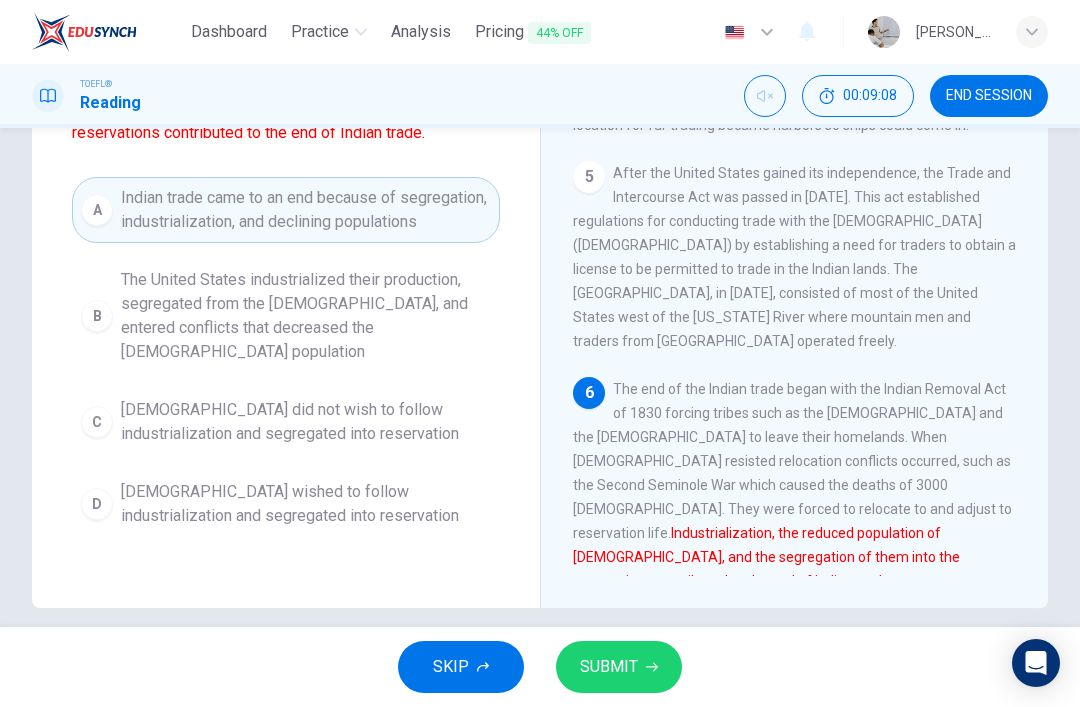 scroll, scrollTop: 268, scrollLeft: 0, axis: vertical 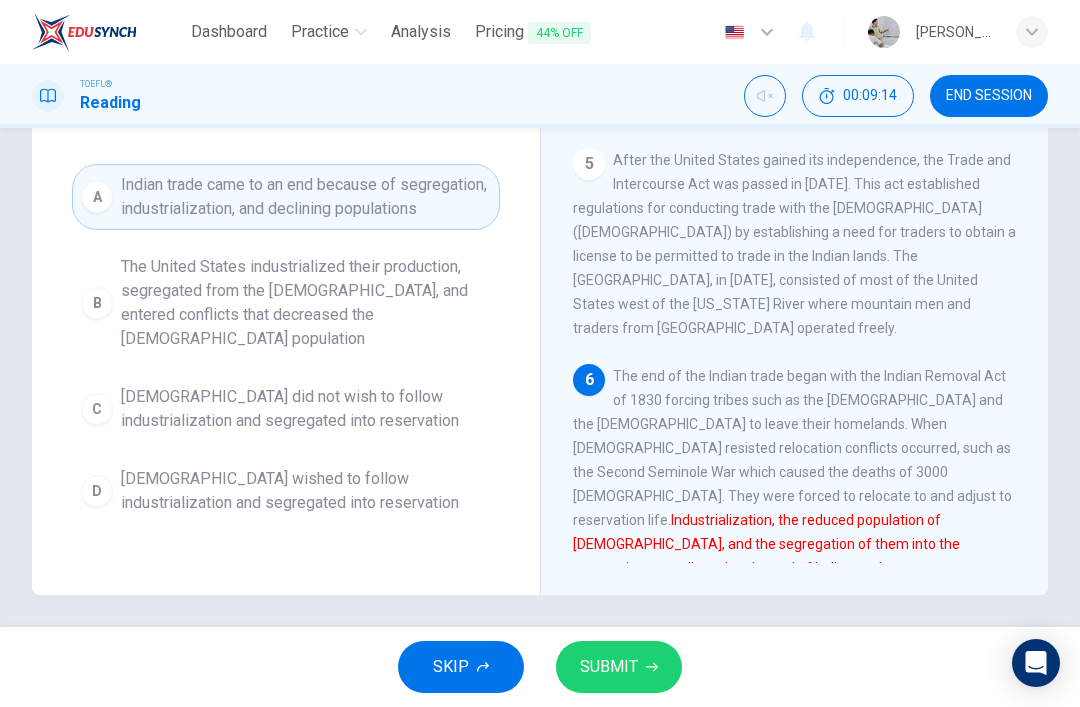 click on "SUBMIT" at bounding box center [619, 667] 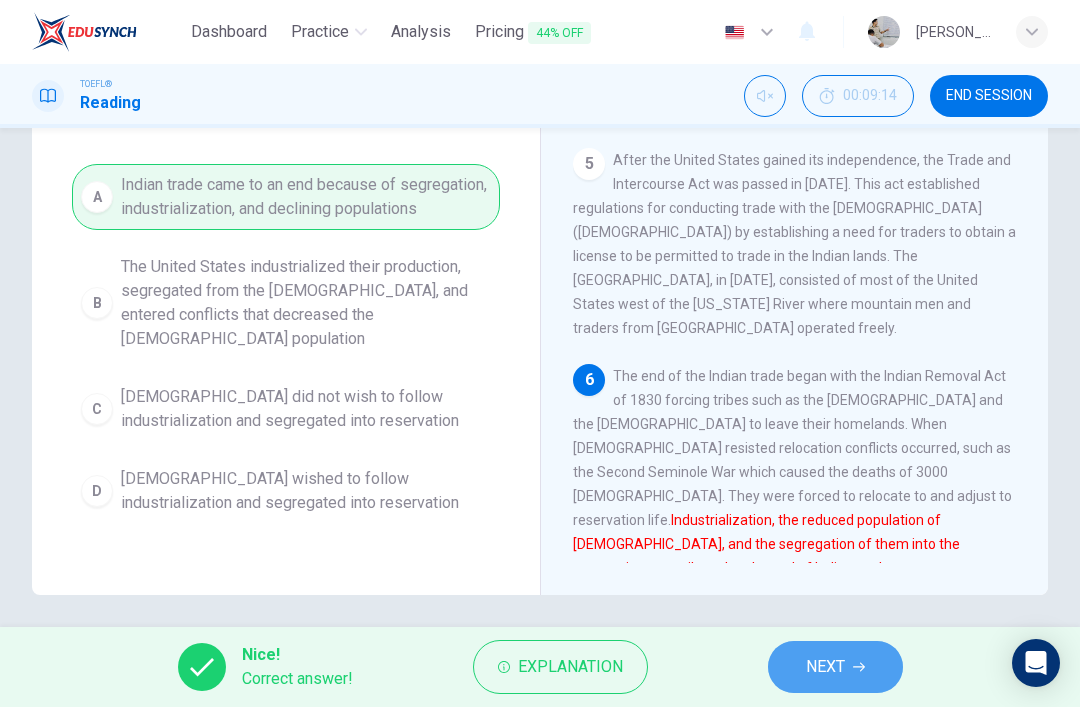 click 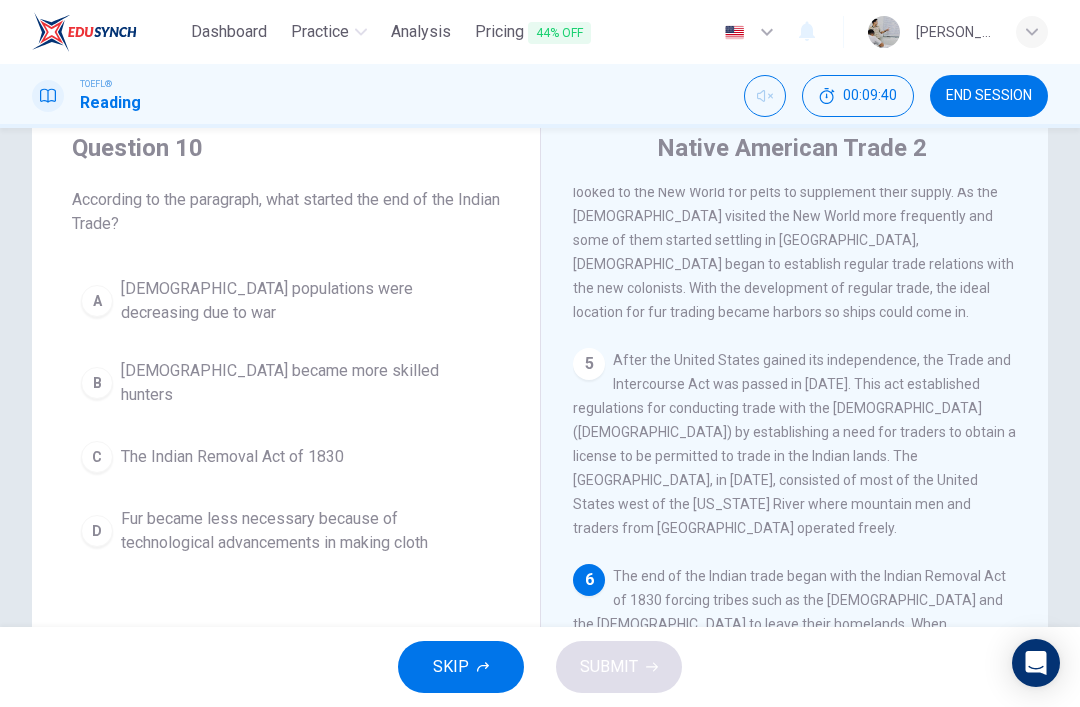 scroll, scrollTop: 72, scrollLeft: 0, axis: vertical 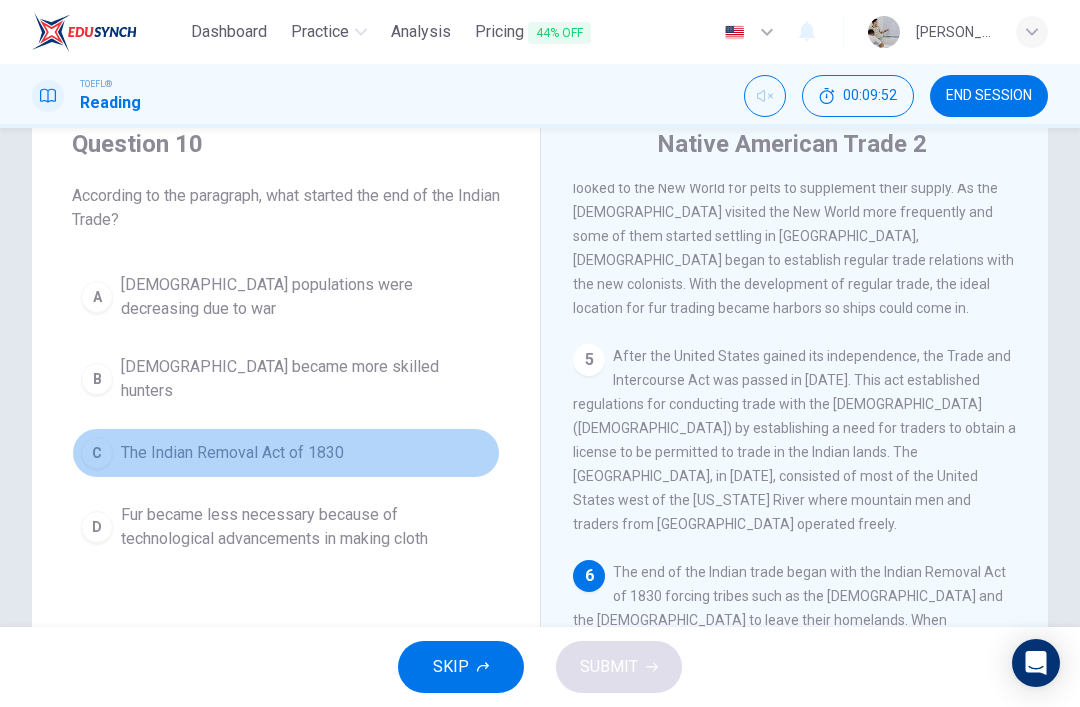 click on "C The Indian Removal Act of 1830" at bounding box center [286, 453] 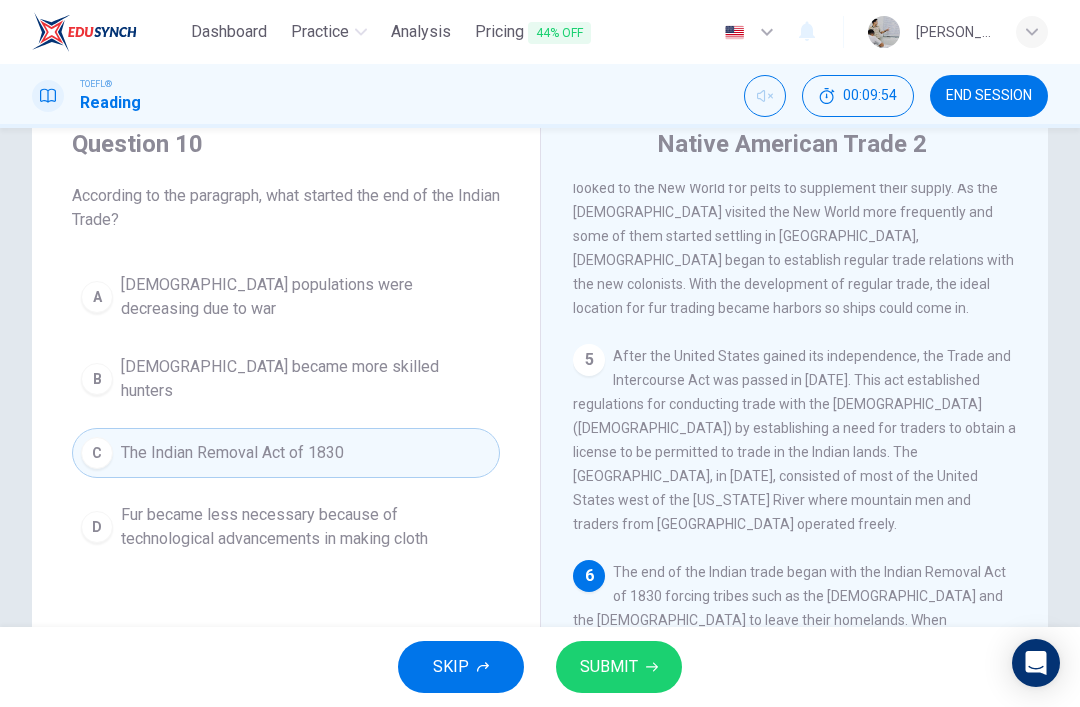 click on "SUBMIT" at bounding box center (609, 667) 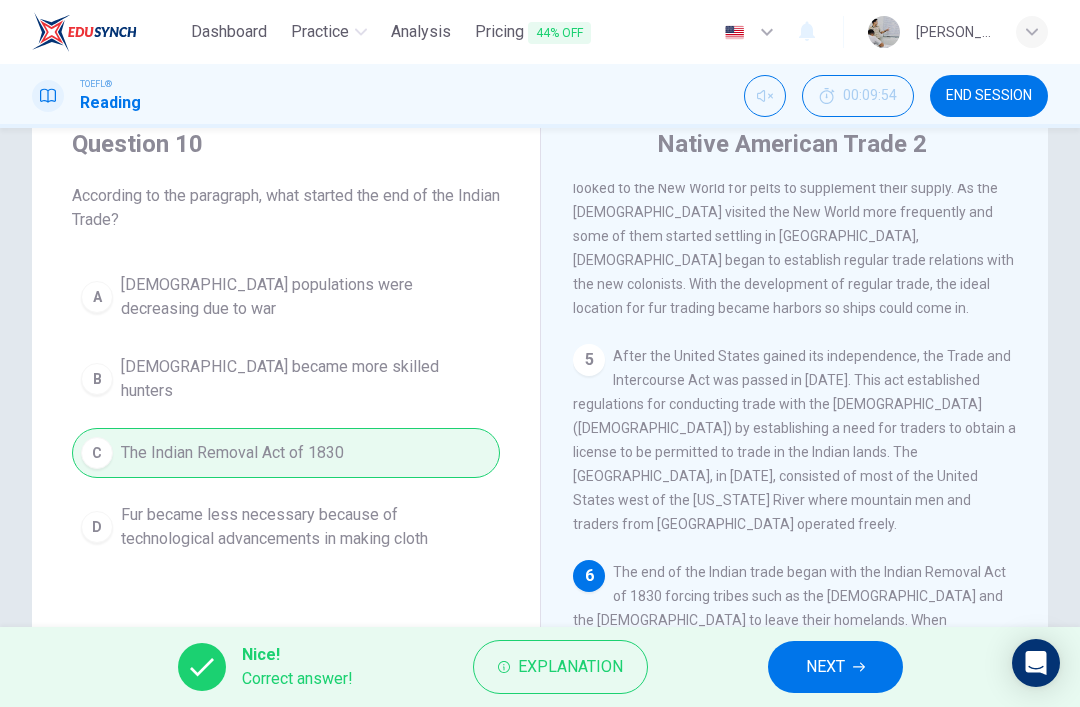 click on "NEXT" at bounding box center [835, 667] 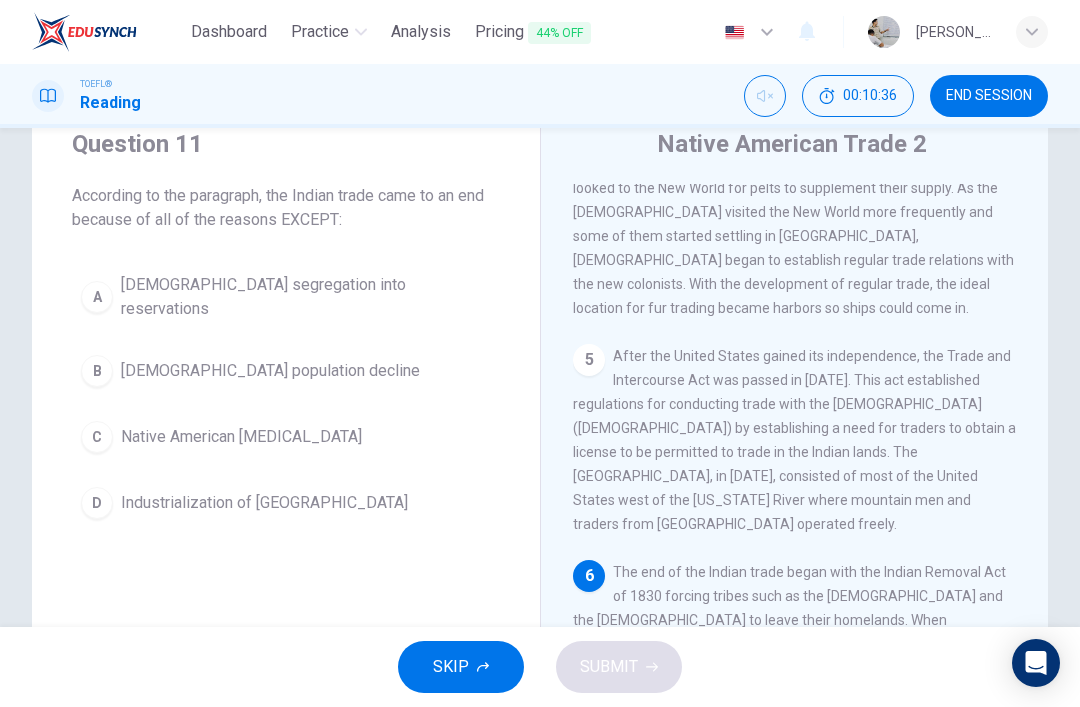 click on "[DEMOGRAPHIC_DATA] segregation into reservations" at bounding box center (306, 297) 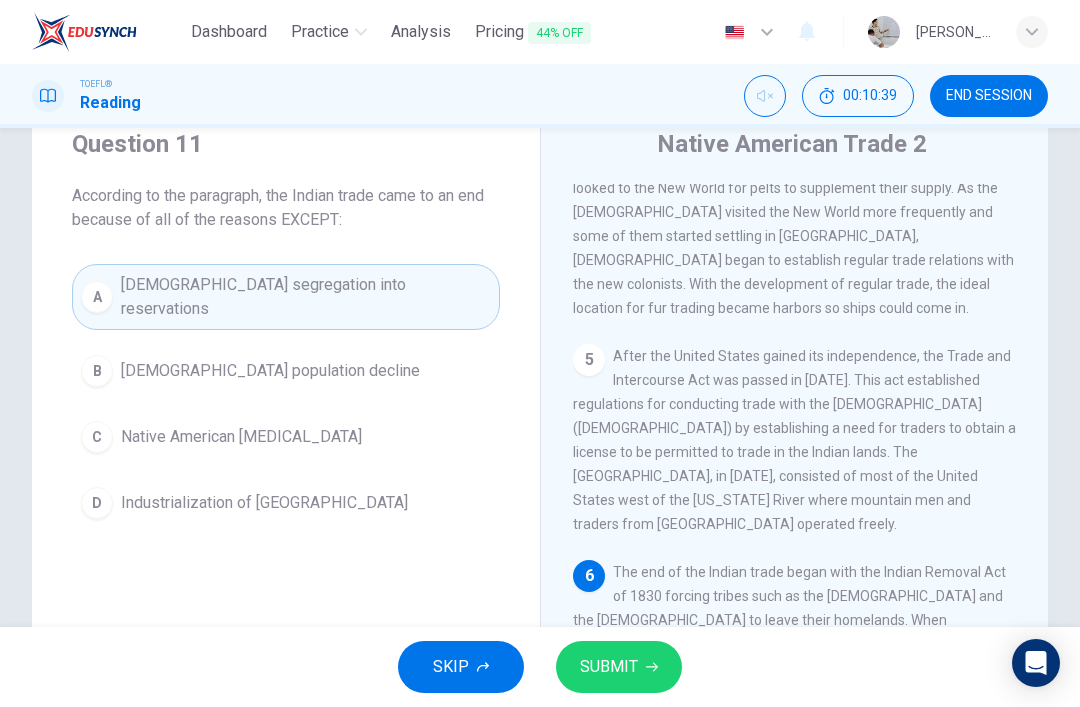 click on "Native American [MEDICAL_DATA]" at bounding box center [241, 437] 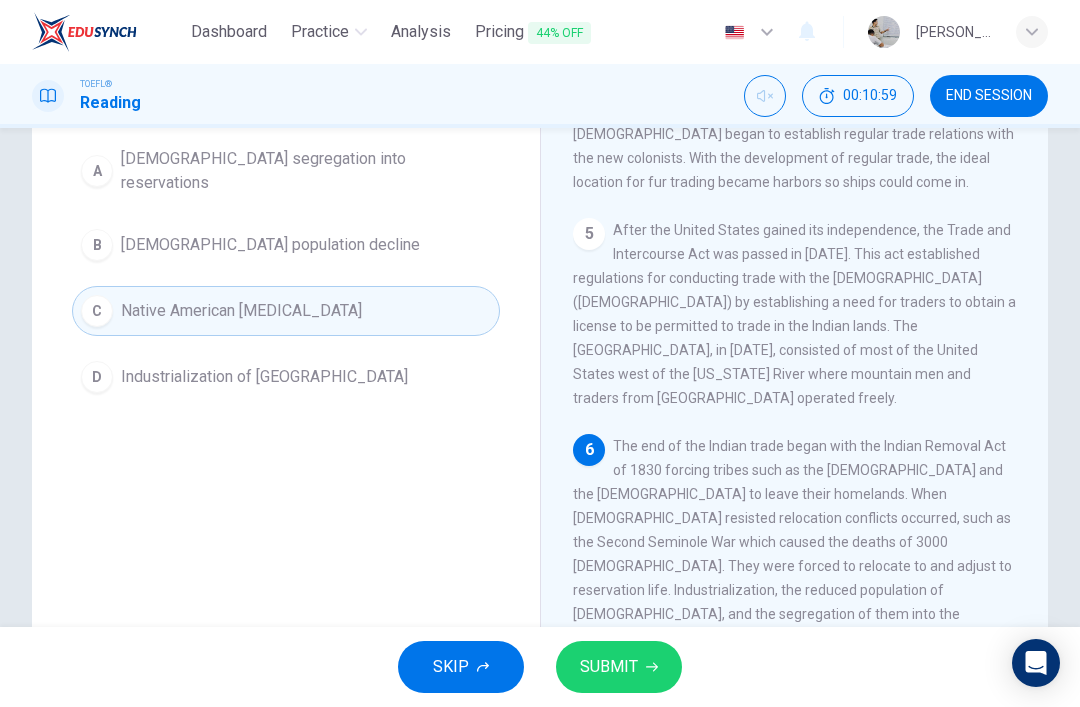 scroll, scrollTop: 199, scrollLeft: 0, axis: vertical 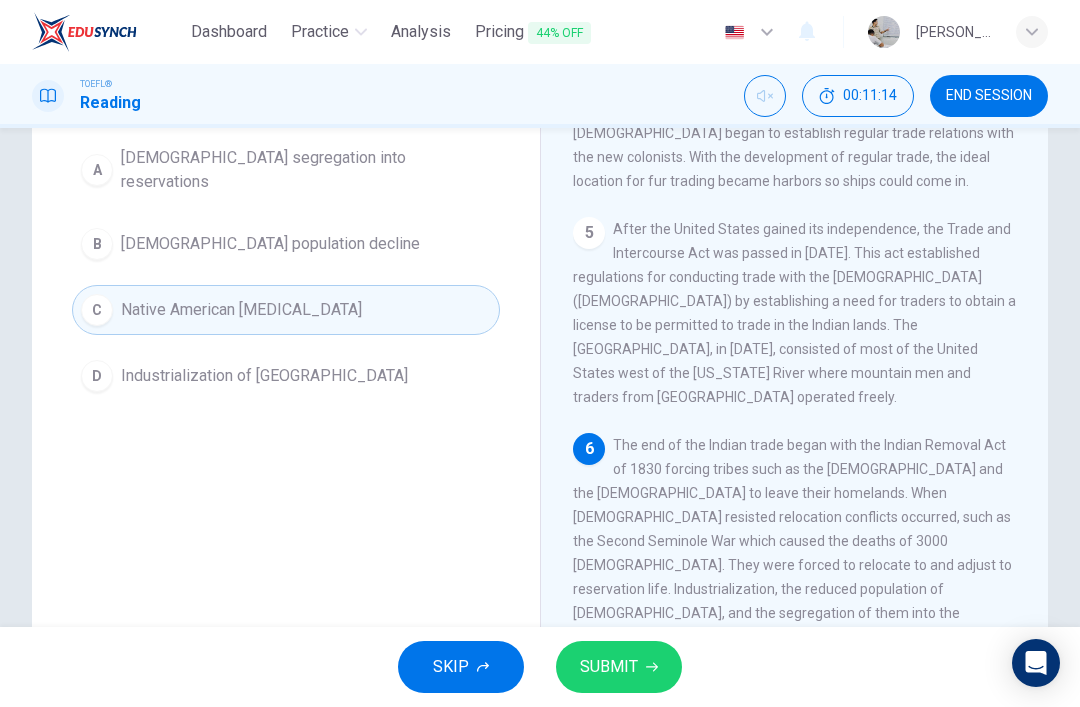 click on "SUBMIT" at bounding box center (619, 667) 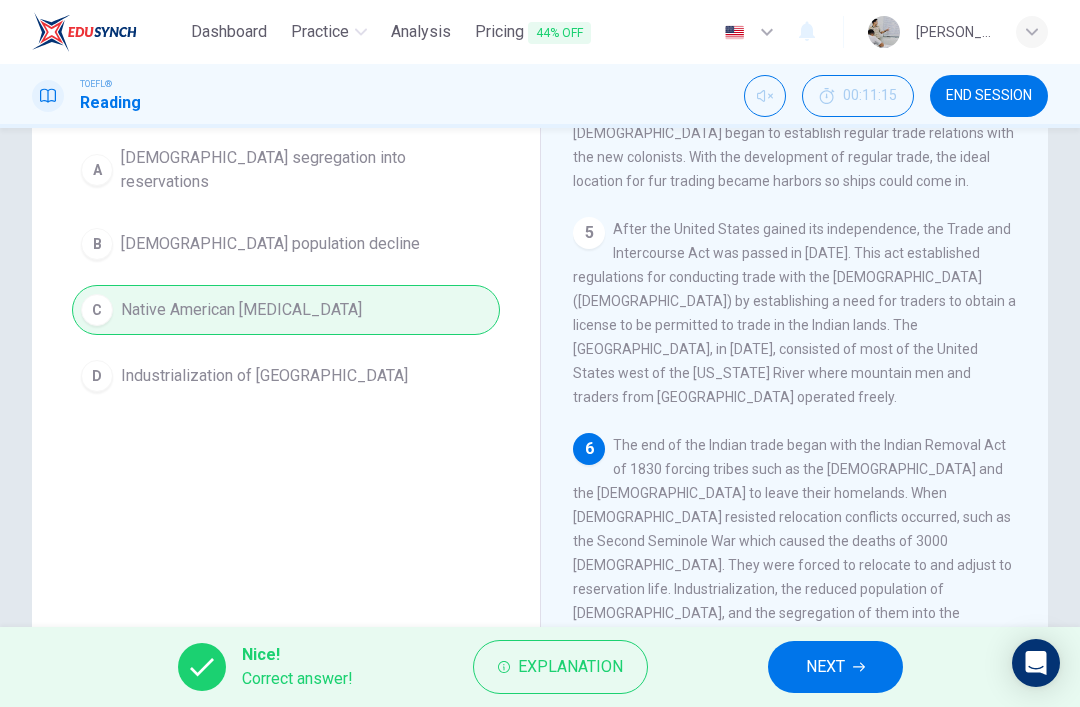 click on "NEXT" at bounding box center [835, 667] 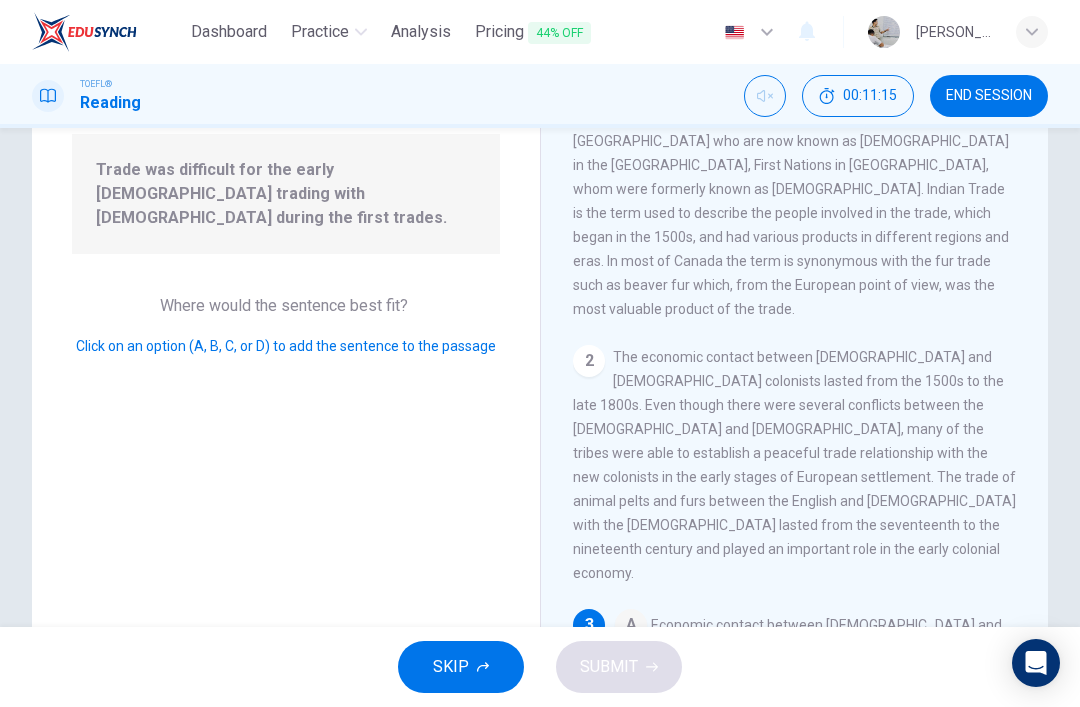 scroll, scrollTop: 370, scrollLeft: 0, axis: vertical 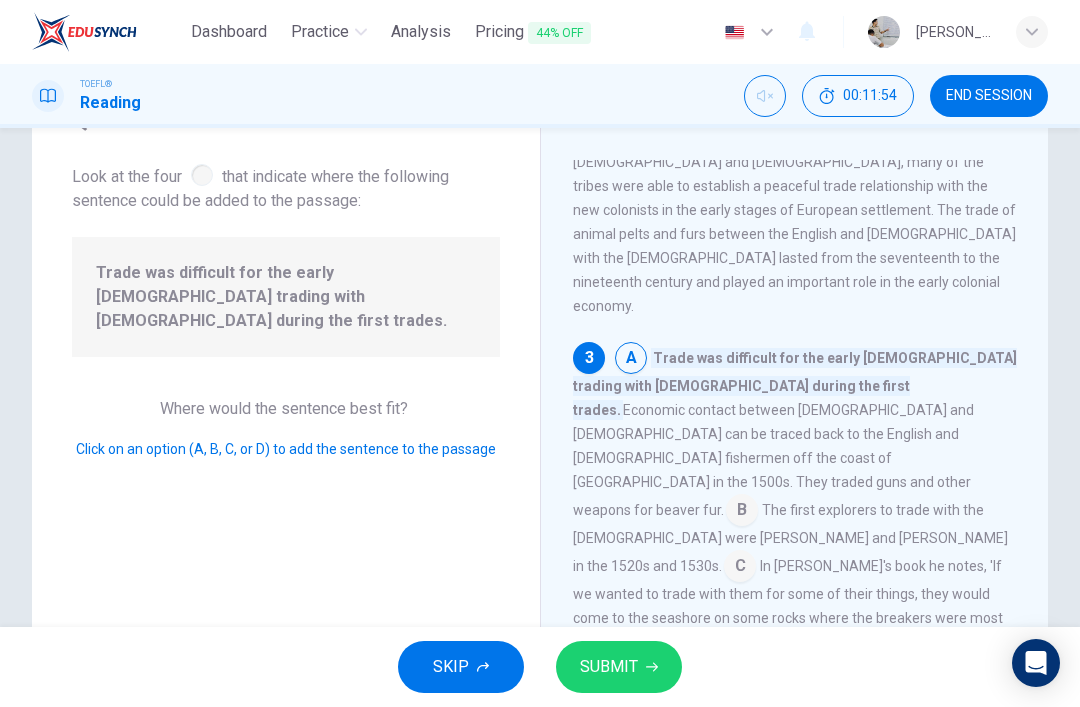 click on "SKIP SUBMIT" at bounding box center [540, 667] 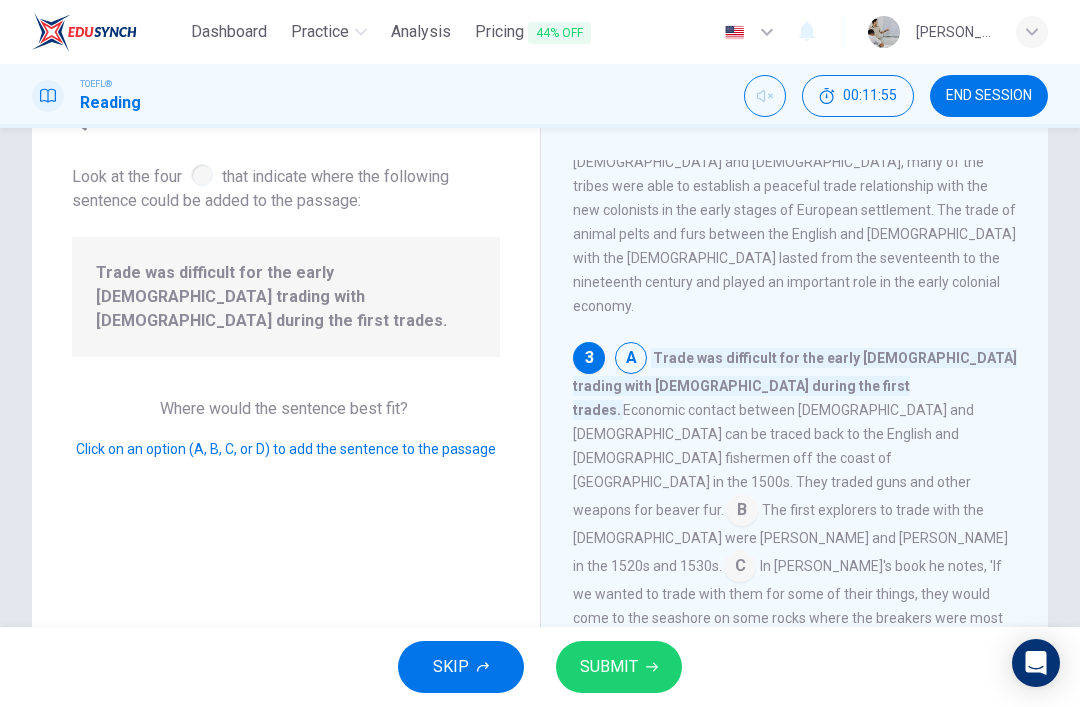 click on "SUBMIT" at bounding box center (619, 667) 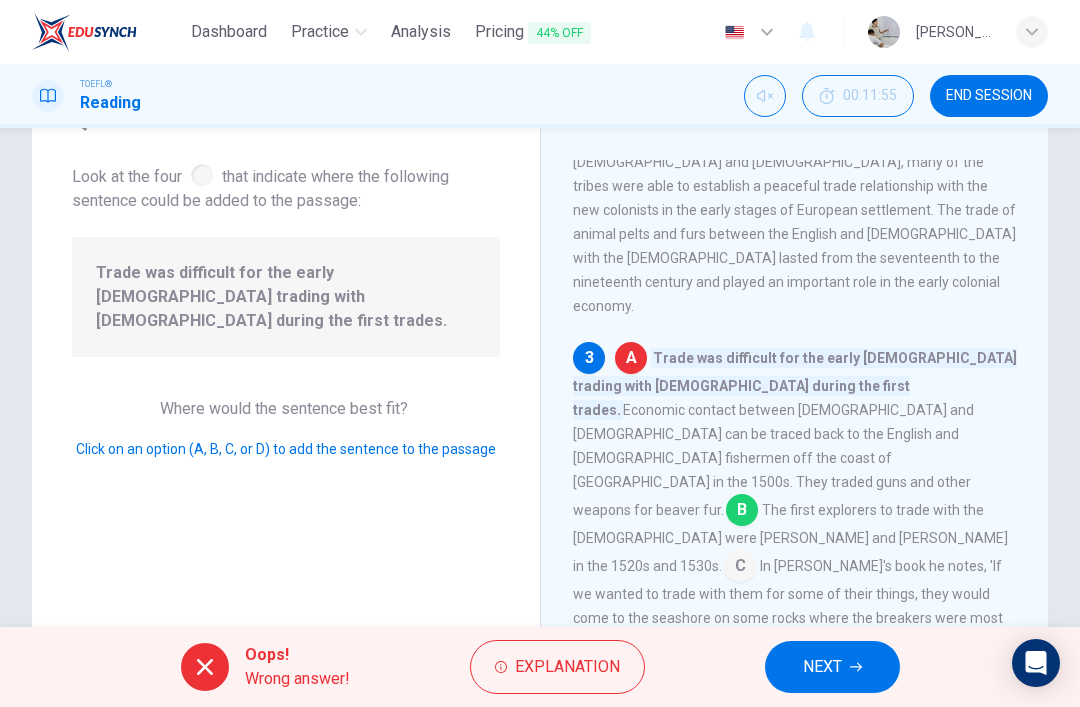 click on "NEXT" at bounding box center [832, 667] 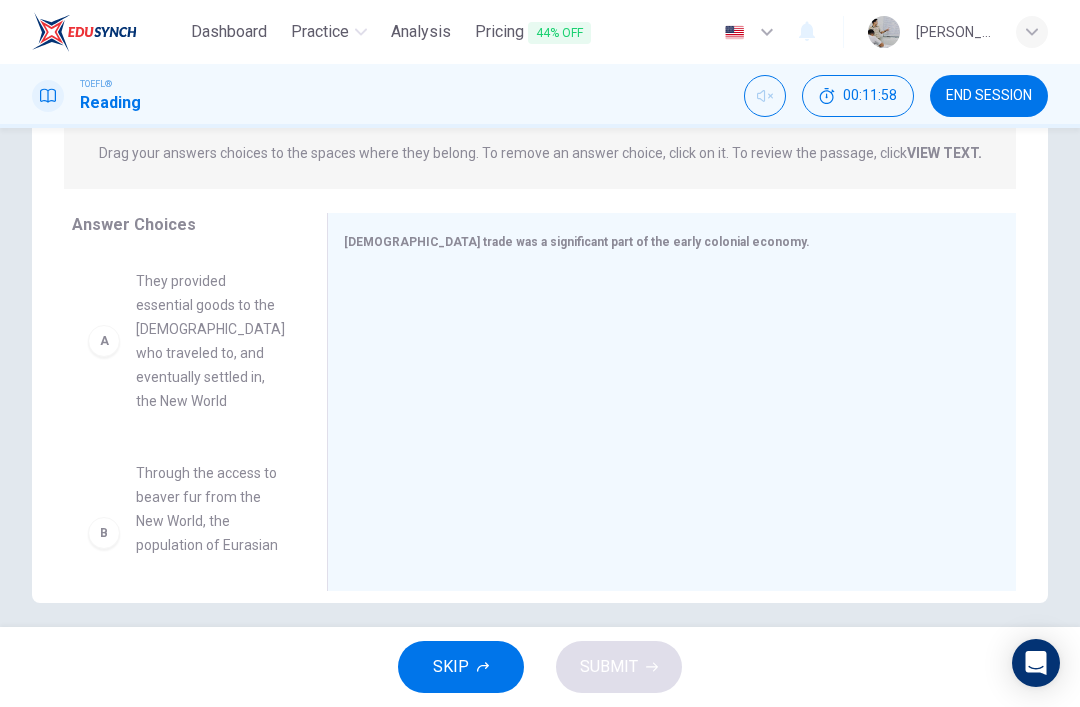 scroll, scrollTop: 259, scrollLeft: 0, axis: vertical 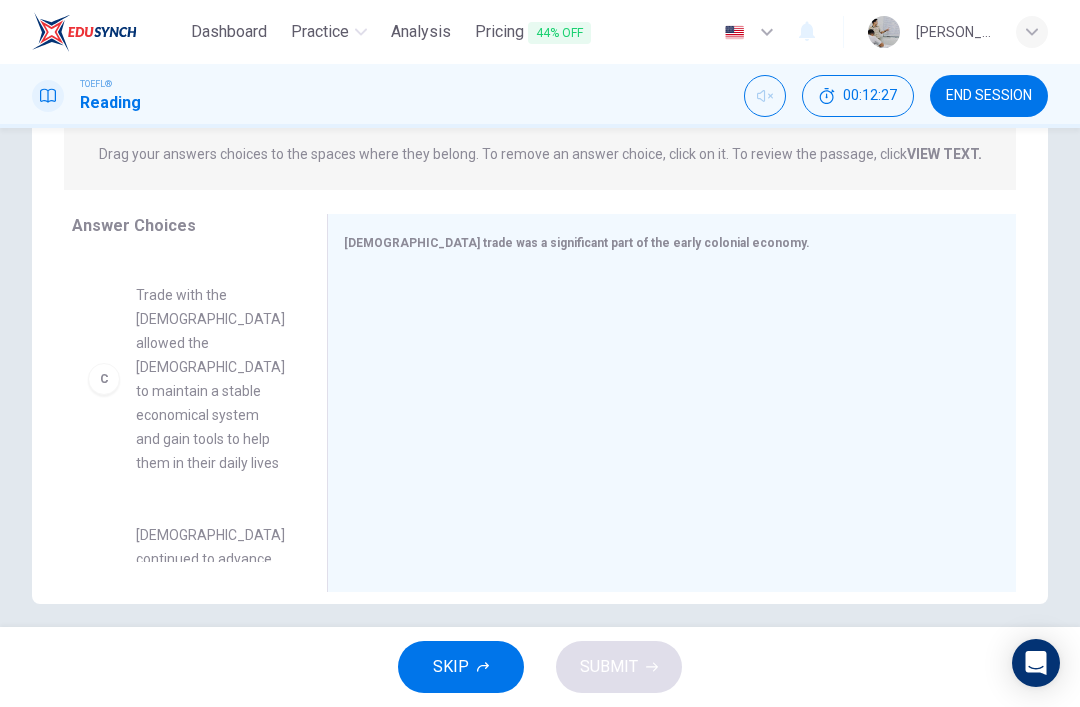click on "C" at bounding box center (104, 379) 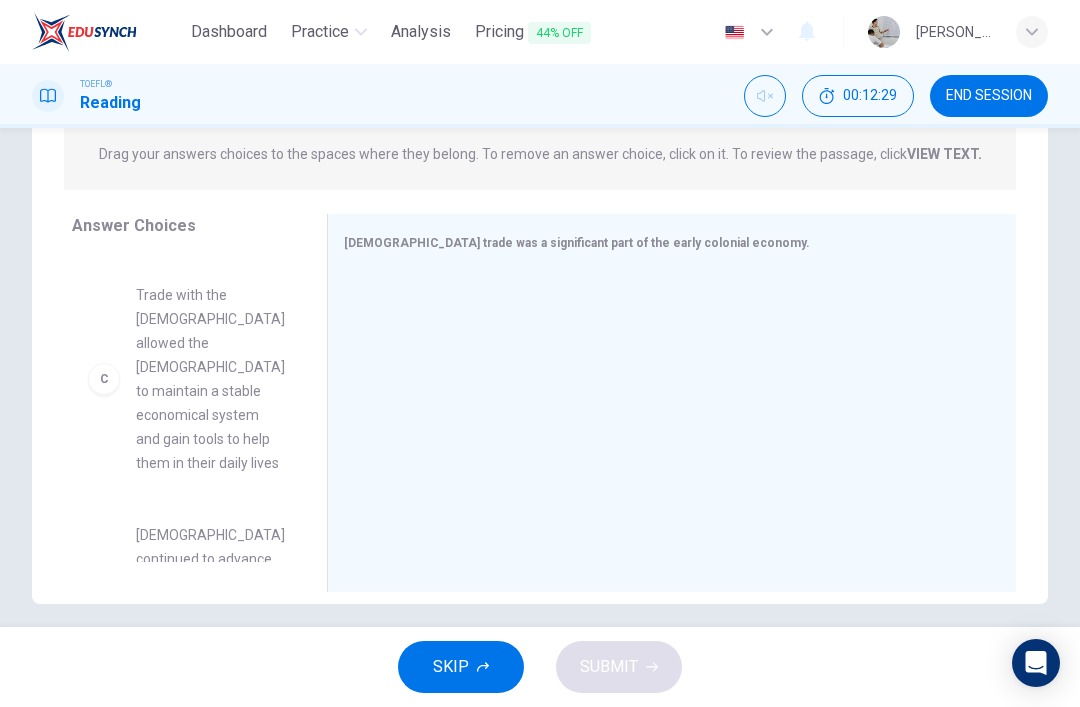 scroll, scrollTop: 369, scrollLeft: 0, axis: vertical 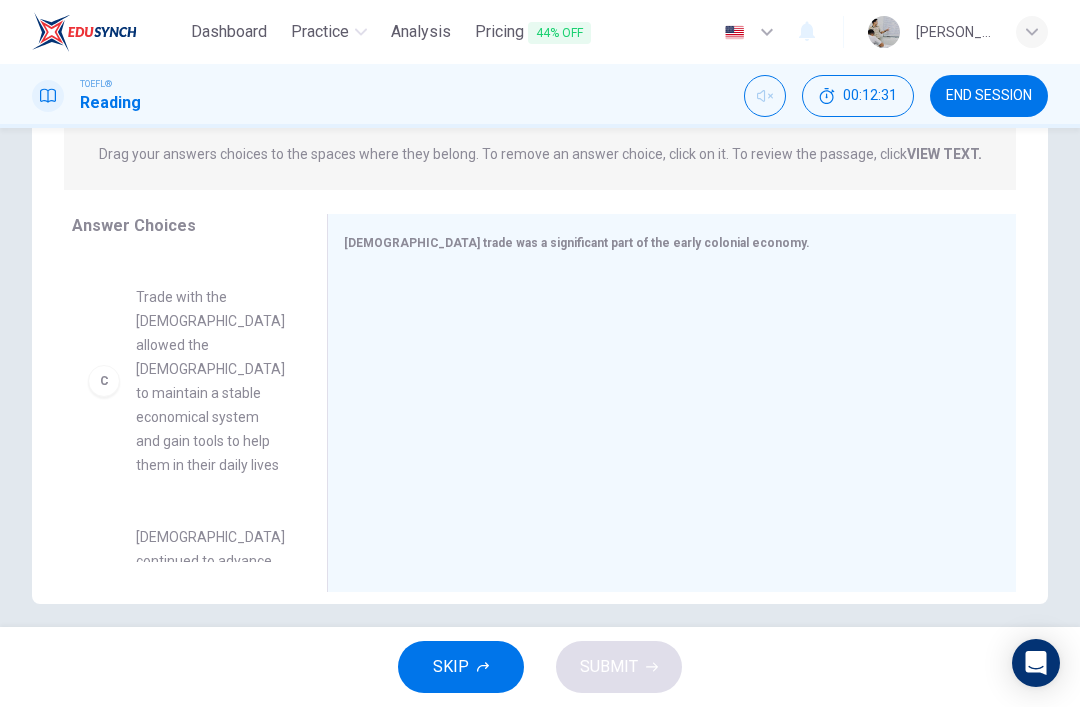 click on "C" at bounding box center [104, 381] 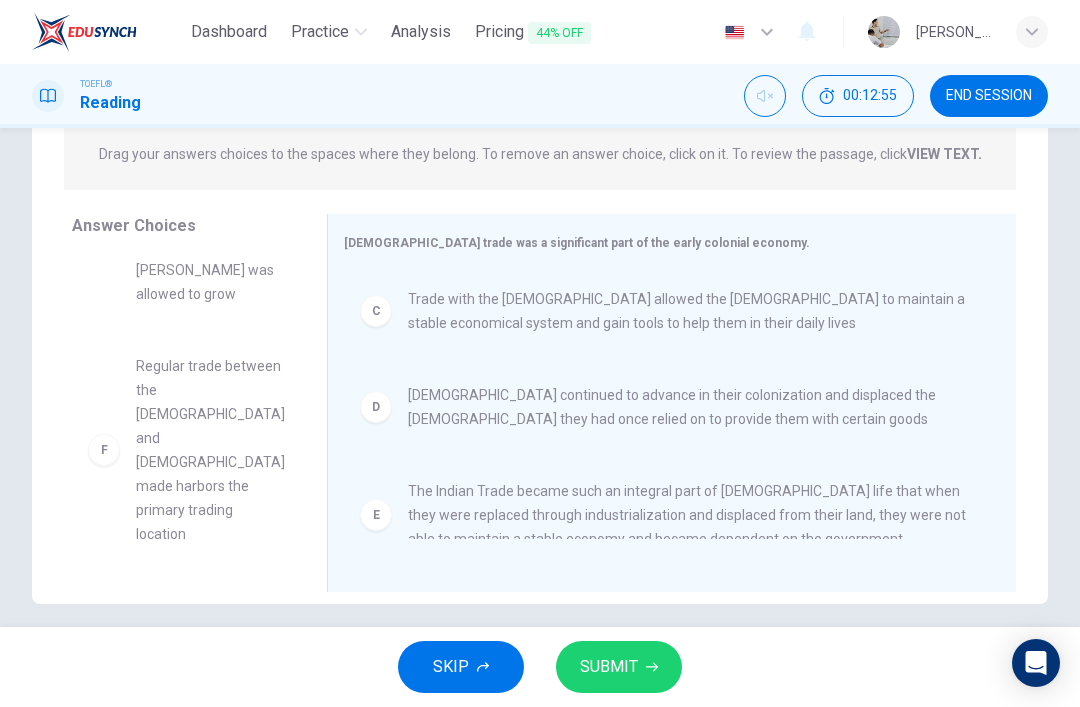 scroll, scrollTop: 228, scrollLeft: 0, axis: vertical 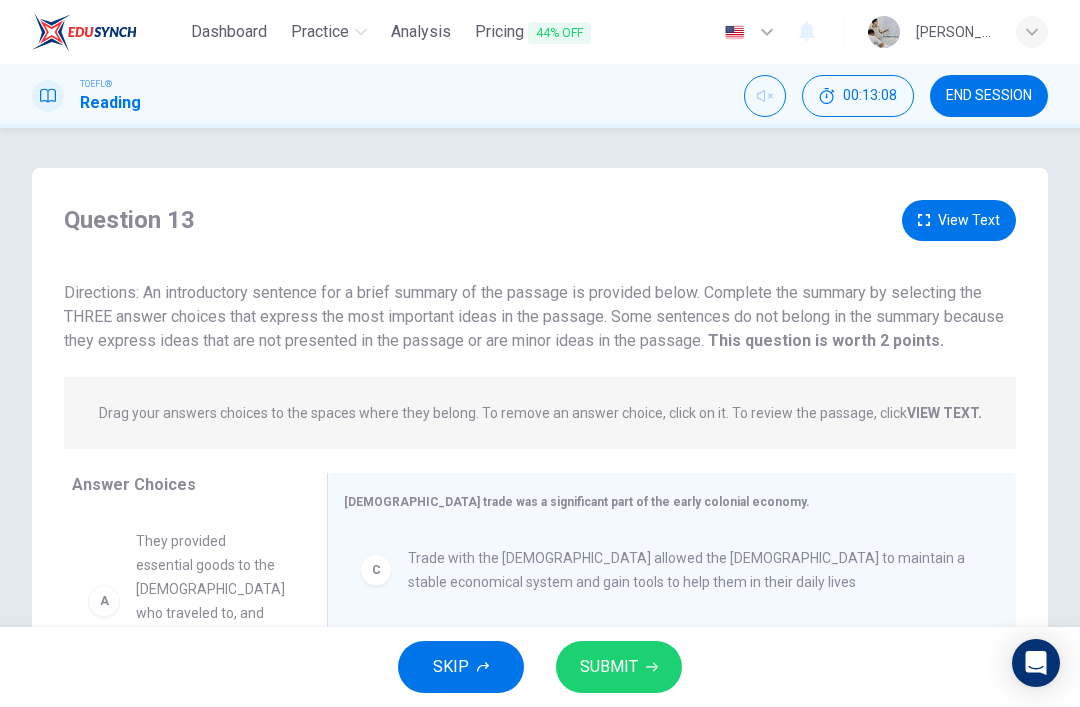 click on "View Text" at bounding box center [959, 220] 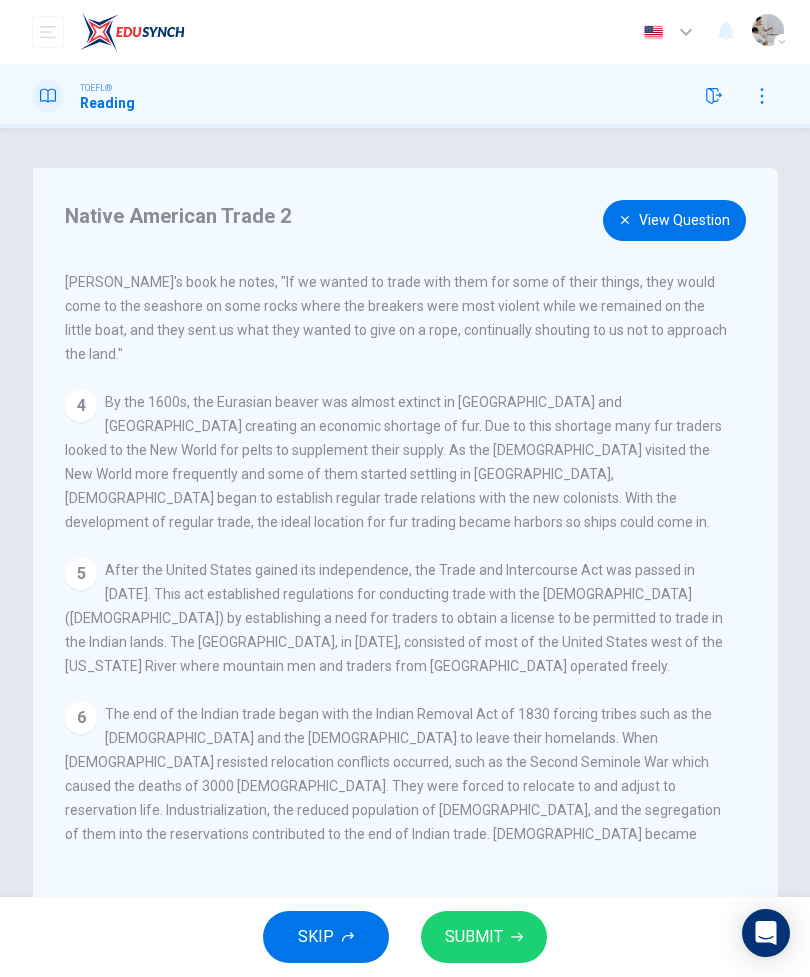scroll, scrollTop: 481, scrollLeft: 0, axis: vertical 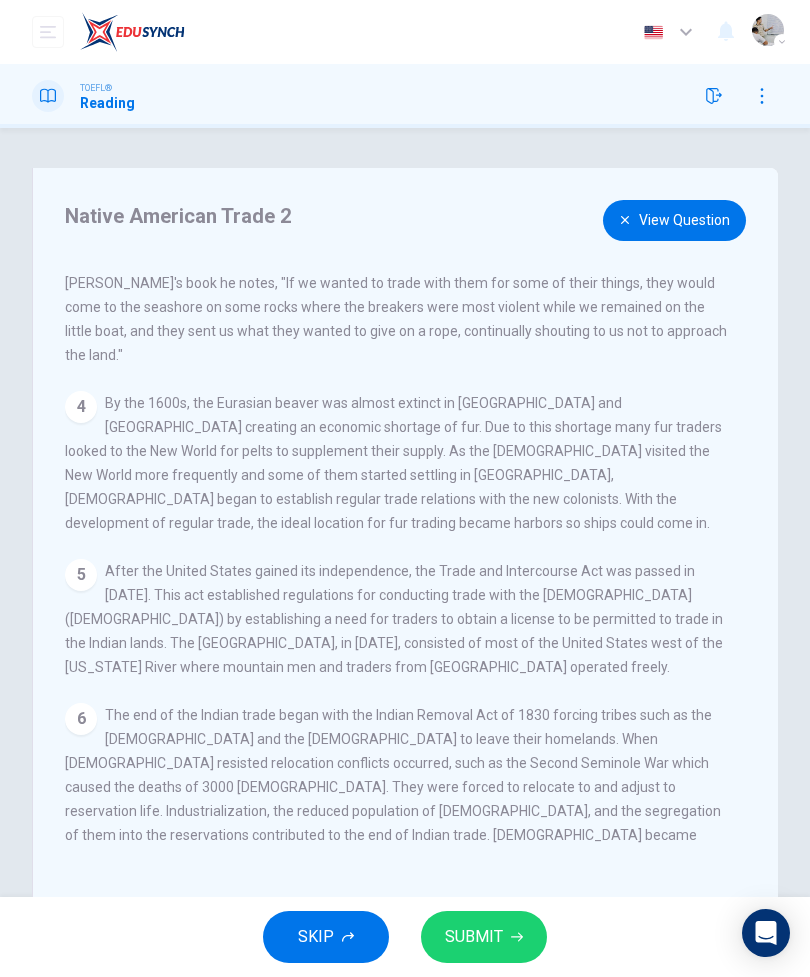 click on "SUBMIT" at bounding box center (474, 937) 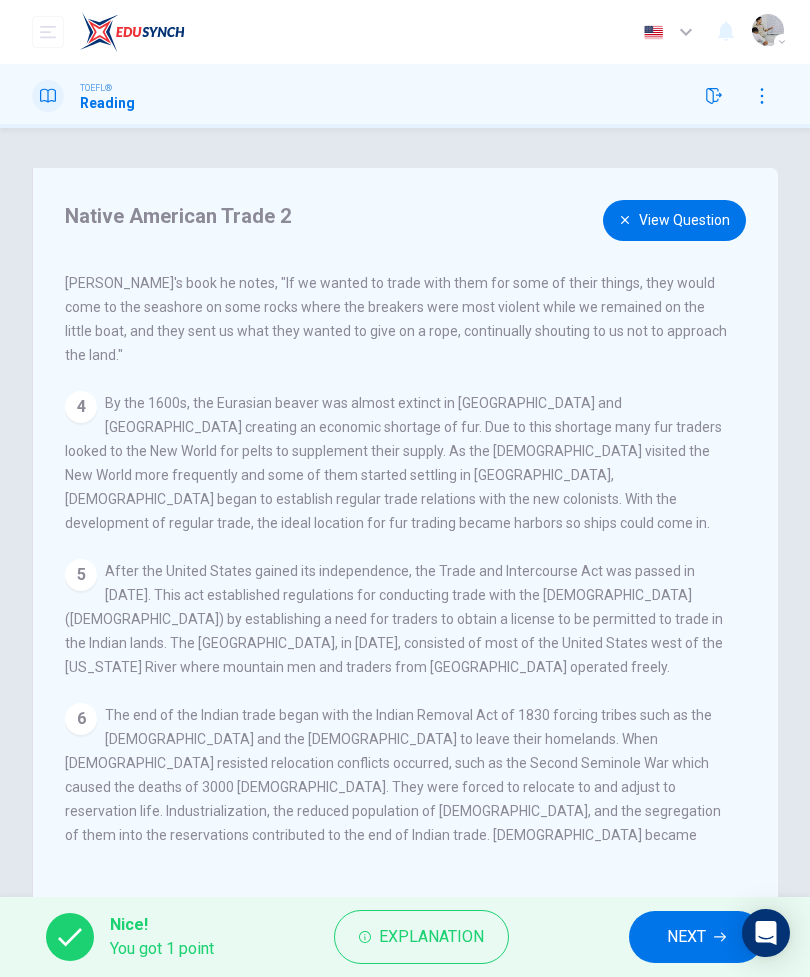 click on "View Question" at bounding box center (674, 220) 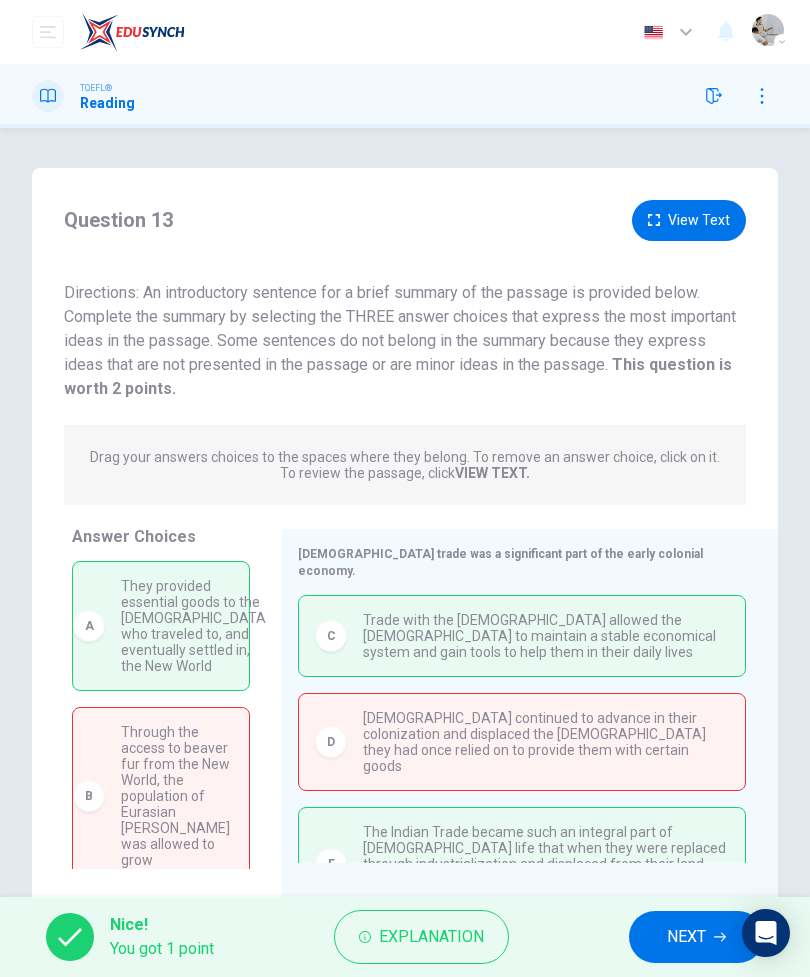click on "NEXT" at bounding box center [686, 937] 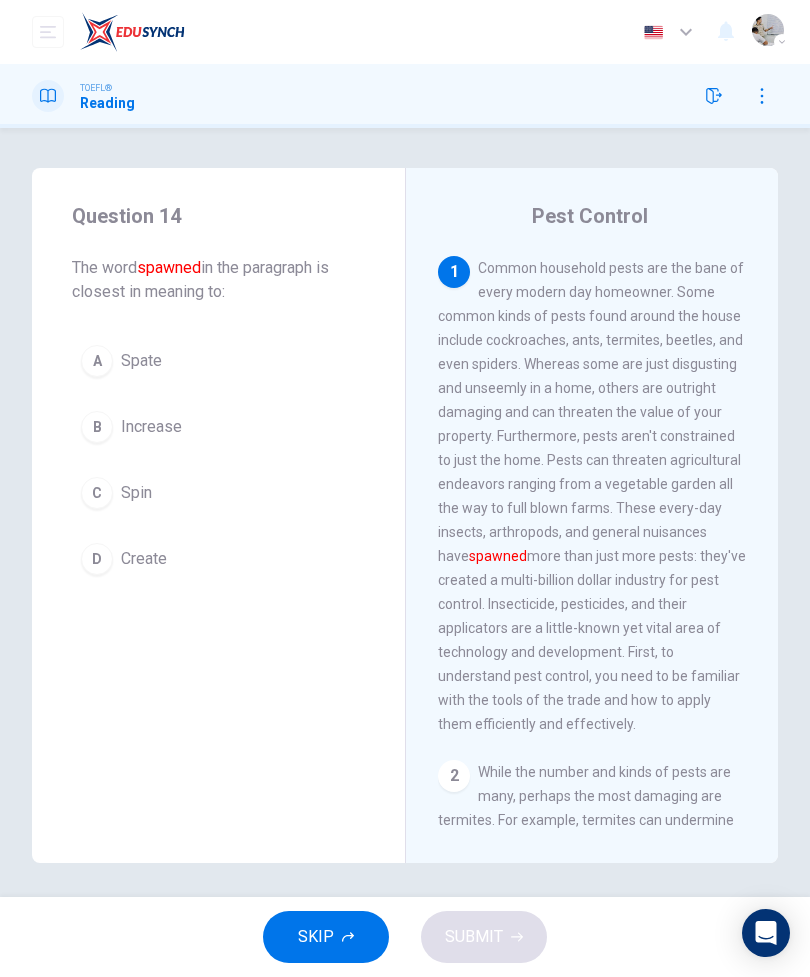 click on "A Spate" at bounding box center [218, 361] 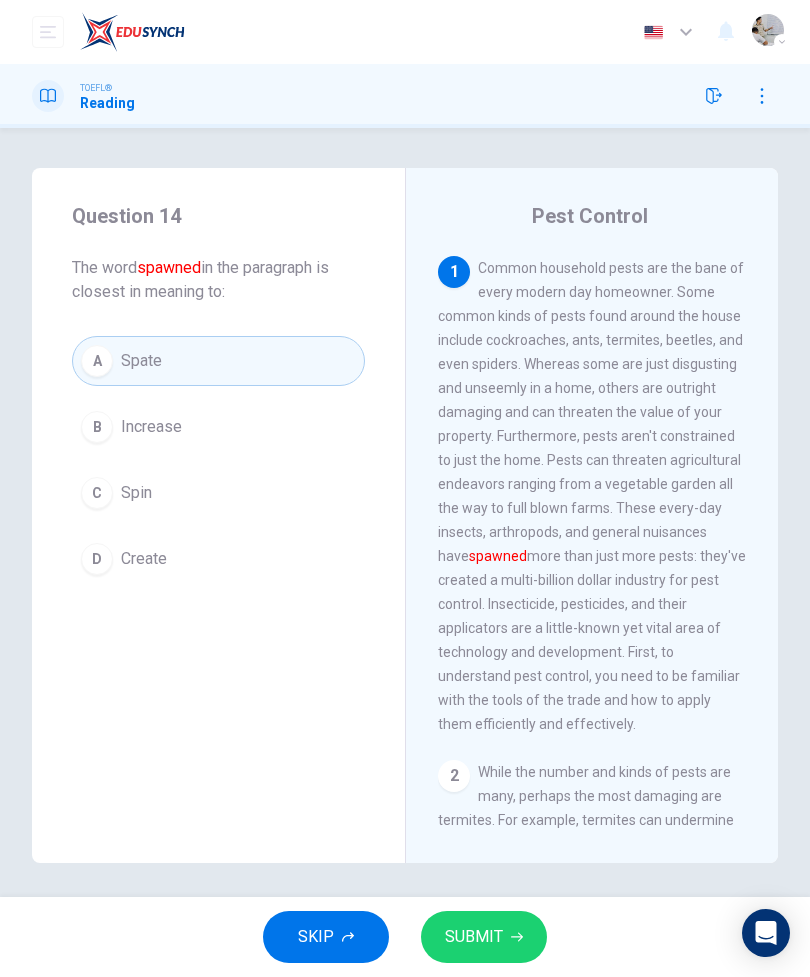 click on "SUBMIT" at bounding box center [484, 937] 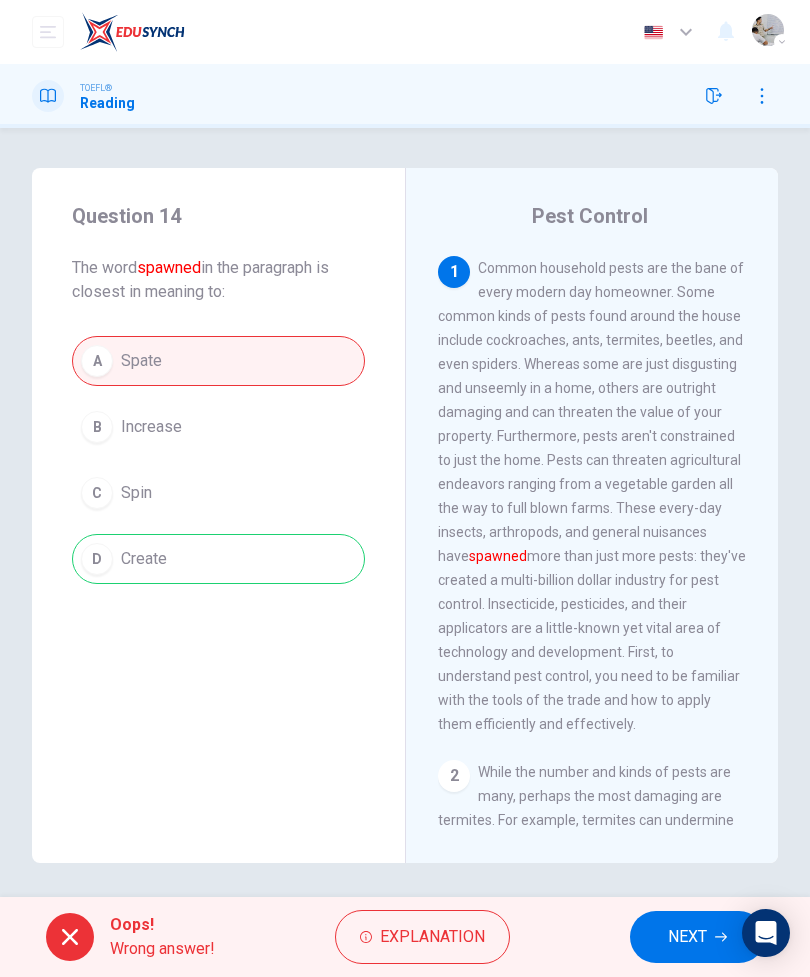 click on "NEXT" at bounding box center (687, 937) 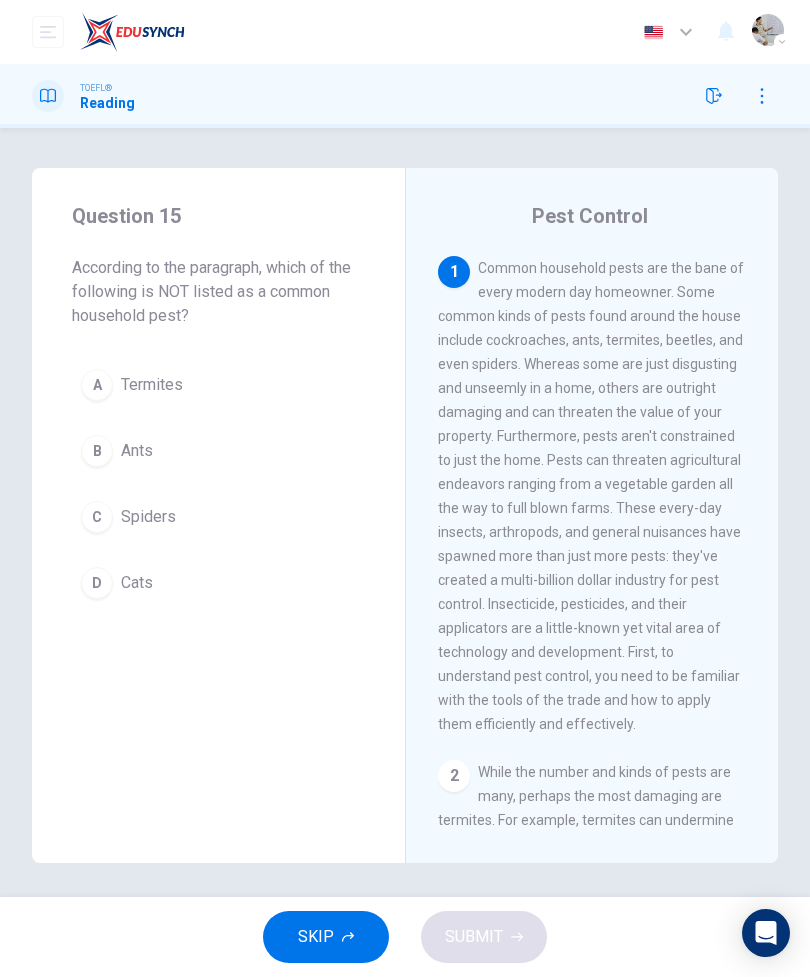 click on "D Cats" at bounding box center [218, 583] 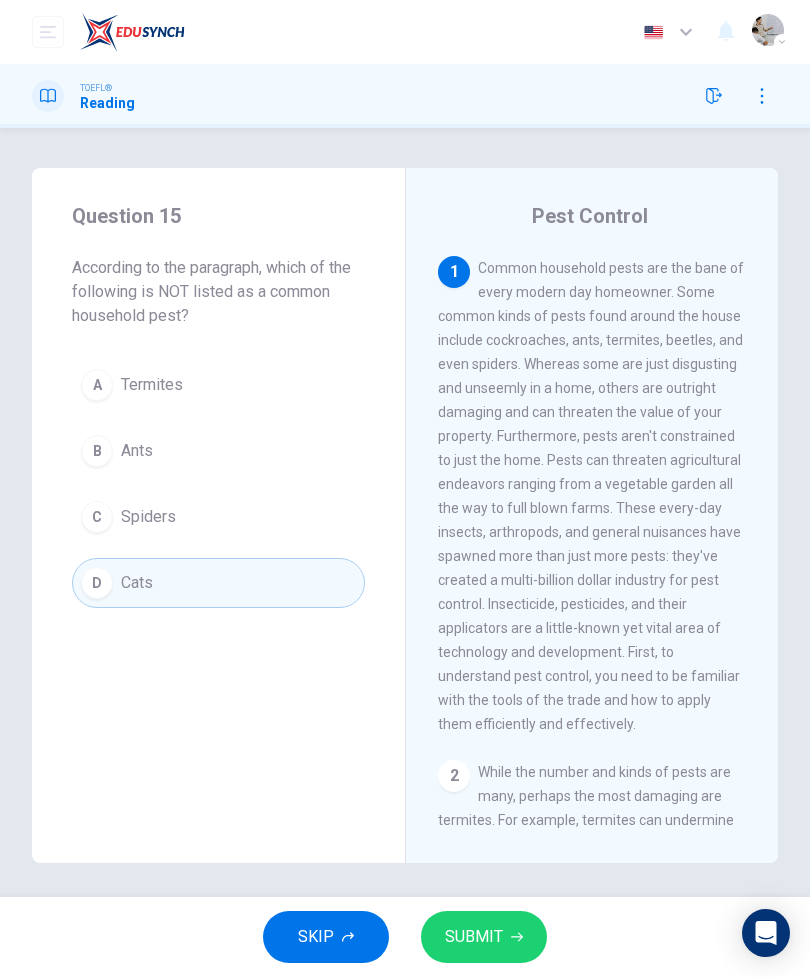 click 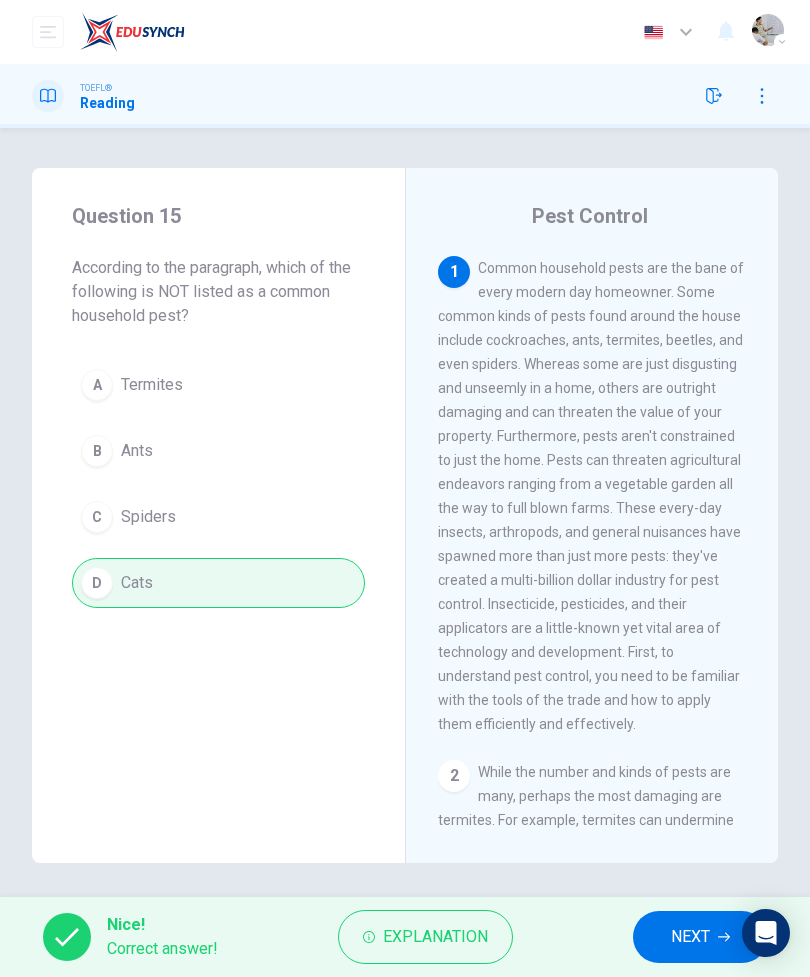click on "NEXT" at bounding box center (690, 937) 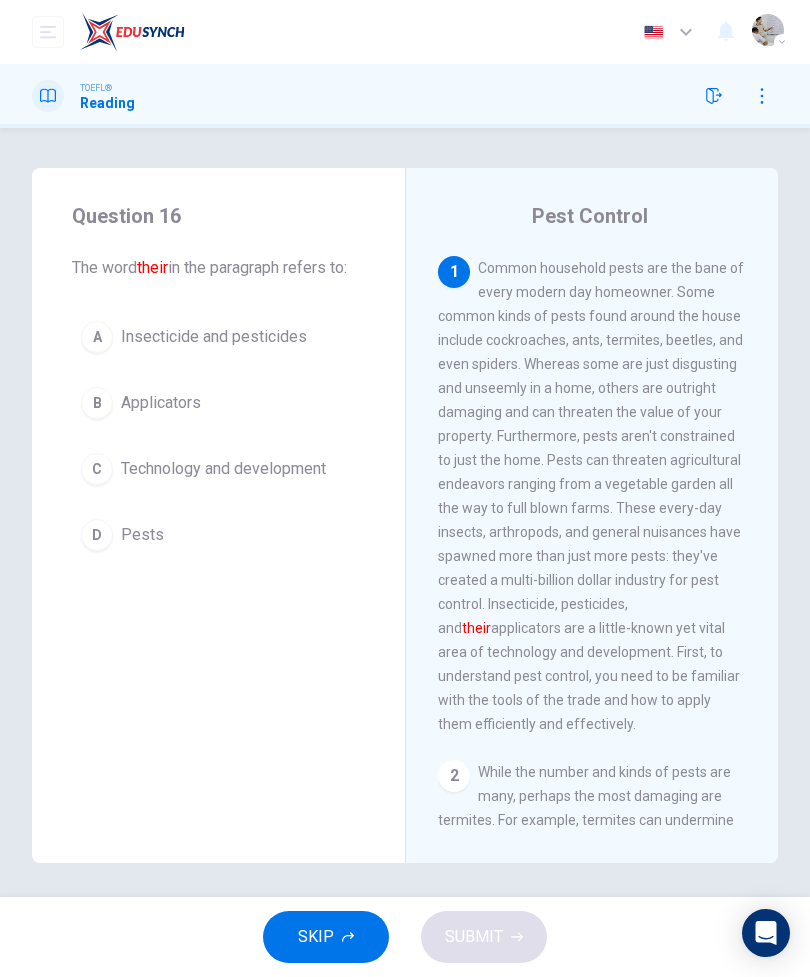 click on "Pests" at bounding box center [142, 535] 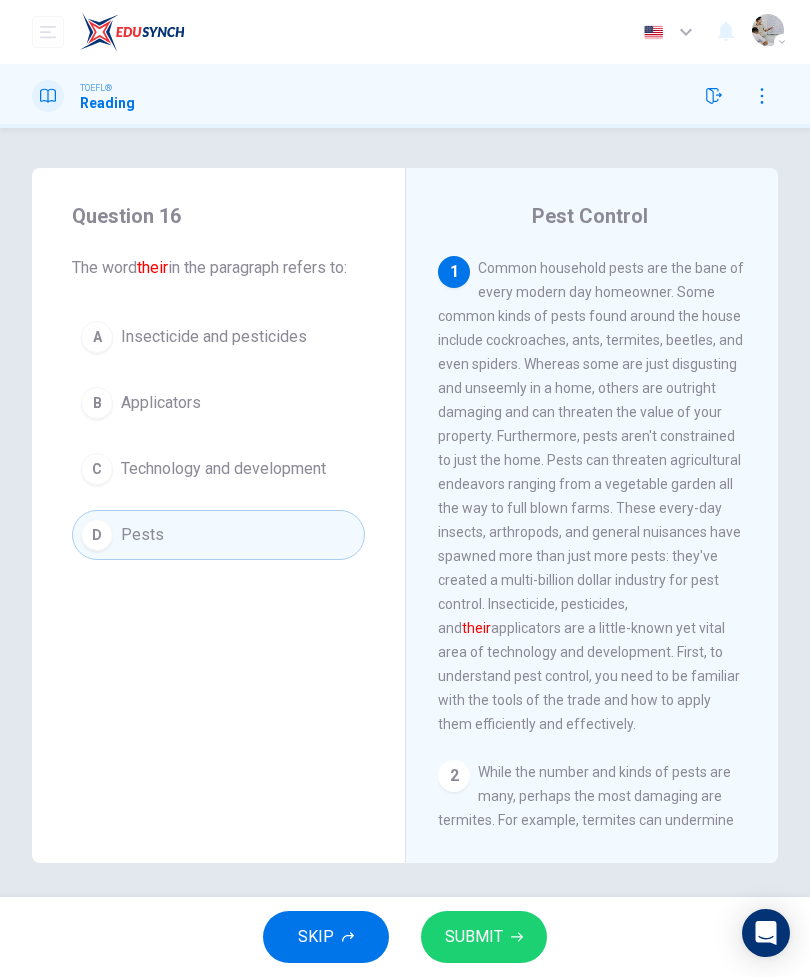 click on "SUBMIT" at bounding box center [474, 937] 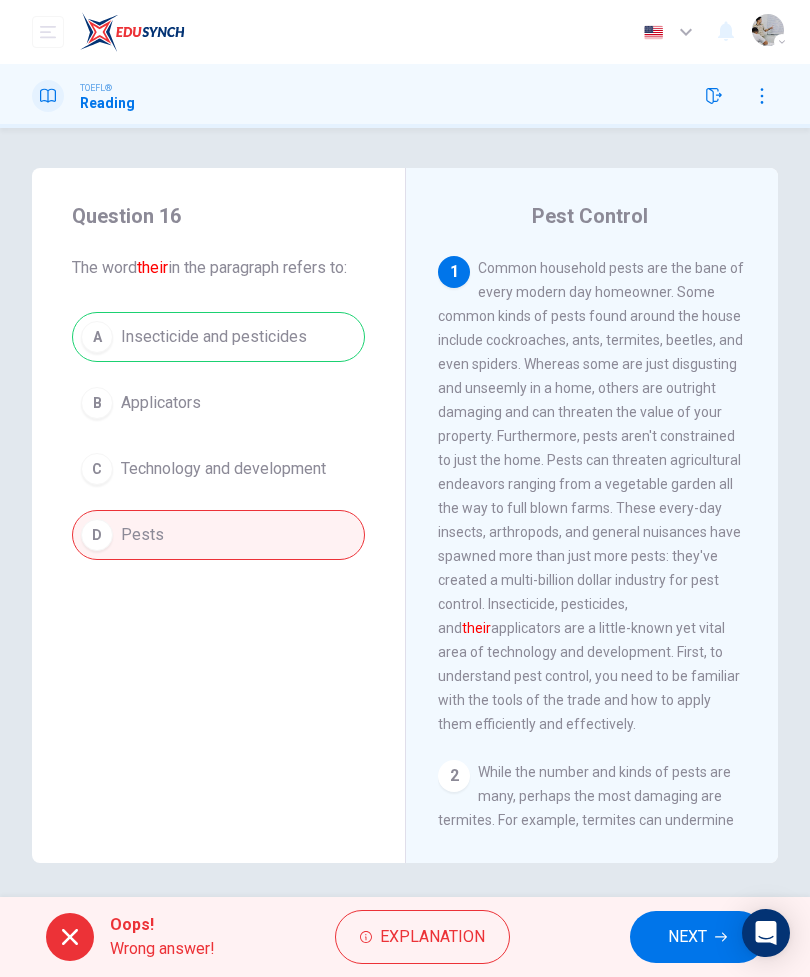 click on "NEXT" at bounding box center [697, 937] 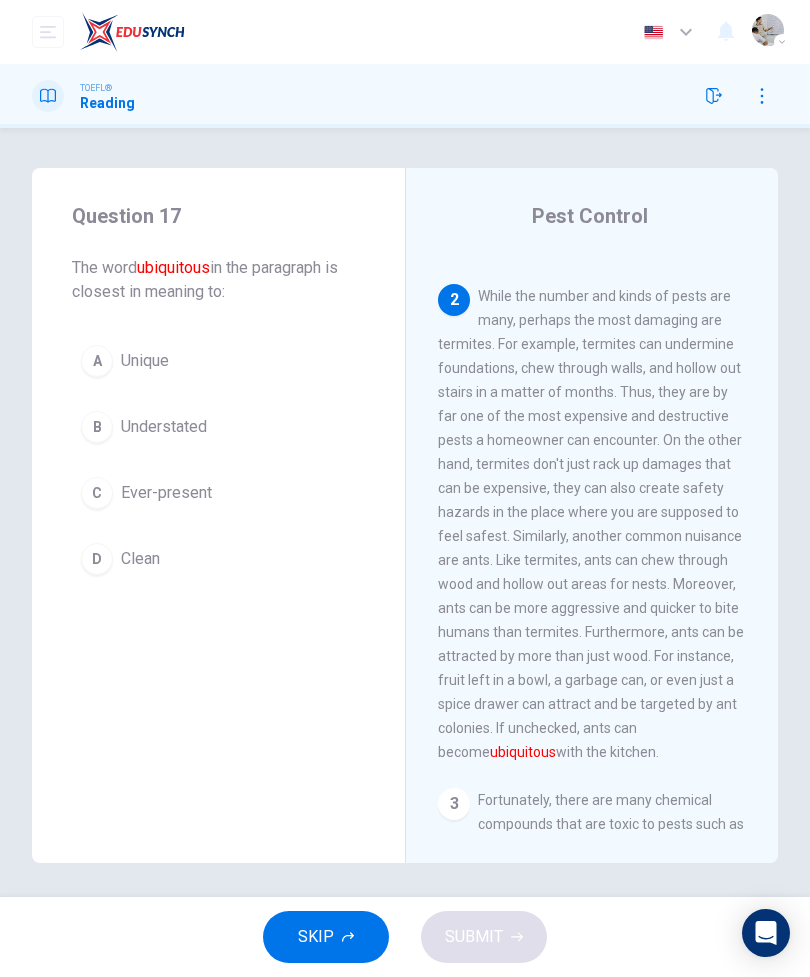 scroll, scrollTop: 609, scrollLeft: 0, axis: vertical 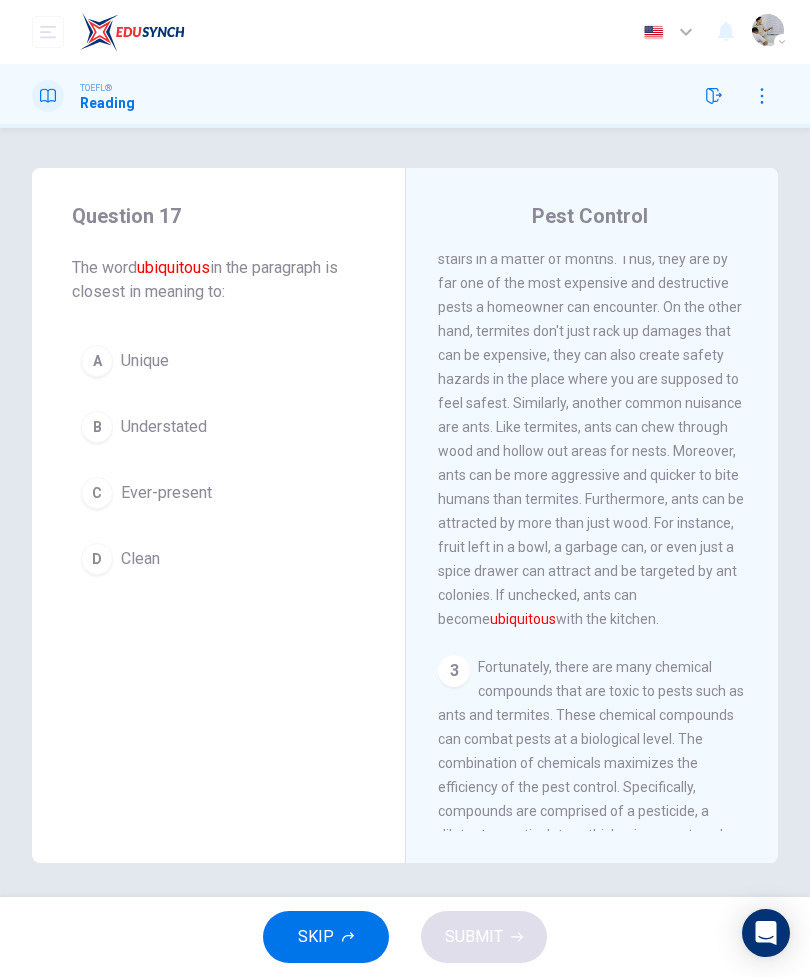 click on "C Ever-present" at bounding box center (218, 493) 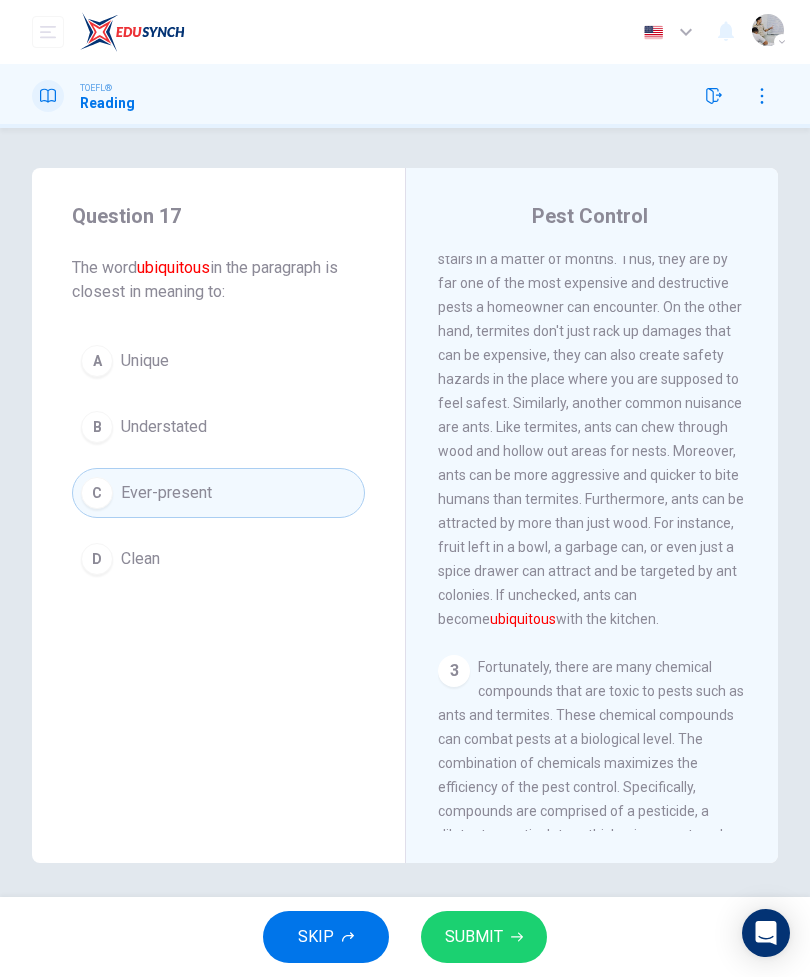 click on "SUBMIT" at bounding box center (474, 937) 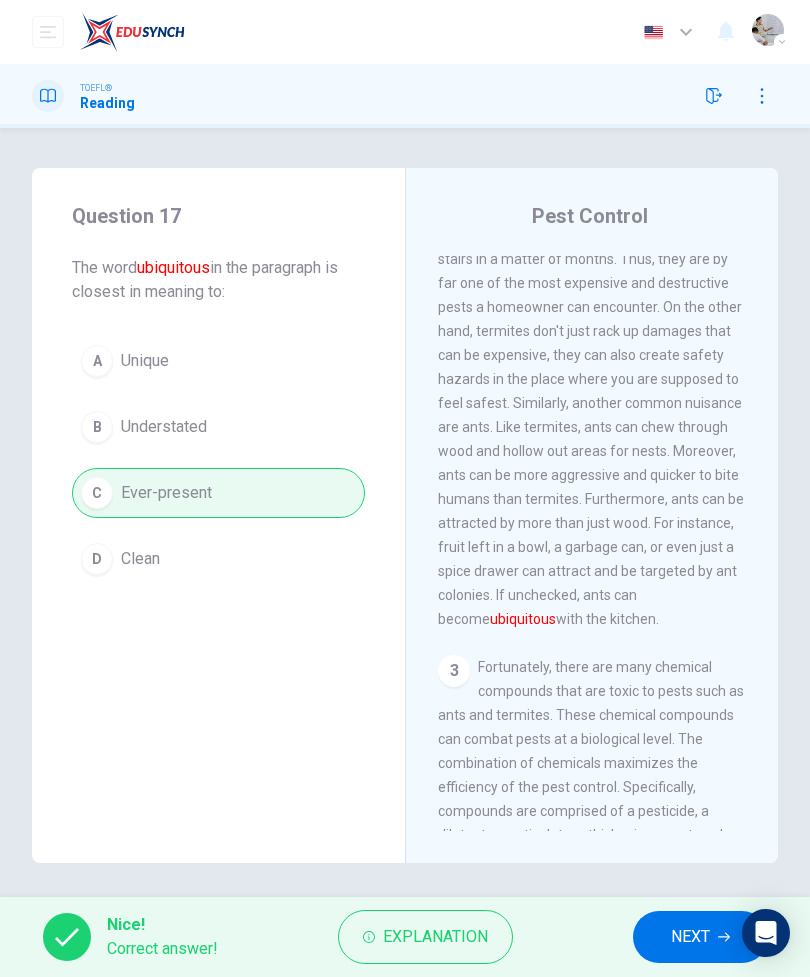 click on "NEXT" at bounding box center [690, 937] 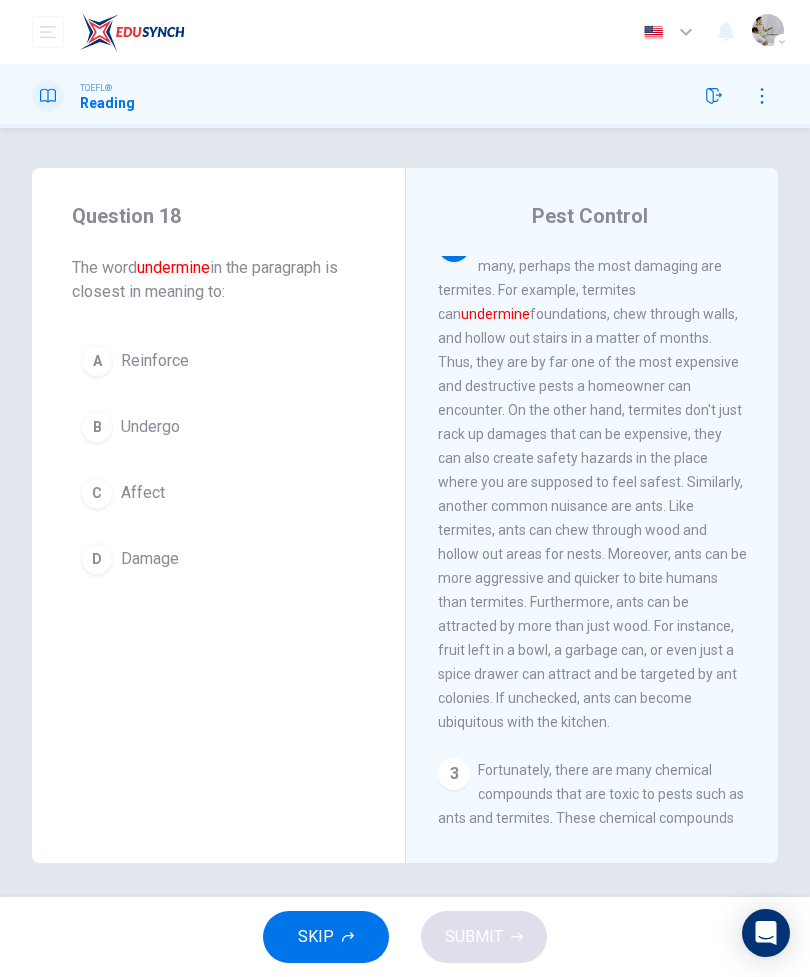 scroll, scrollTop: 504, scrollLeft: 0, axis: vertical 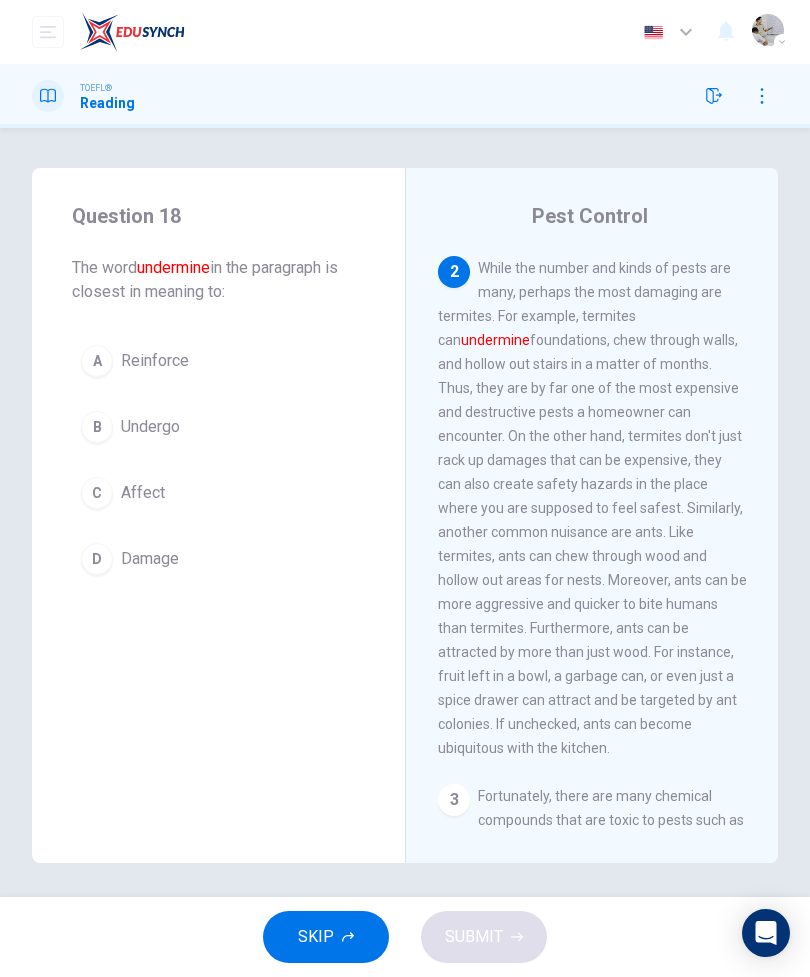 click on "D Damage" at bounding box center [218, 559] 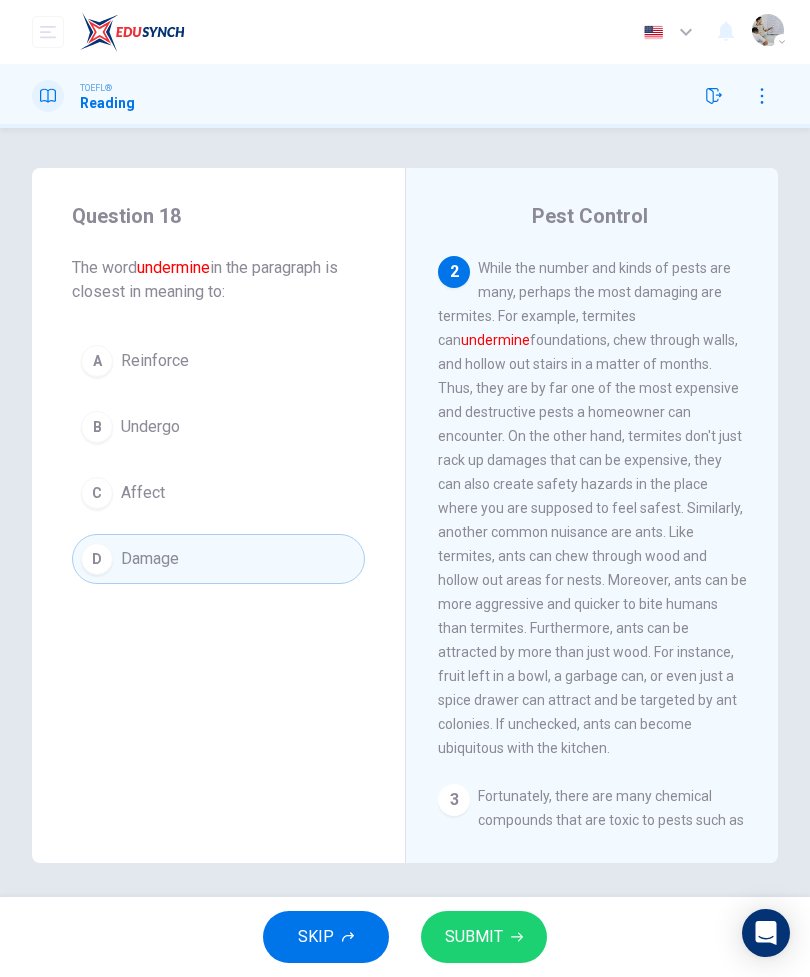 click on "SUBMIT" at bounding box center (474, 937) 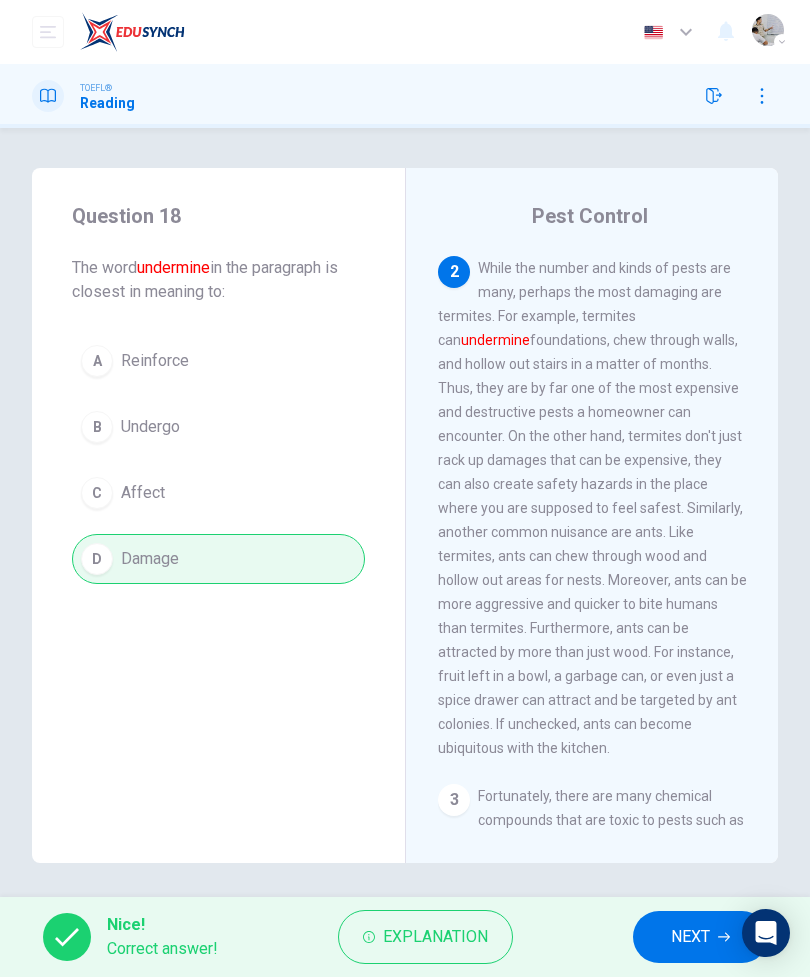 click on "NEXT" at bounding box center (690, 937) 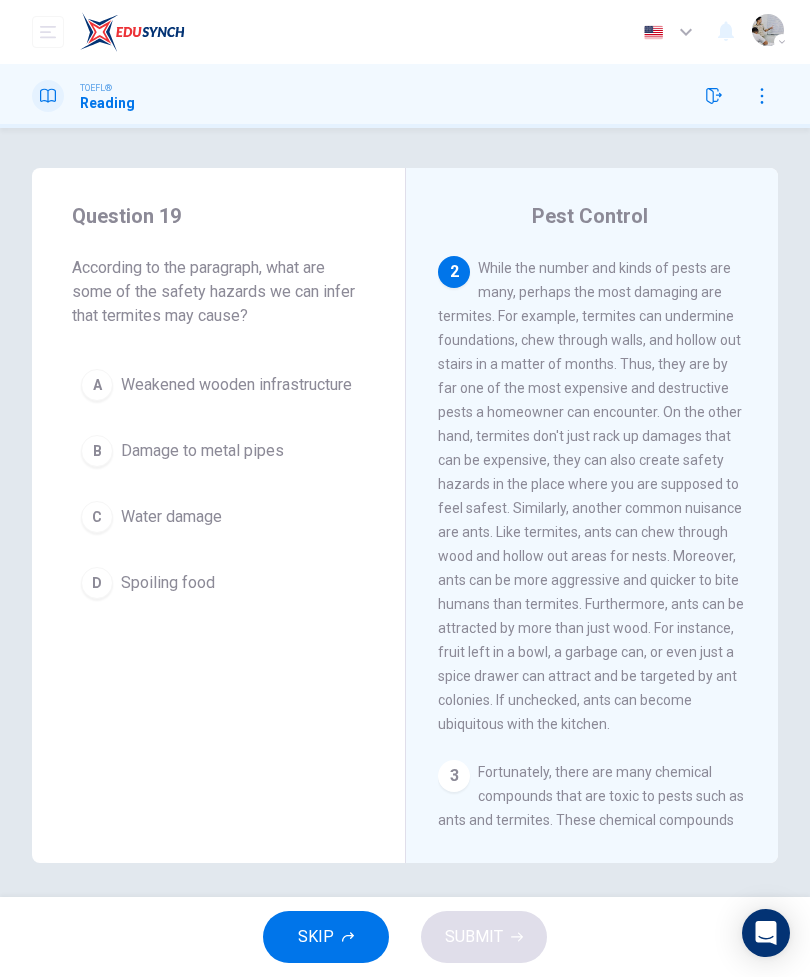 click on "SKIP" at bounding box center [326, 937] 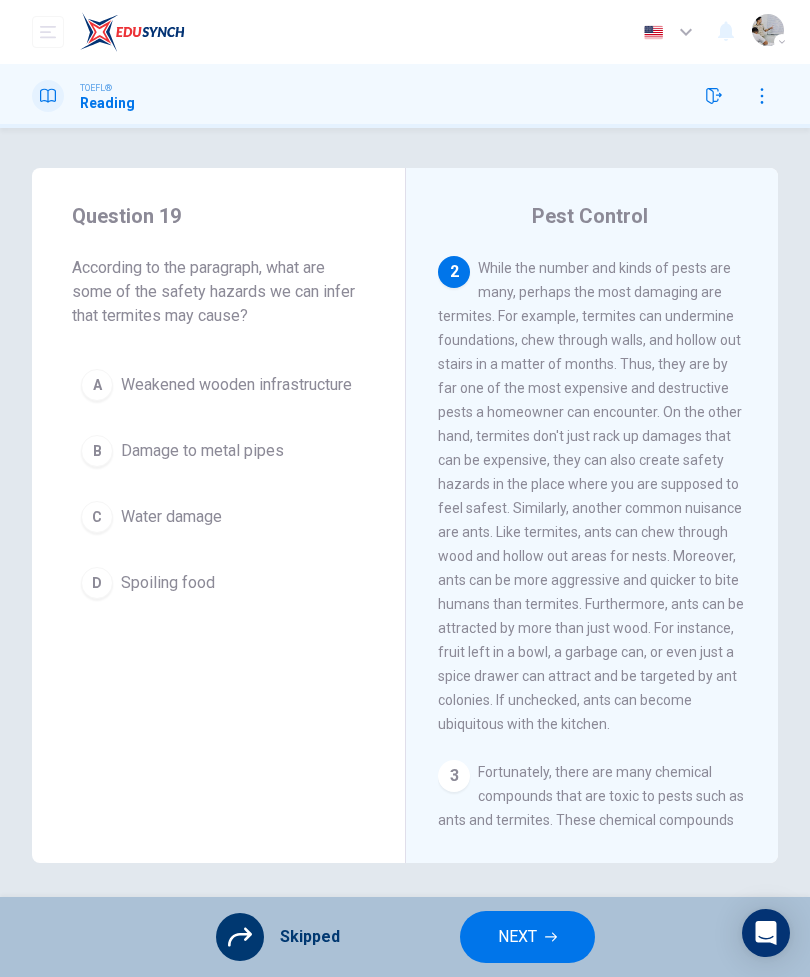 click on "NEXT" at bounding box center [517, 937] 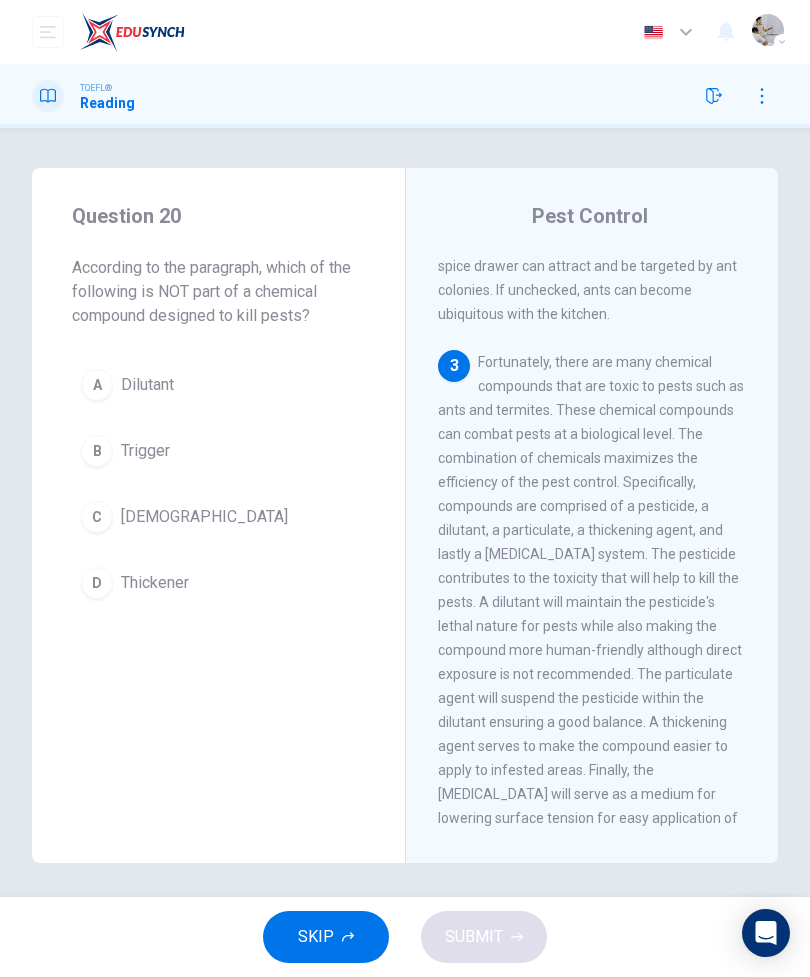 scroll, scrollTop: 1113, scrollLeft: 0, axis: vertical 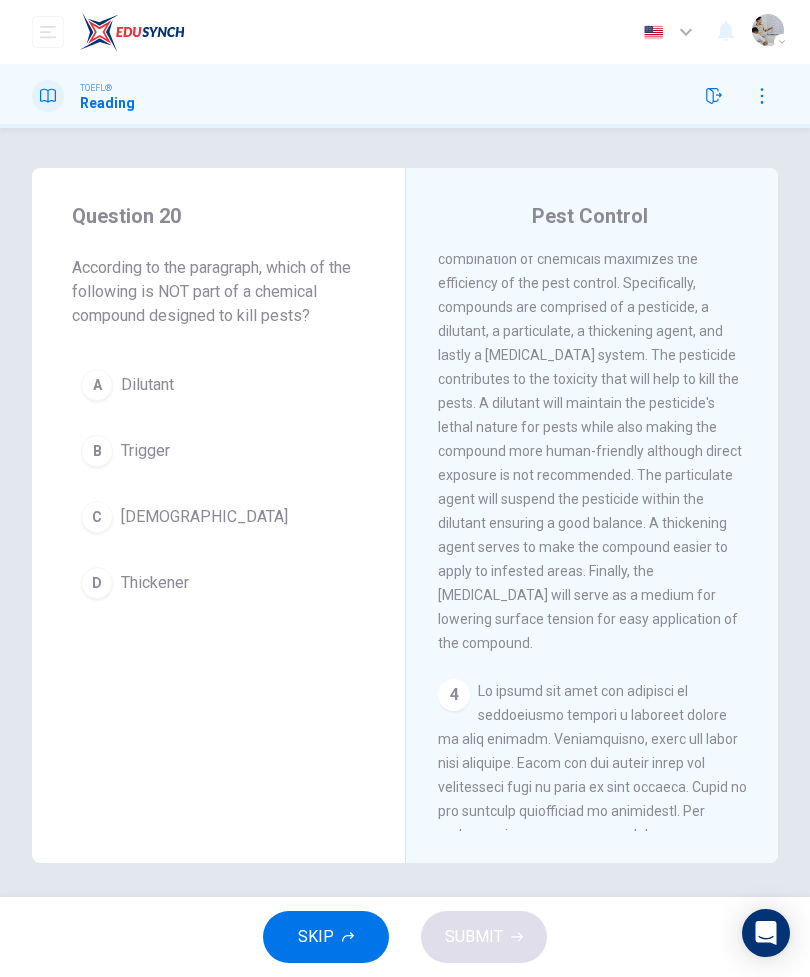 click on "SKIP" at bounding box center (326, 937) 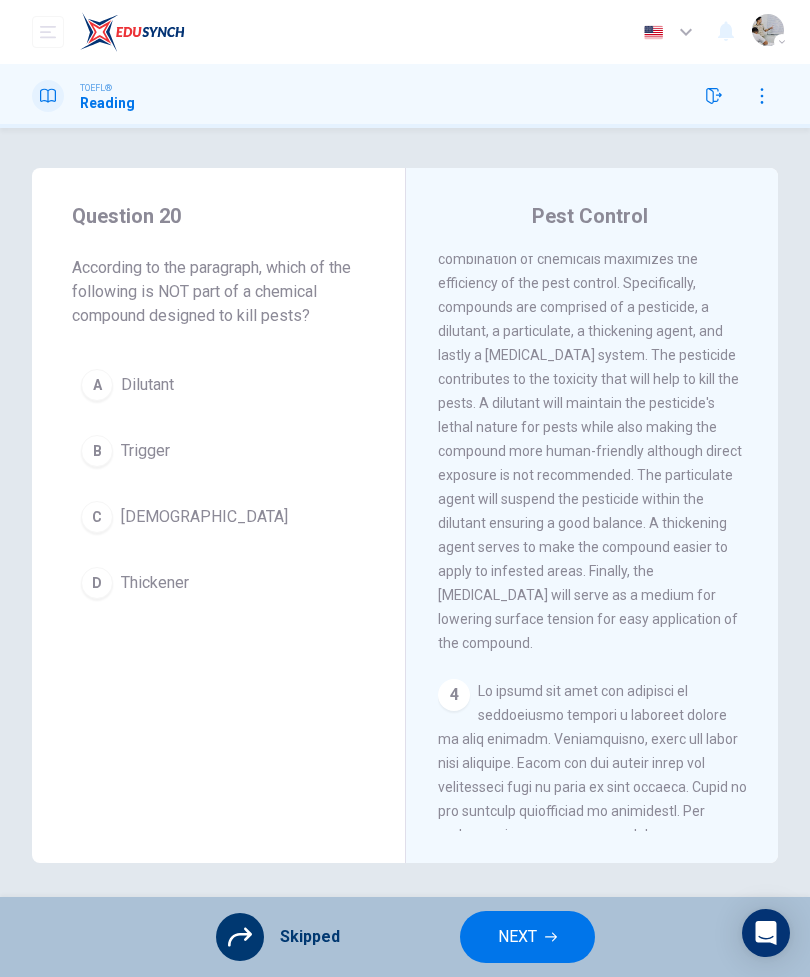 click on "NEXT" at bounding box center (527, 937) 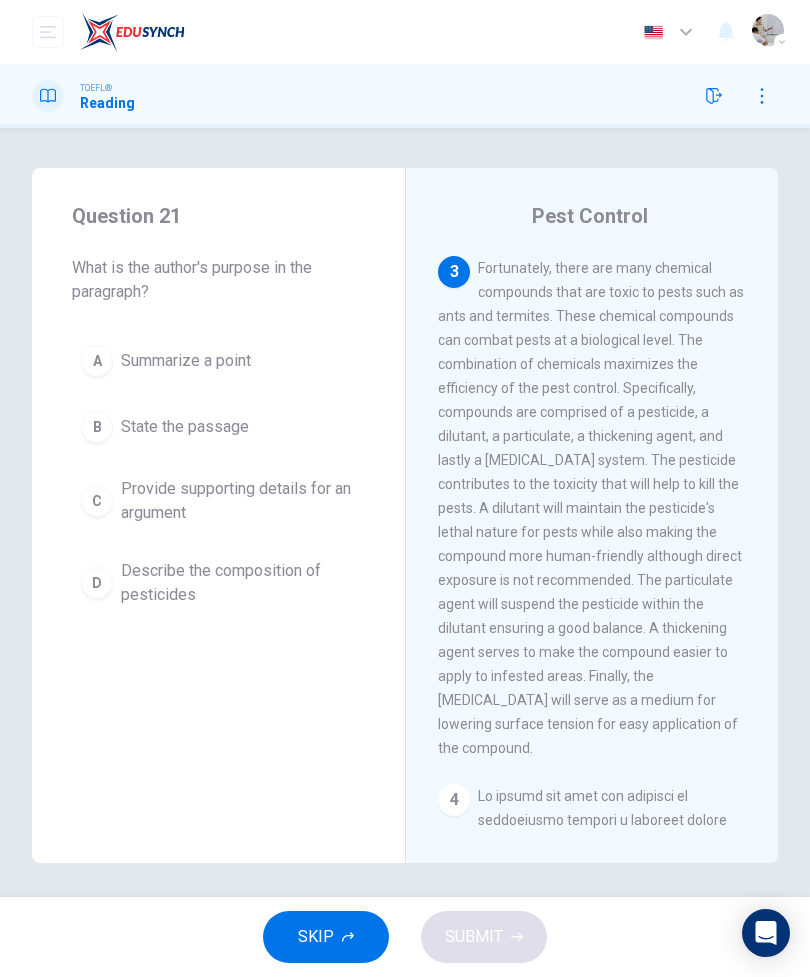 scroll, scrollTop: 1008, scrollLeft: 0, axis: vertical 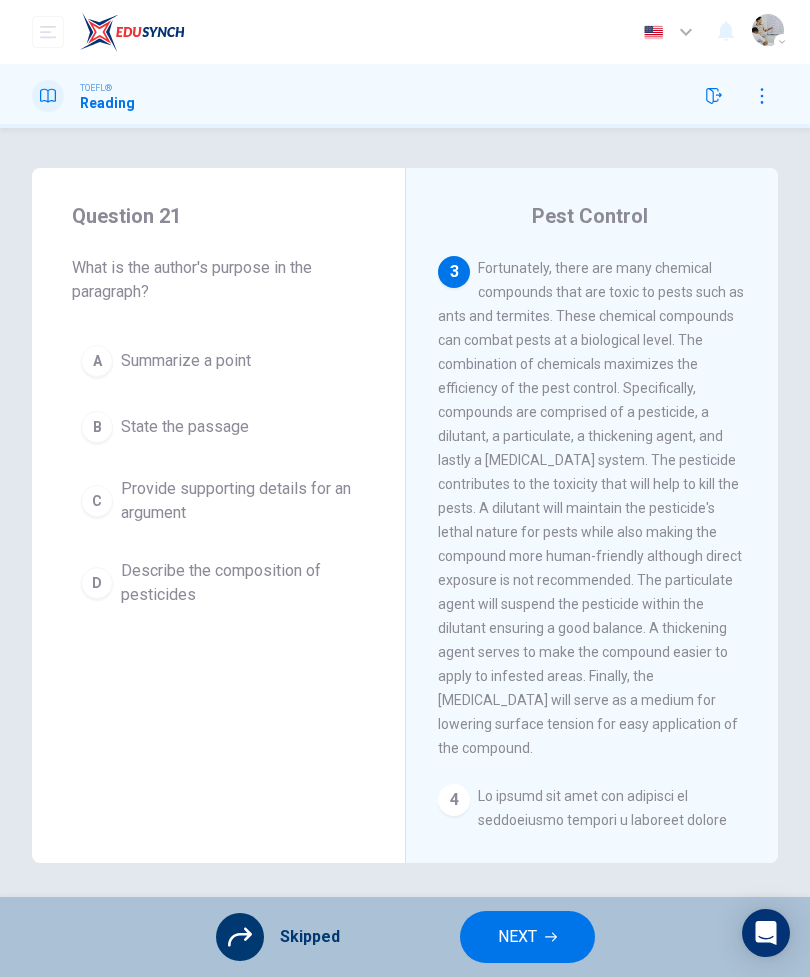 click on "NEXT" at bounding box center [517, 937] 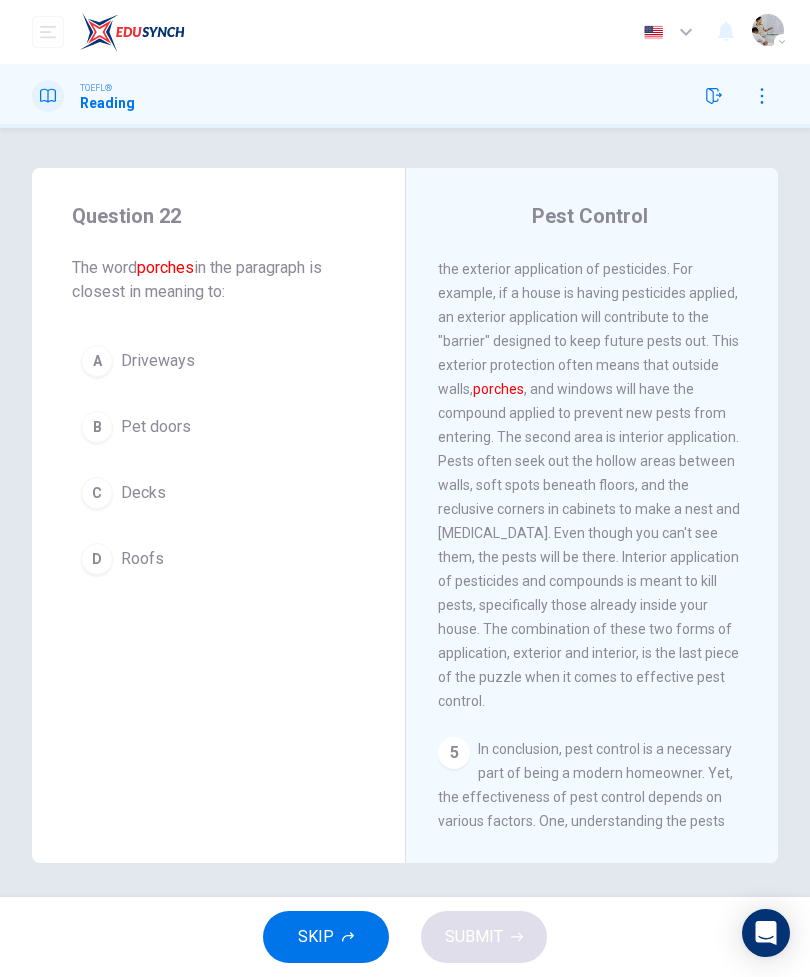 scroll, scrollTop: 1689, scrollLeft: 0, axis: vertical 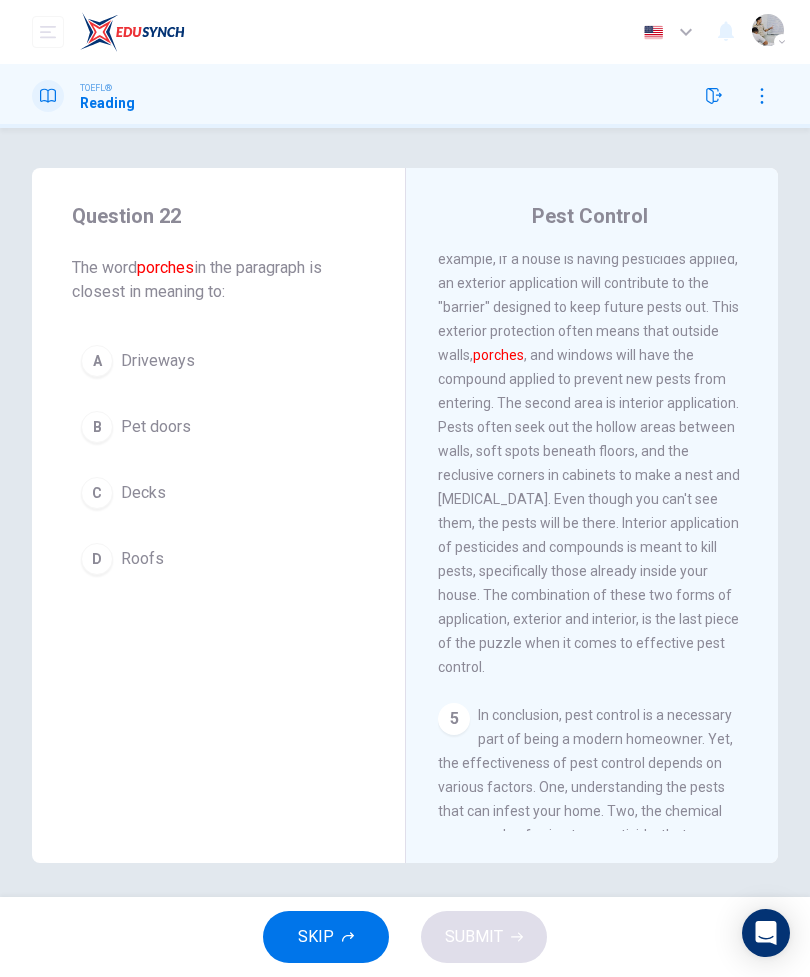 click on "C Decks" at bounding box center [218, 493] 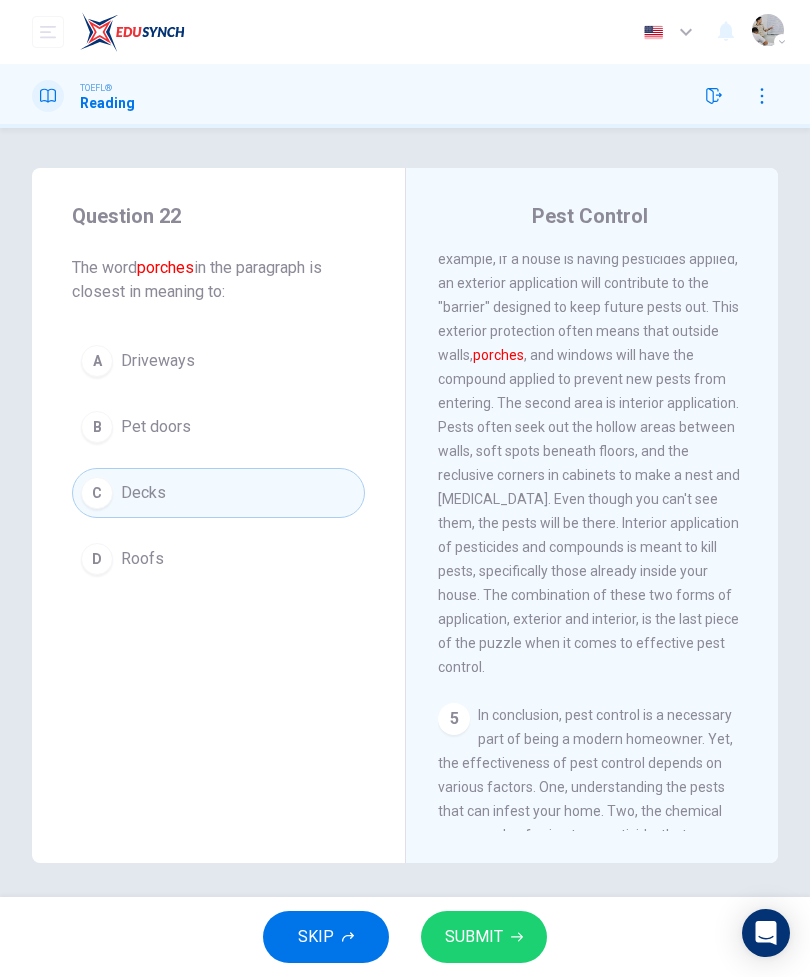 click 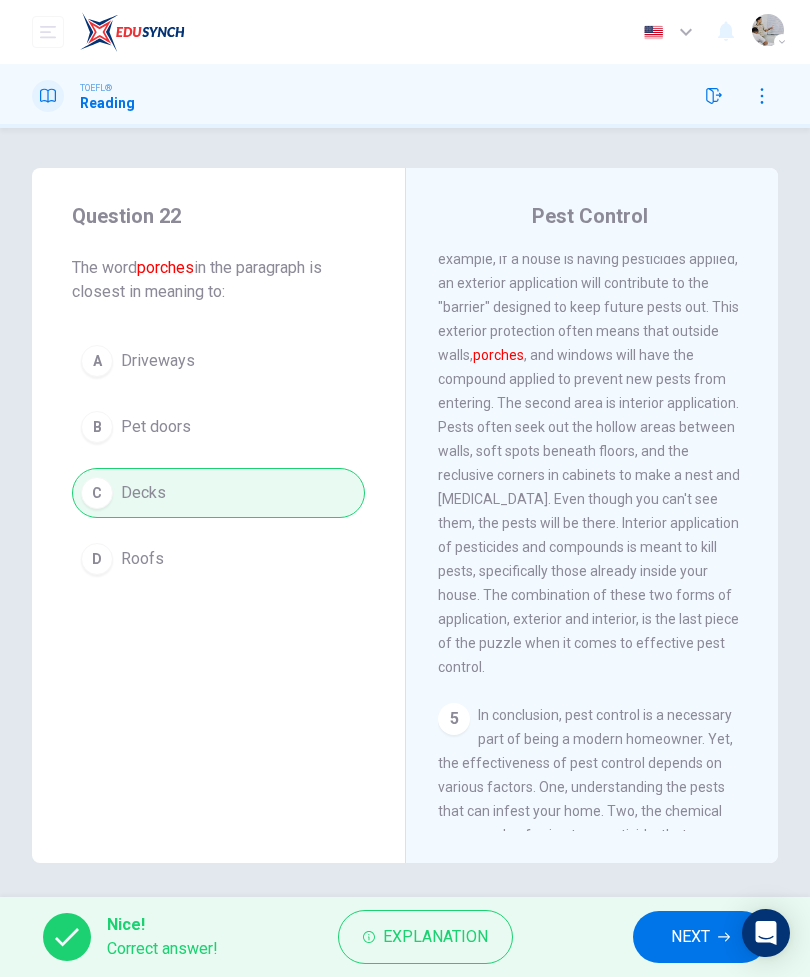 click on "NEXT" at bounding box center (690, 937) 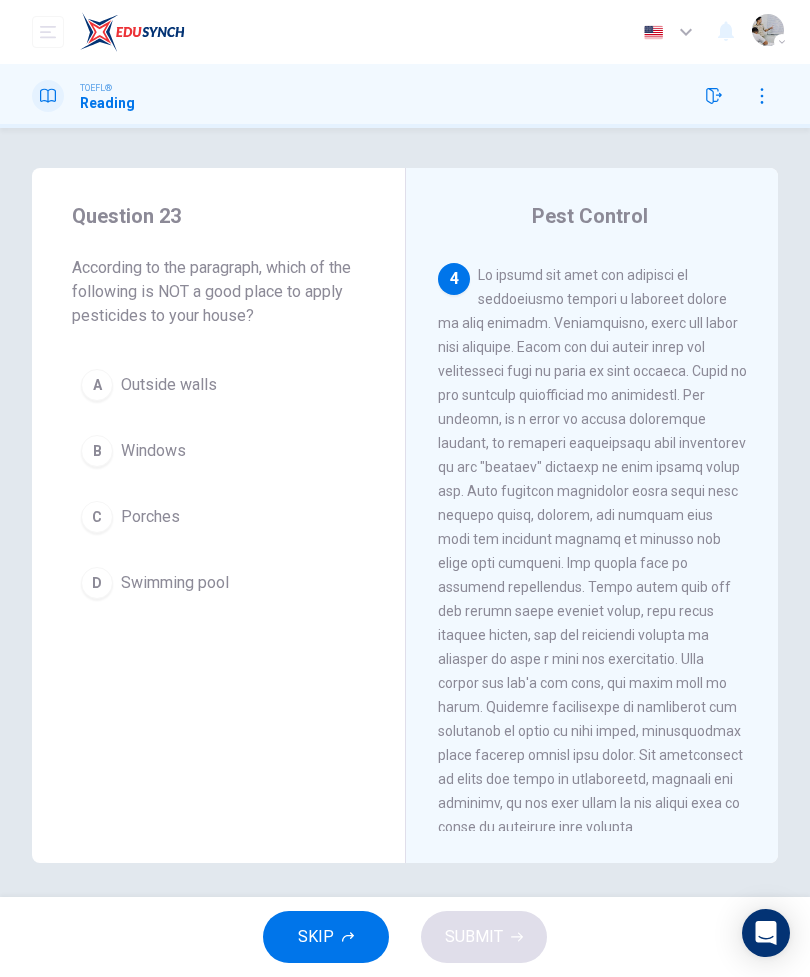 scroll, scrollTop: 1512, scrollLeft: 0, axis: vertical 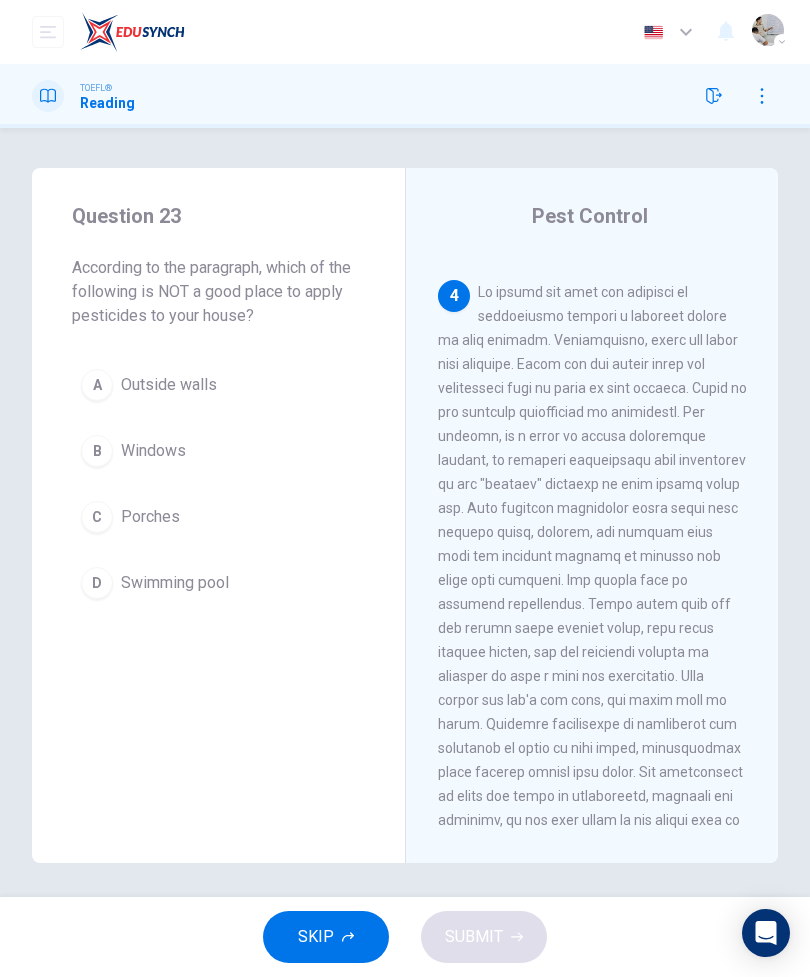 click on "SKIP" at bounding box center (326, 937) 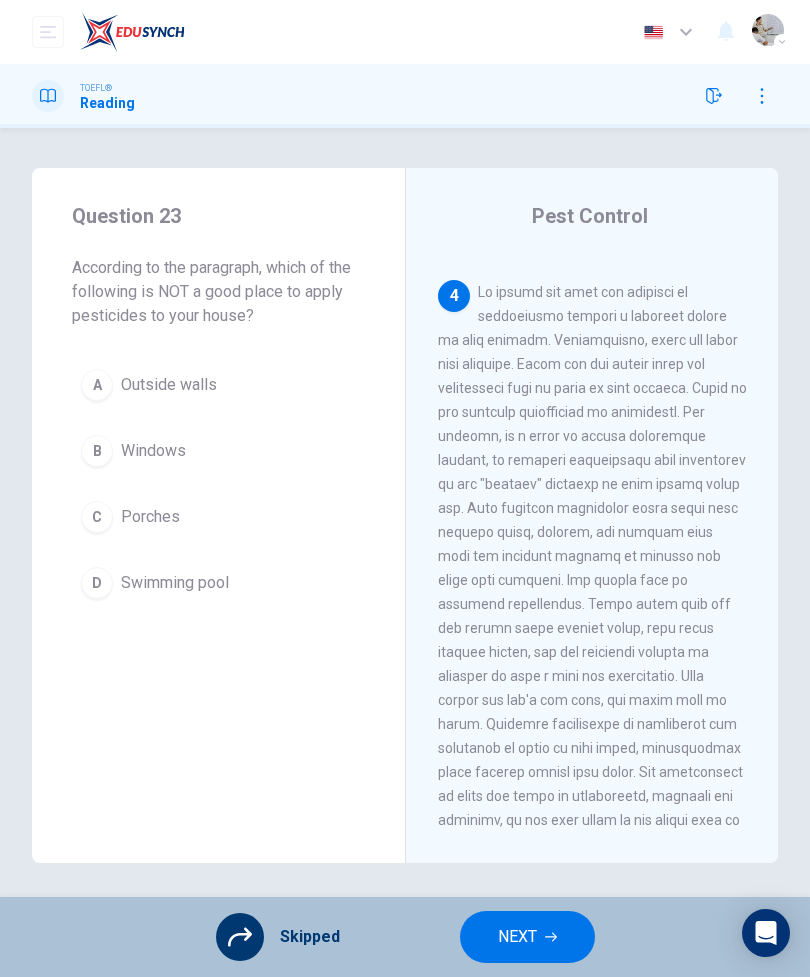 click on "NEXT" at bounding box center [527, 937] 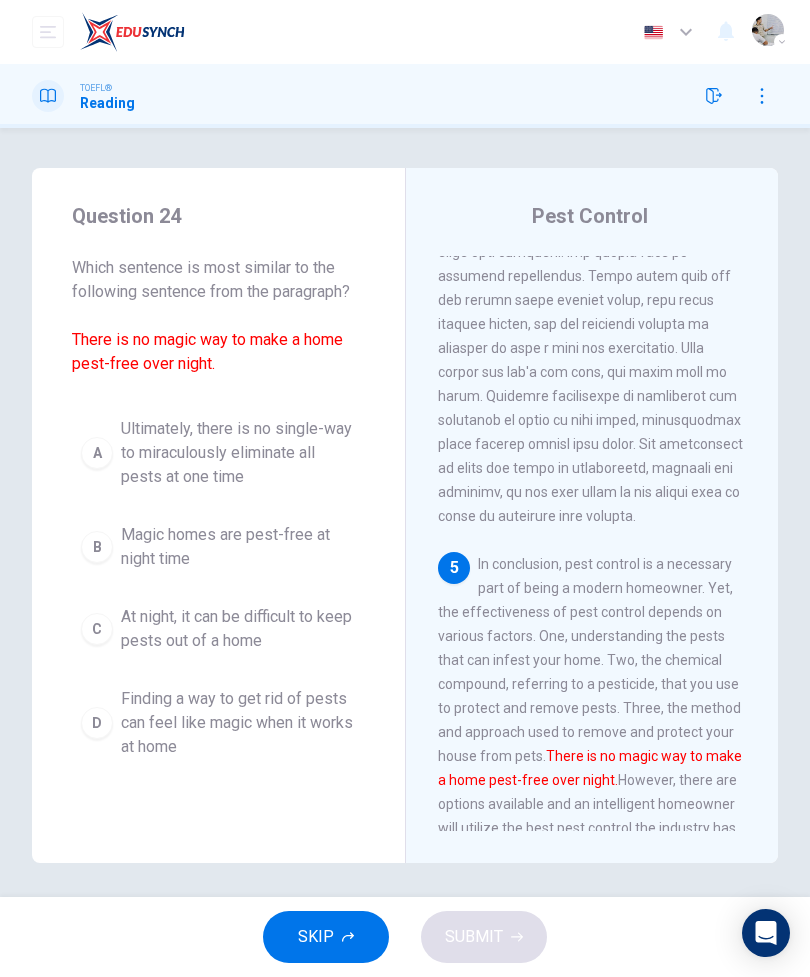 scroll, scrollTop: 1873, scrollLeft: 0, axis: vertical 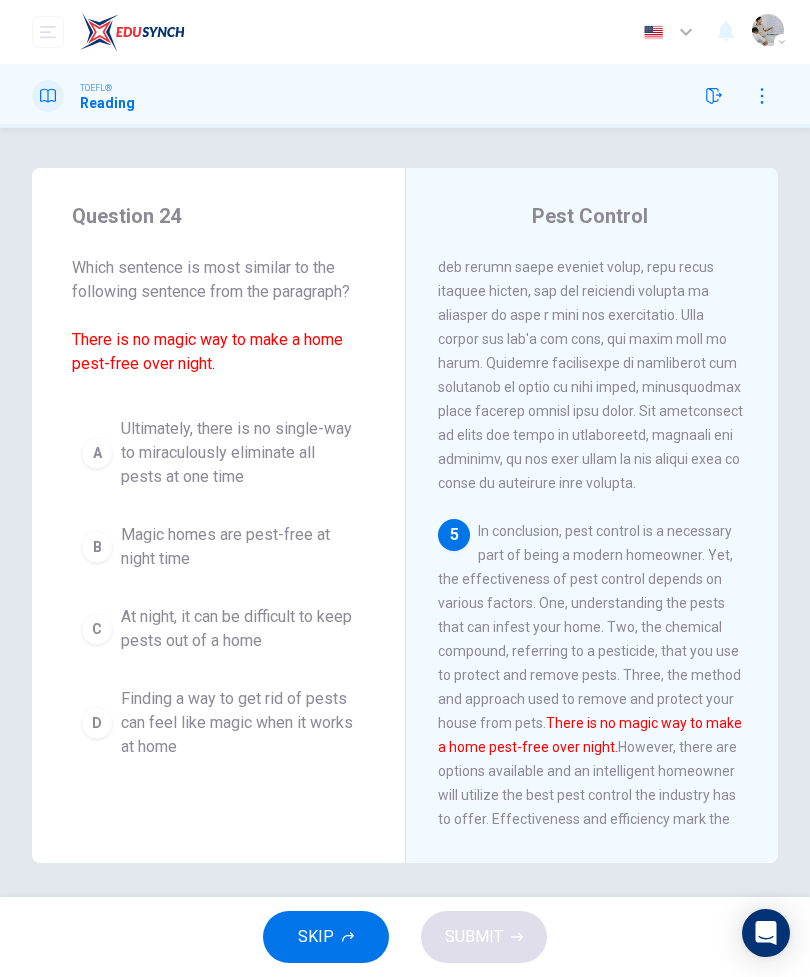 click on "Ultimately, there is no single-way to miraculously eliminate all pests at one time" at bounding box center [238, 453] 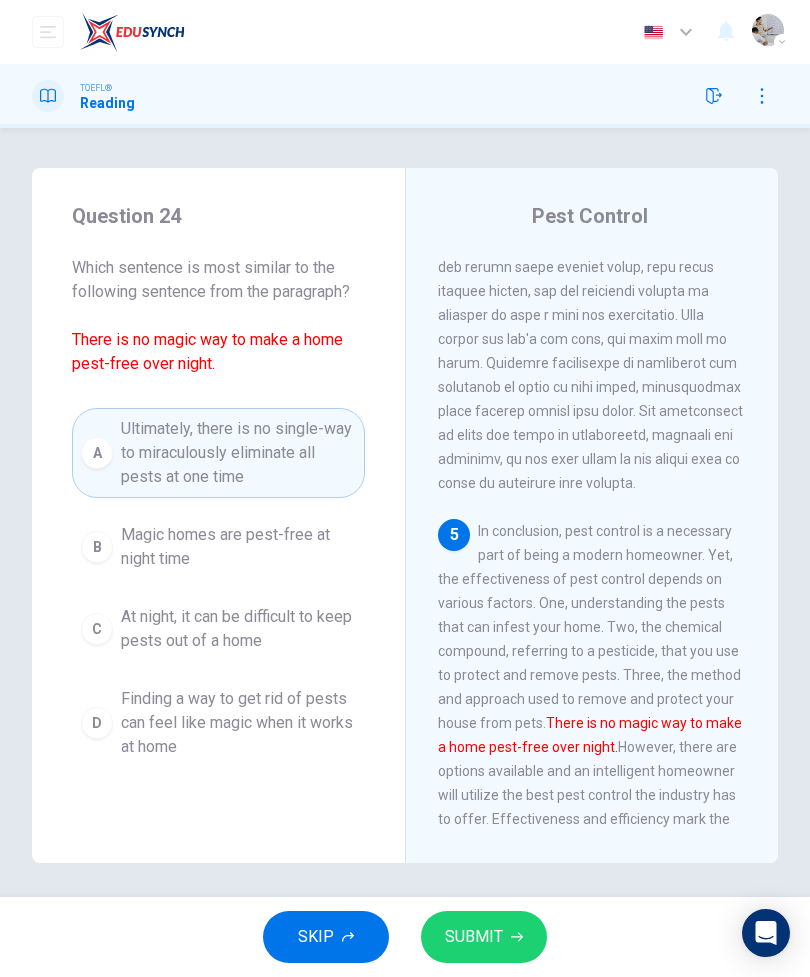 click on "SUBMIT" at bounding box center [484, 937] 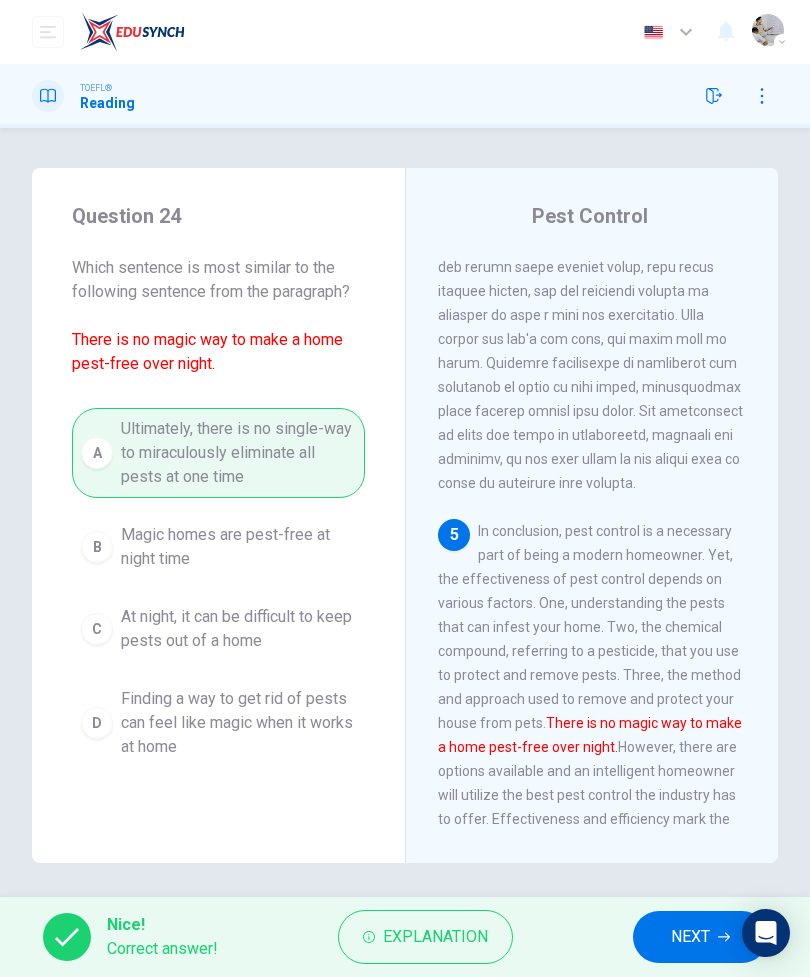 click on "NEXT" at bounding box center (690, 937) 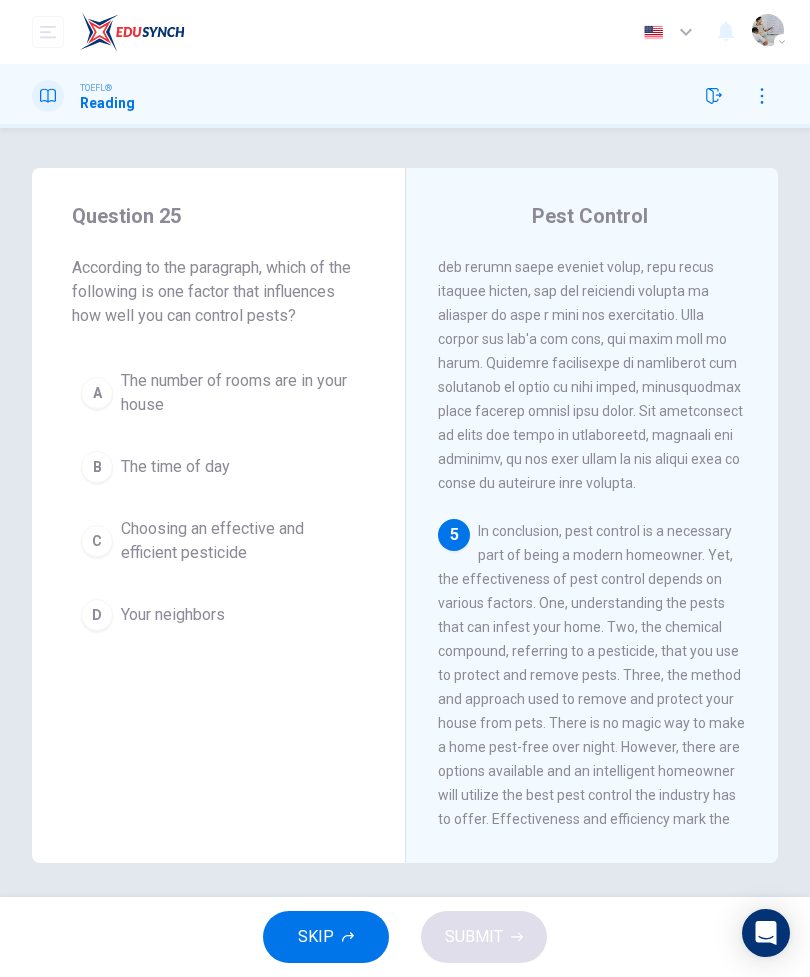 click on "SKIP" at bounding box center [326, 937] 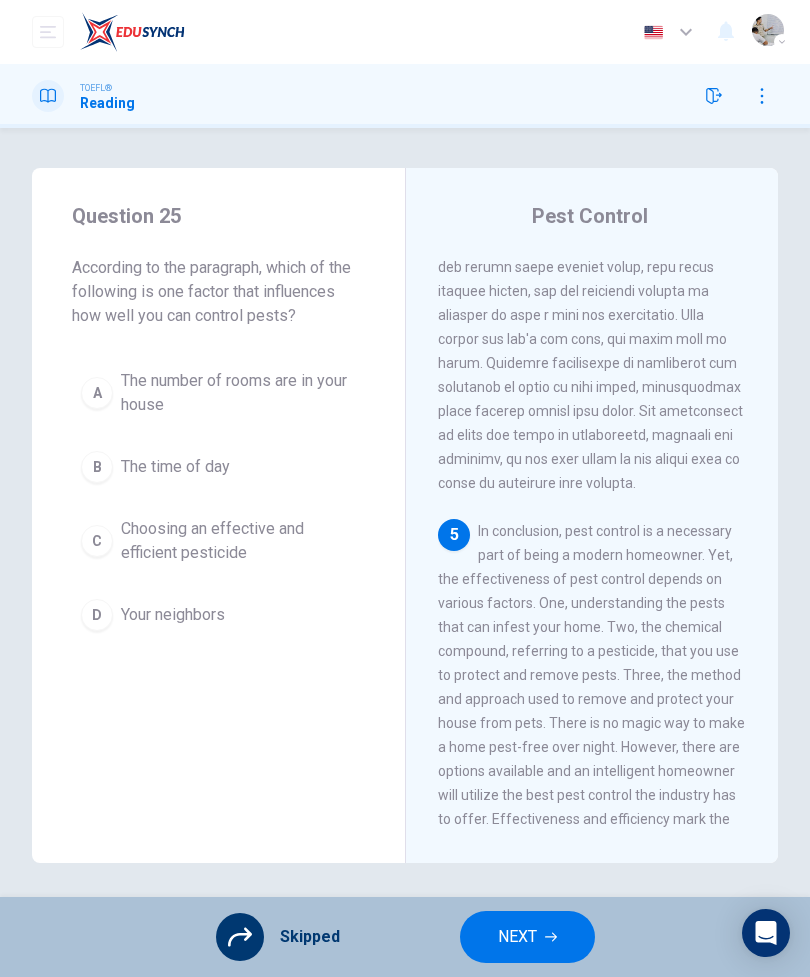 click on "NEXT" at bounding box center [527, 937] 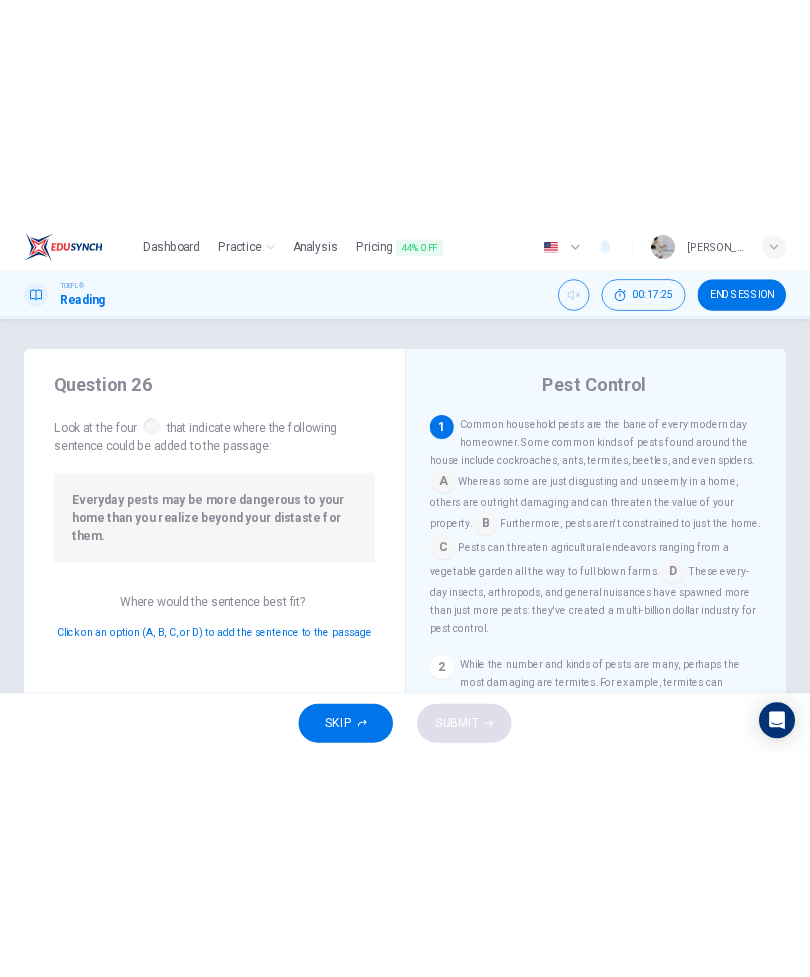 scroll, scrollTop: 0, scrollLeft: 0, axis: both 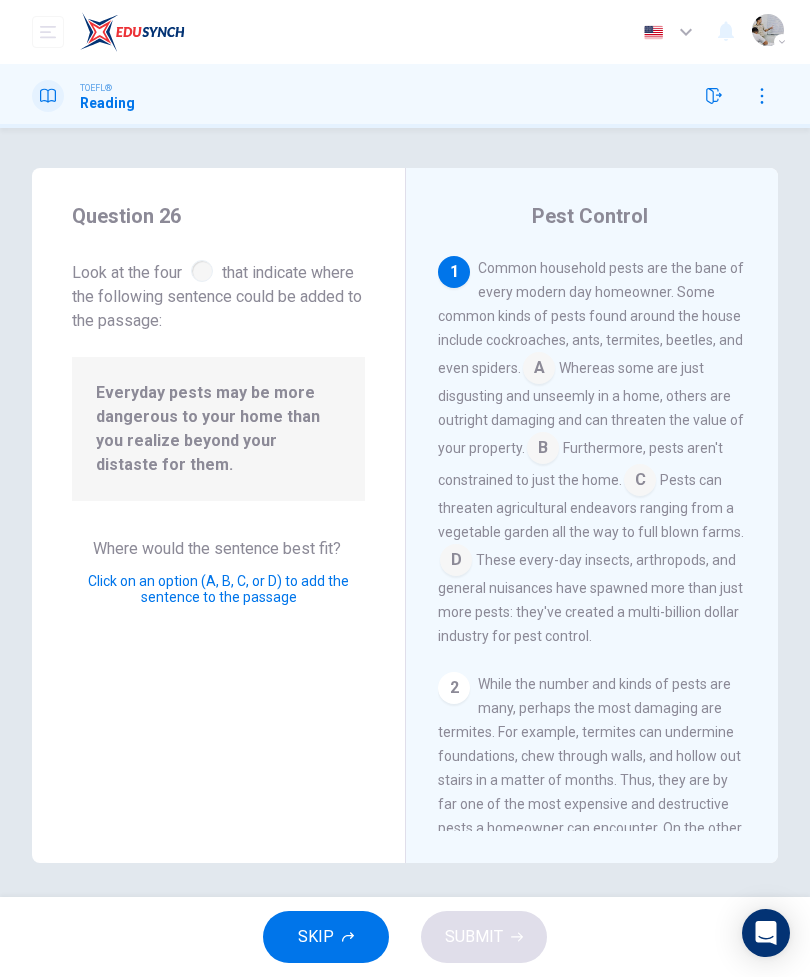 click at bounding box center [543, 450] 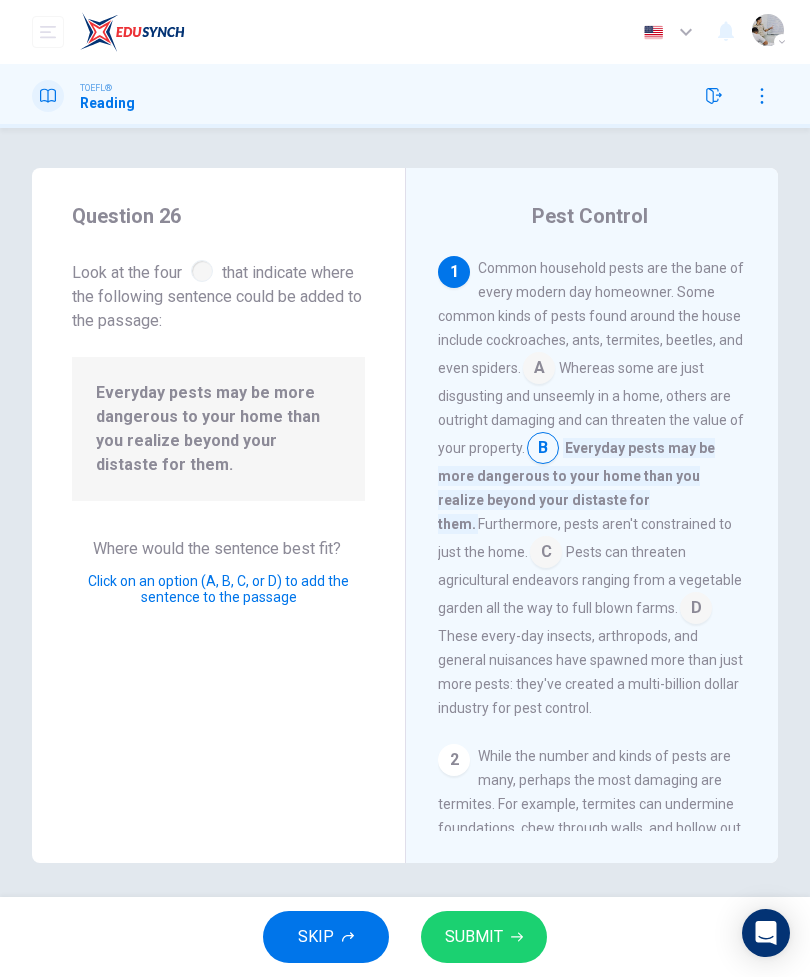 click on "SUBMIT" at bounding box center [474, 937] 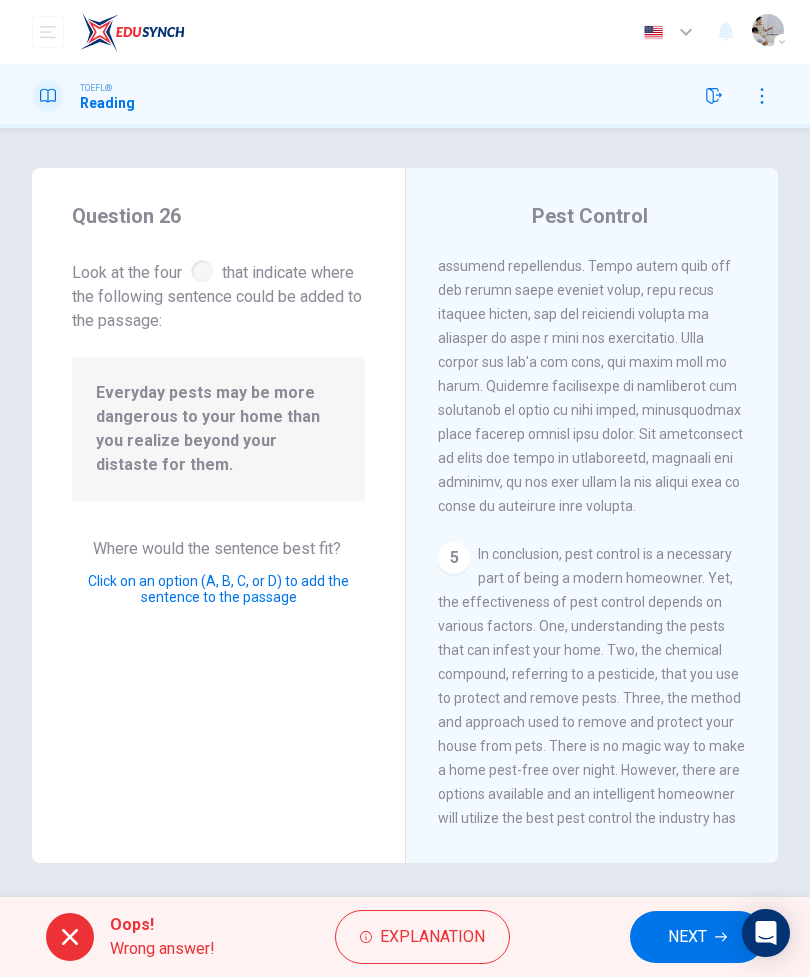 scroll, scrollTop: 1833, scrollLeft: 0, axis: vertical 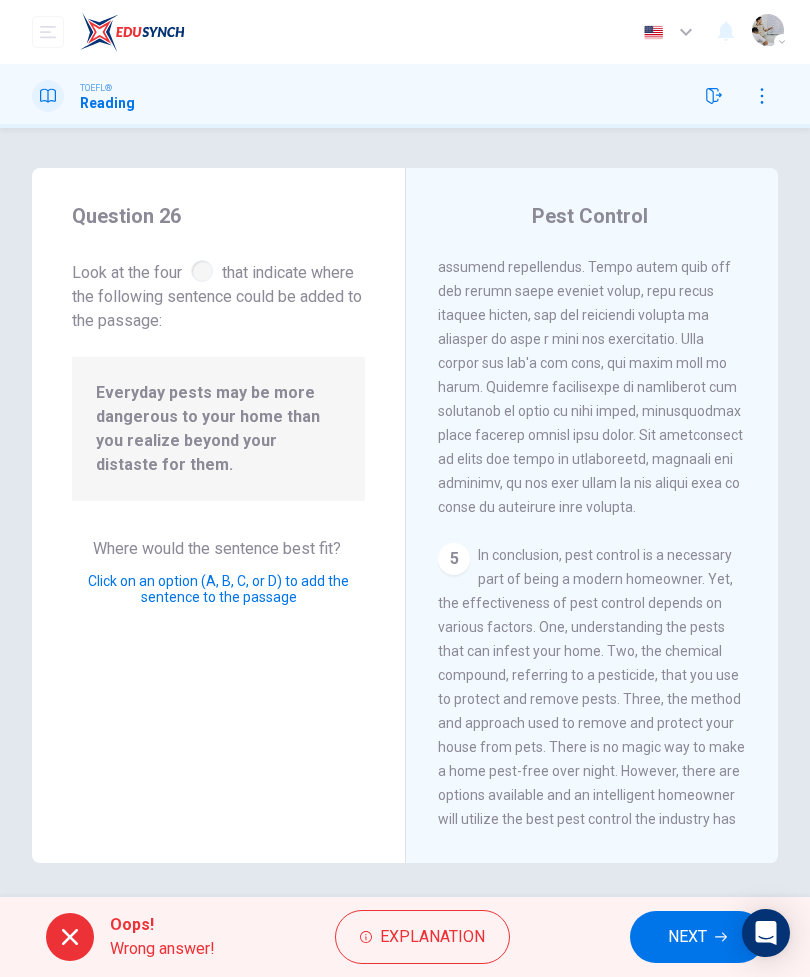 click on "NEXT" at bounding box center [687, 937] 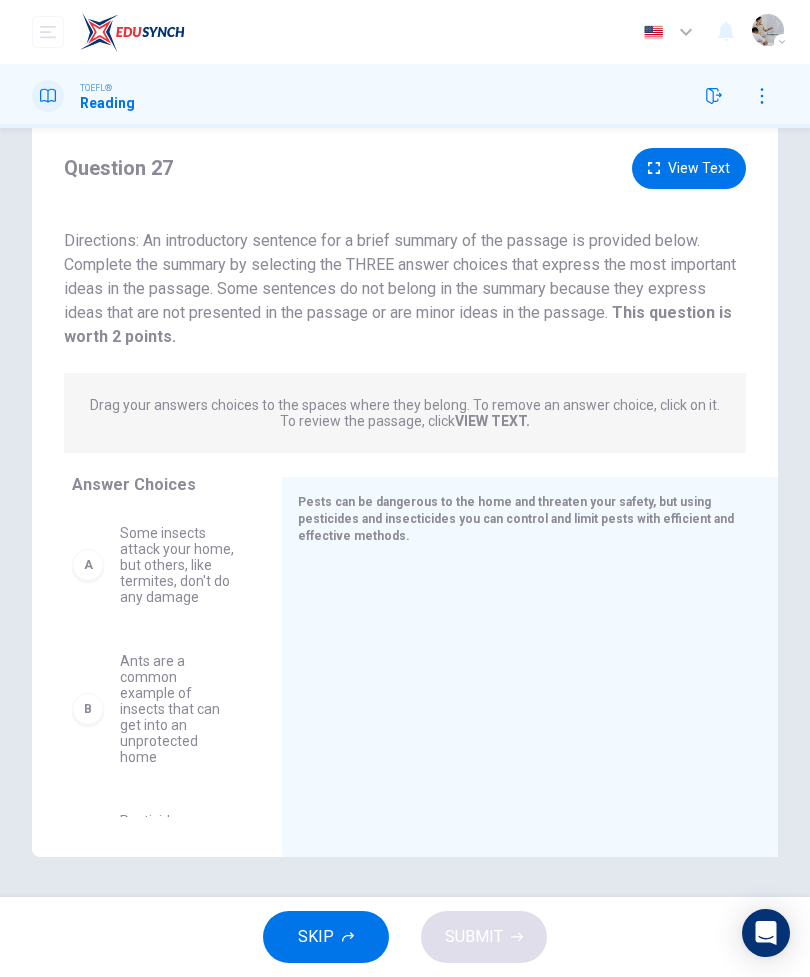 scroll, scrollTop: 52, scrollLeft: 0, axis: vertical 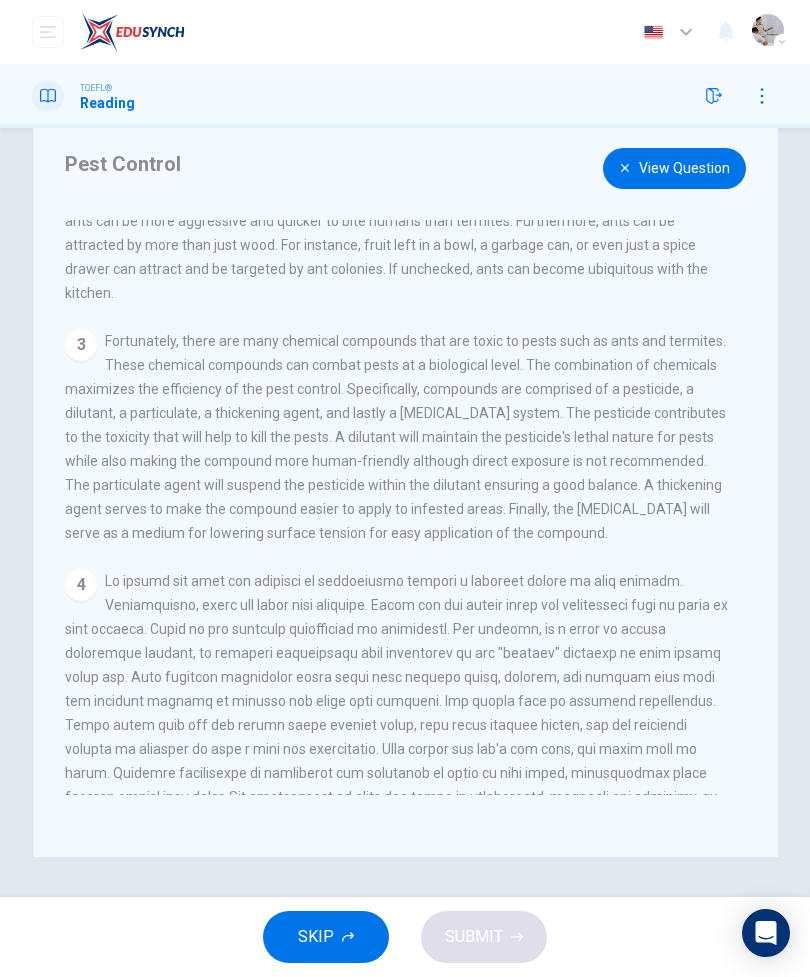click on "View Question" at bounding box center (674, 168) 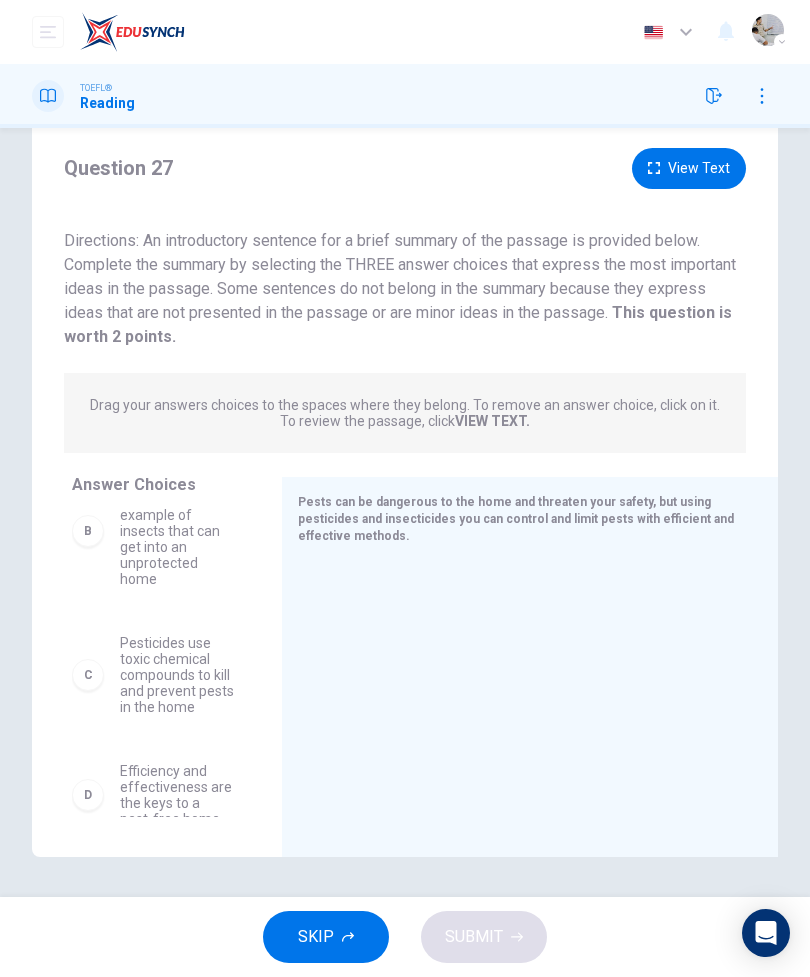 scroll, scrollTop: 179, scrollLeft: 0, axis: vertical 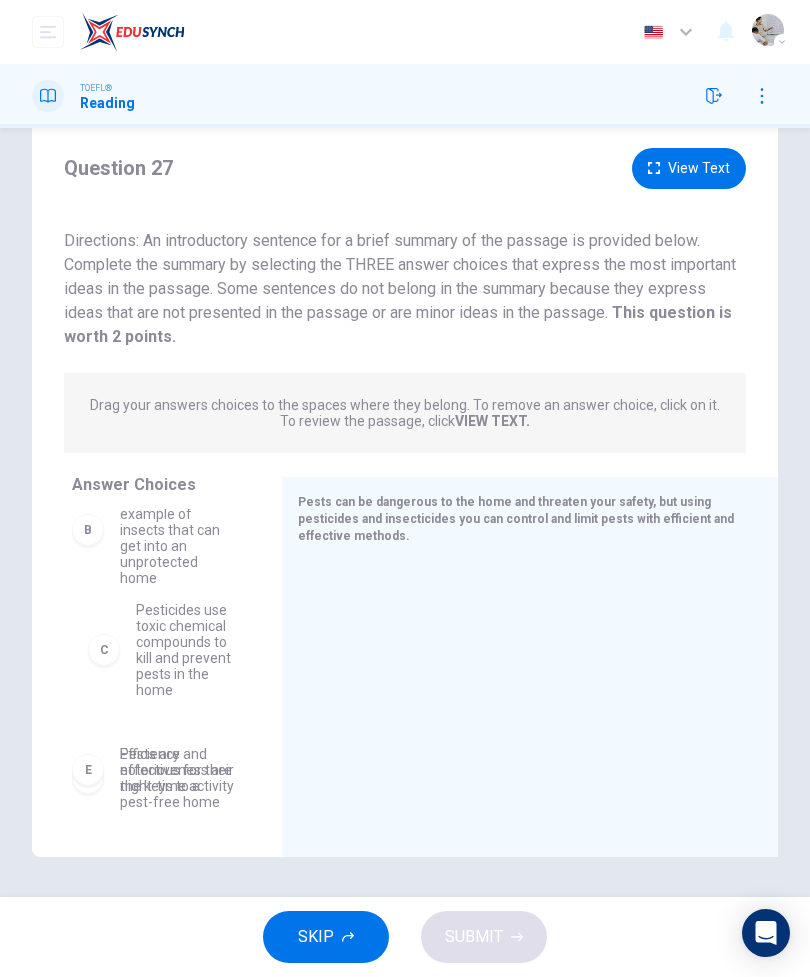 click on "A Some insects attack your home, but others, like termites, don't do any damage B Ants are a common example of insects that can get into an unprotected home D Efficiency and effectiveness are the keys to a pest-free home E Pests are notorious for their night-time activity F Protecting your home can be done simply without chemical" at bounding box center [169, 663] 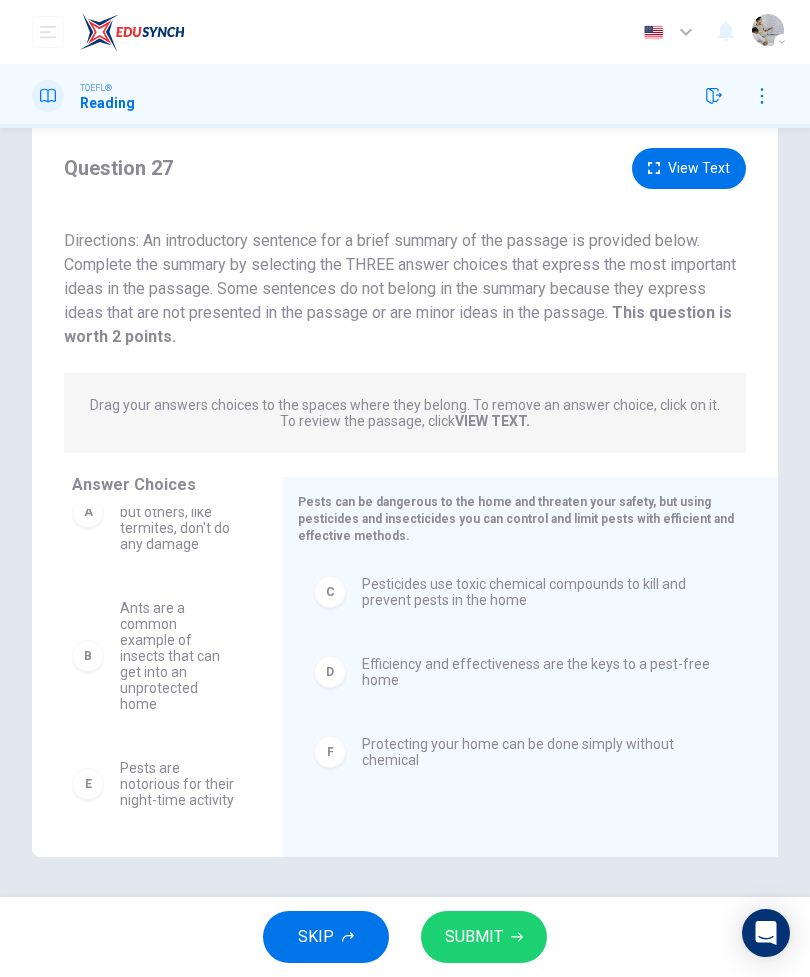 scroll, scrollTop: 28, scrollLeft: 0, axis: vertical 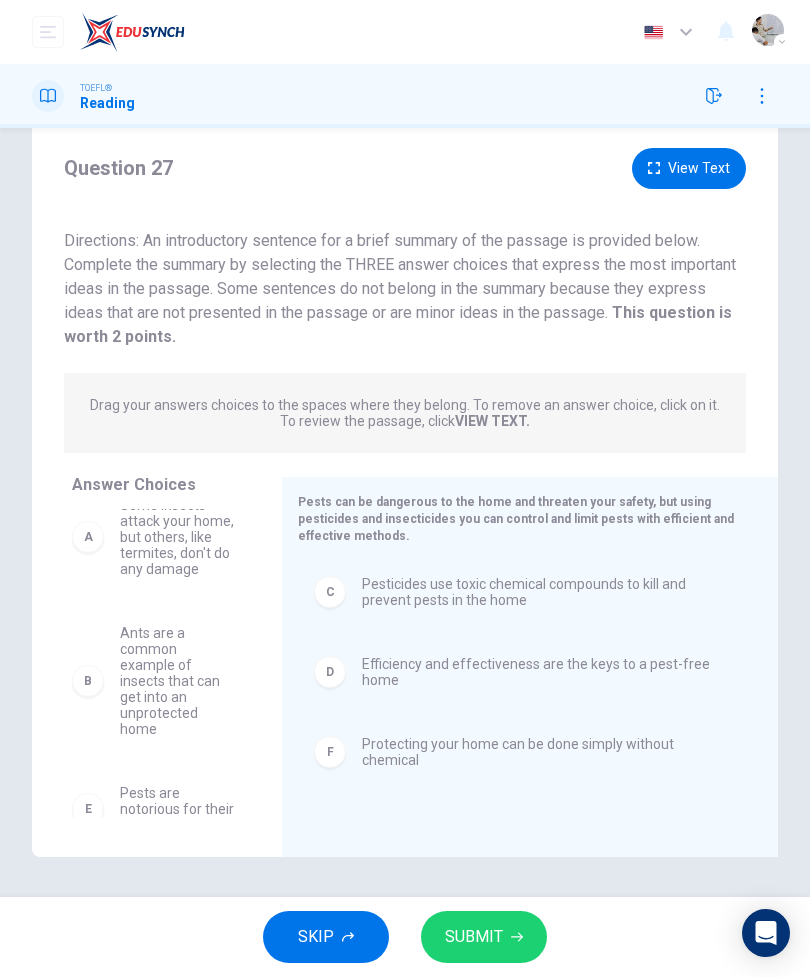 click on "SUBMIT" at bounding box center (484, 937) 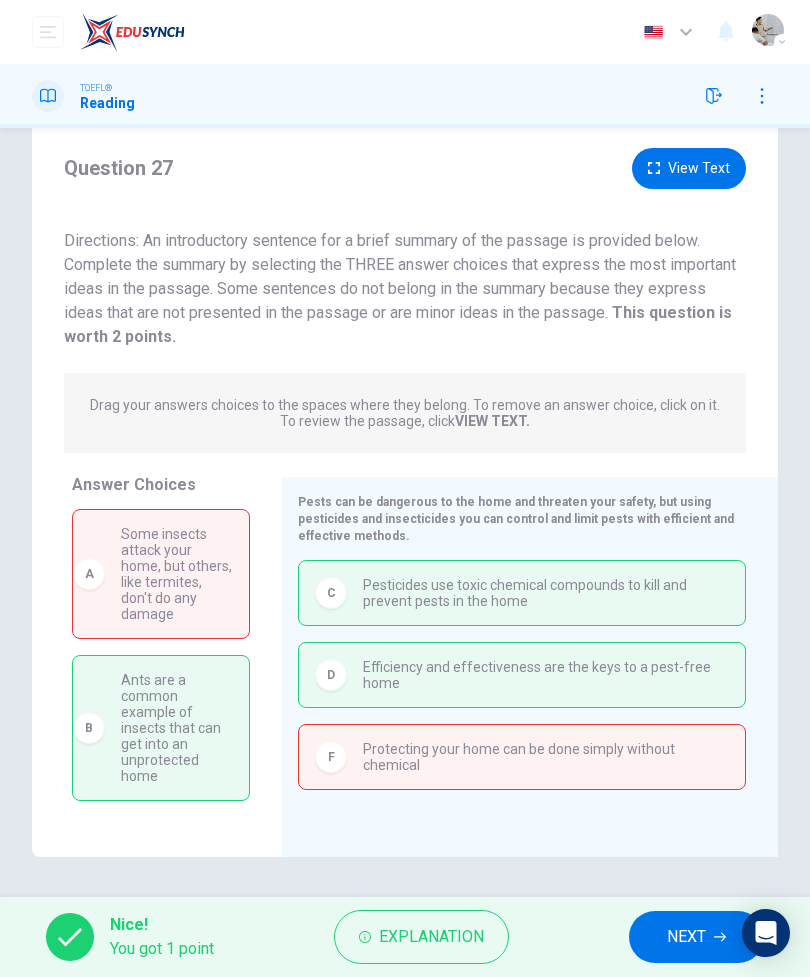 scroll, scrollTop: 0, scrollLeft: 0, axis: both 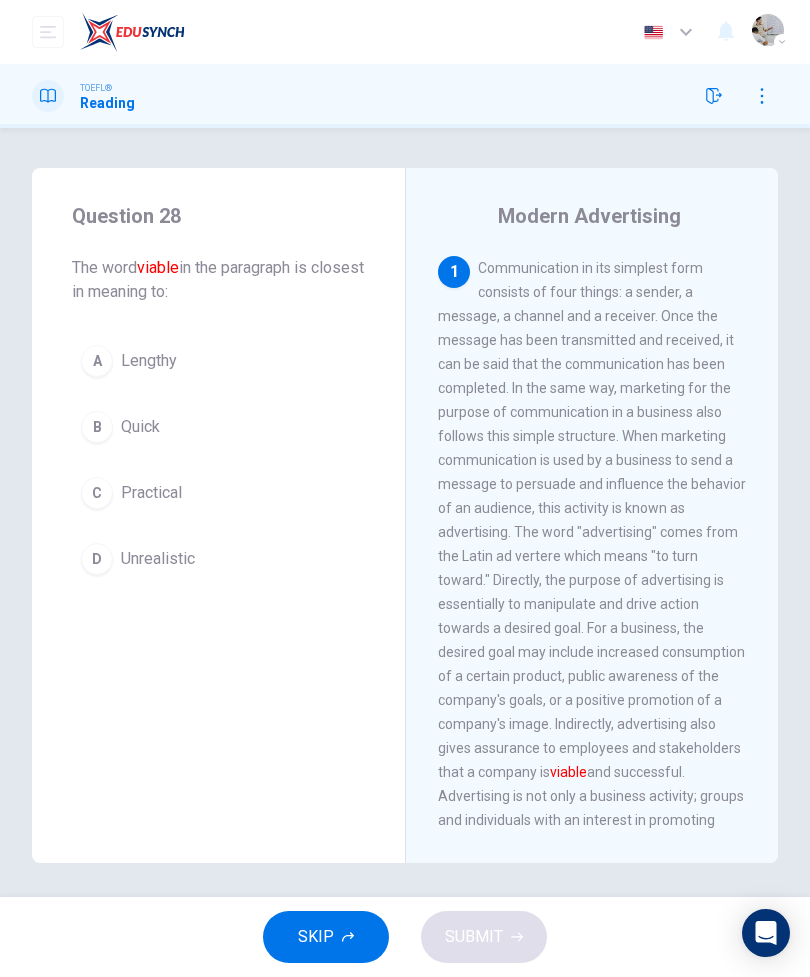 click on "C Practical" at bounding box center (218, 493) 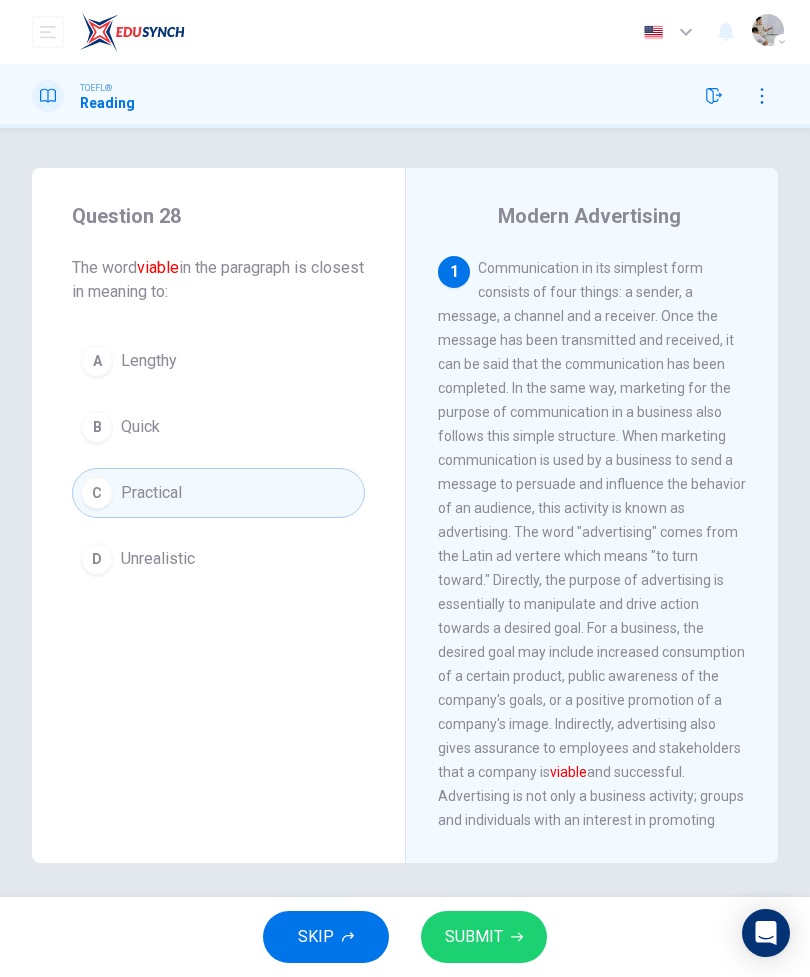 click on "B Quick" at bounding box center [218, 427] 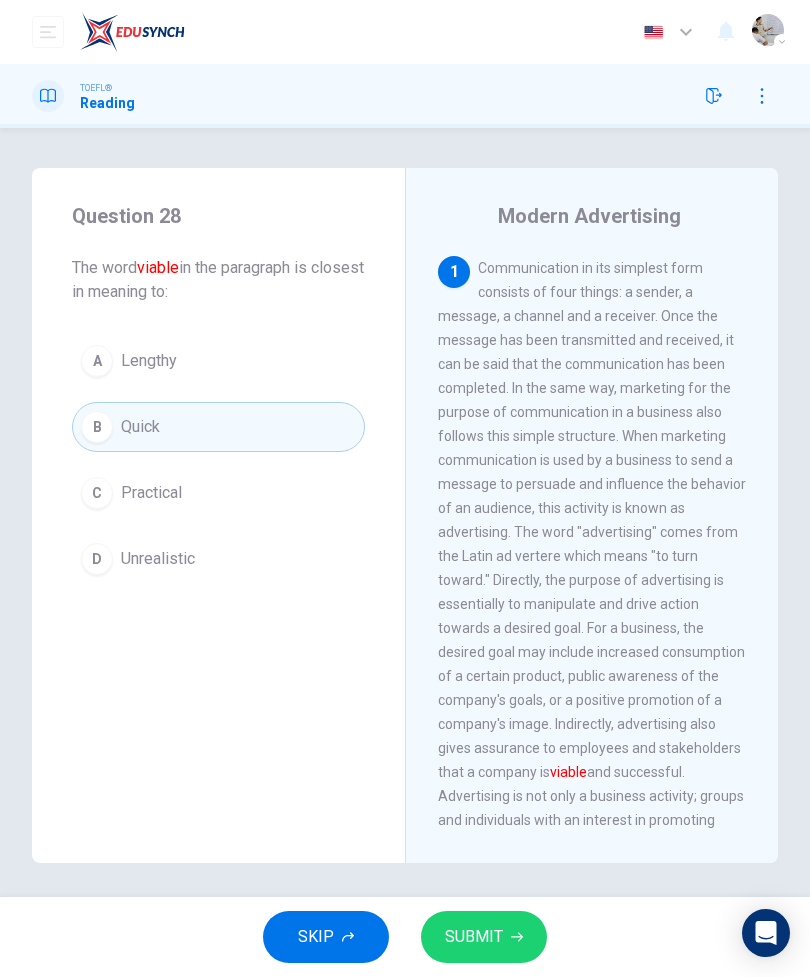 click on "SUBMIT" at bounding box center (484, 937) 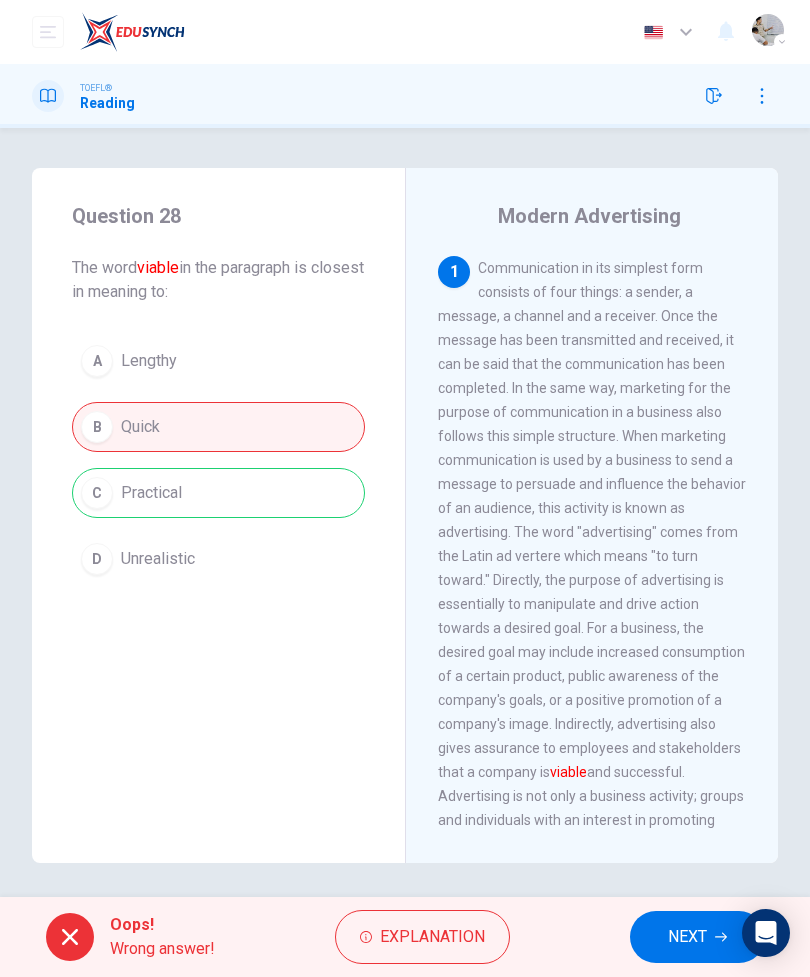 click on "NEXT" at bounding box center [687, 937] 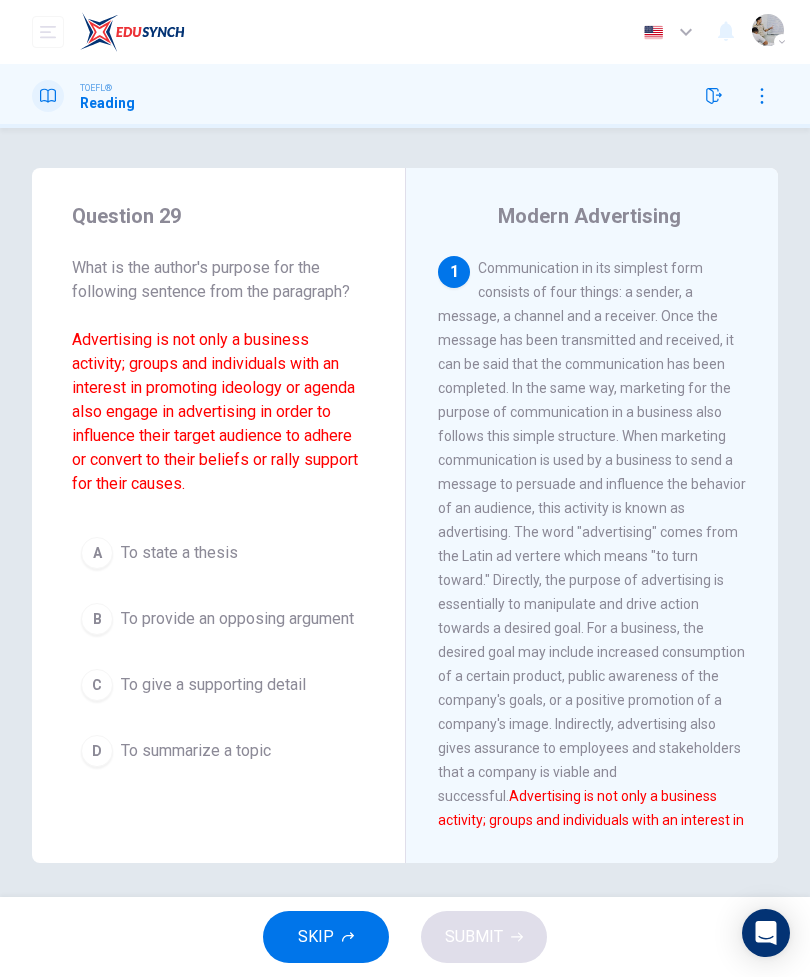 click 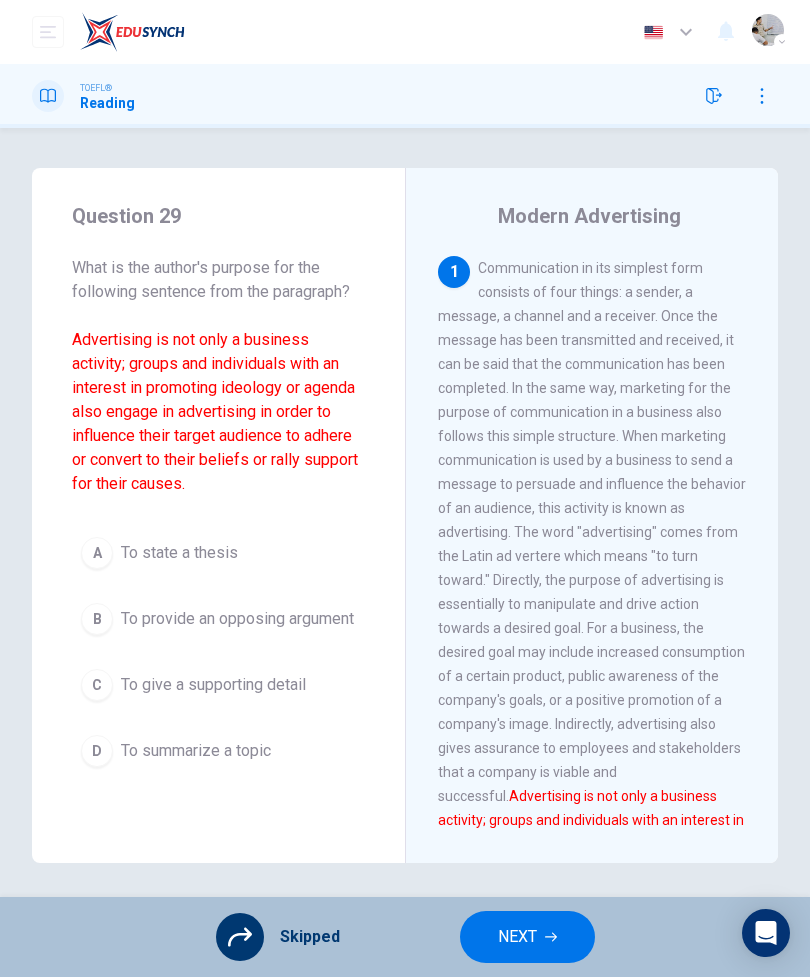 click on "NEXT" at bounding box center [527, 937] 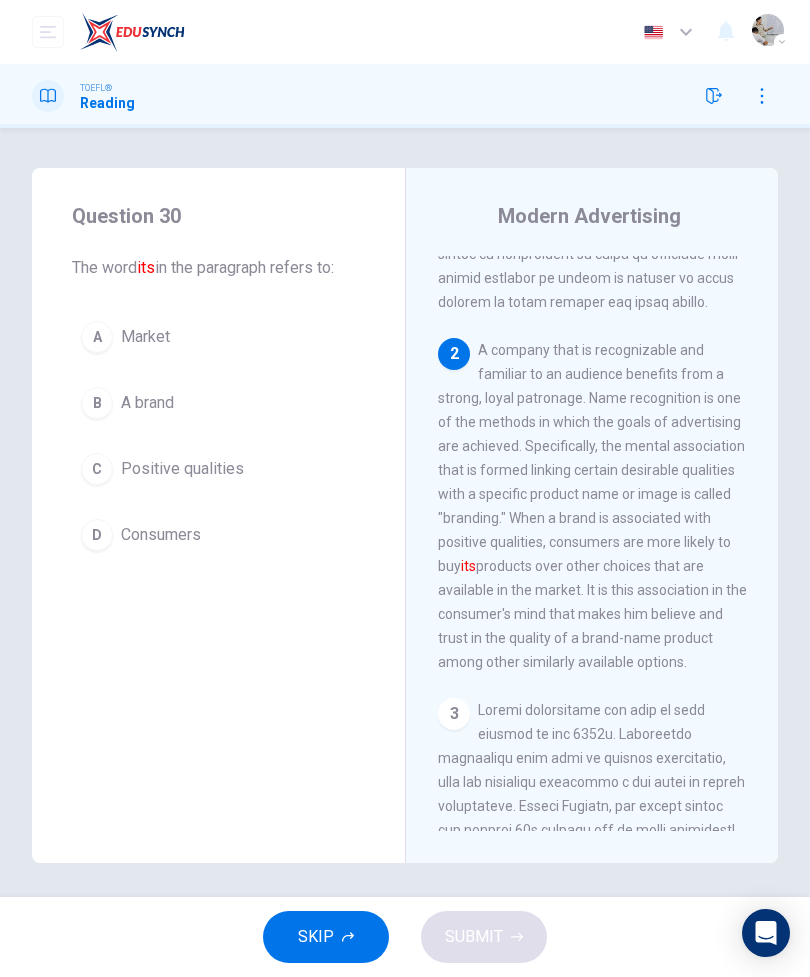 scroll, scrollTop: 633, scrollLeft: 0, axis: vertical 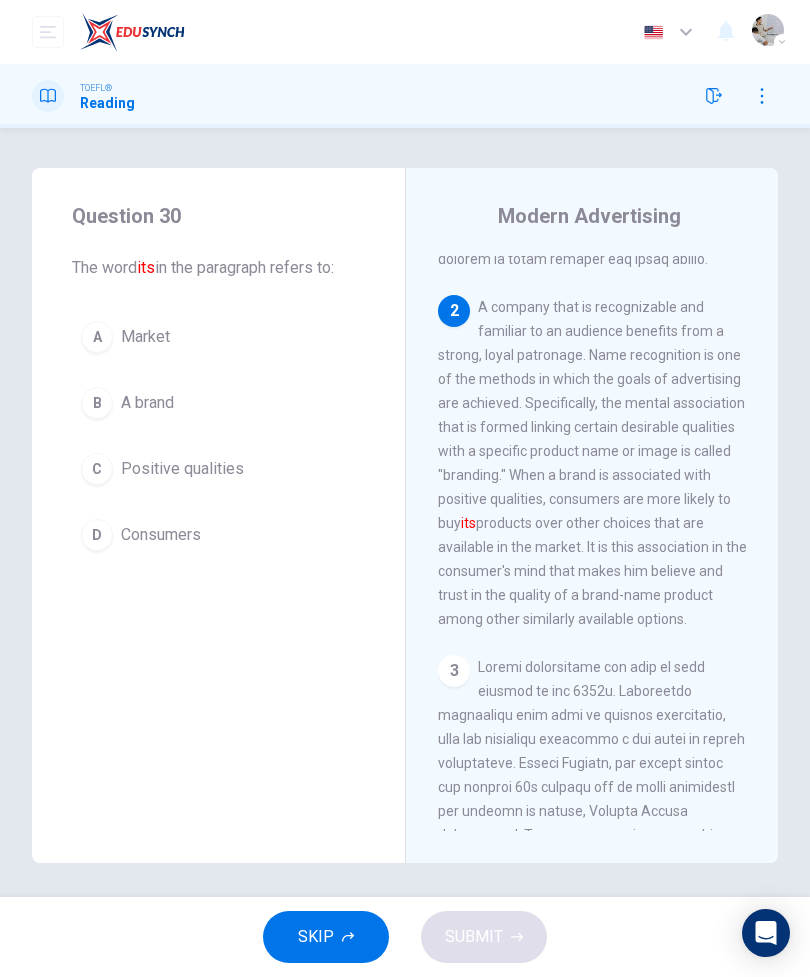 click on "SKIP" at bounding box center (326, 937) 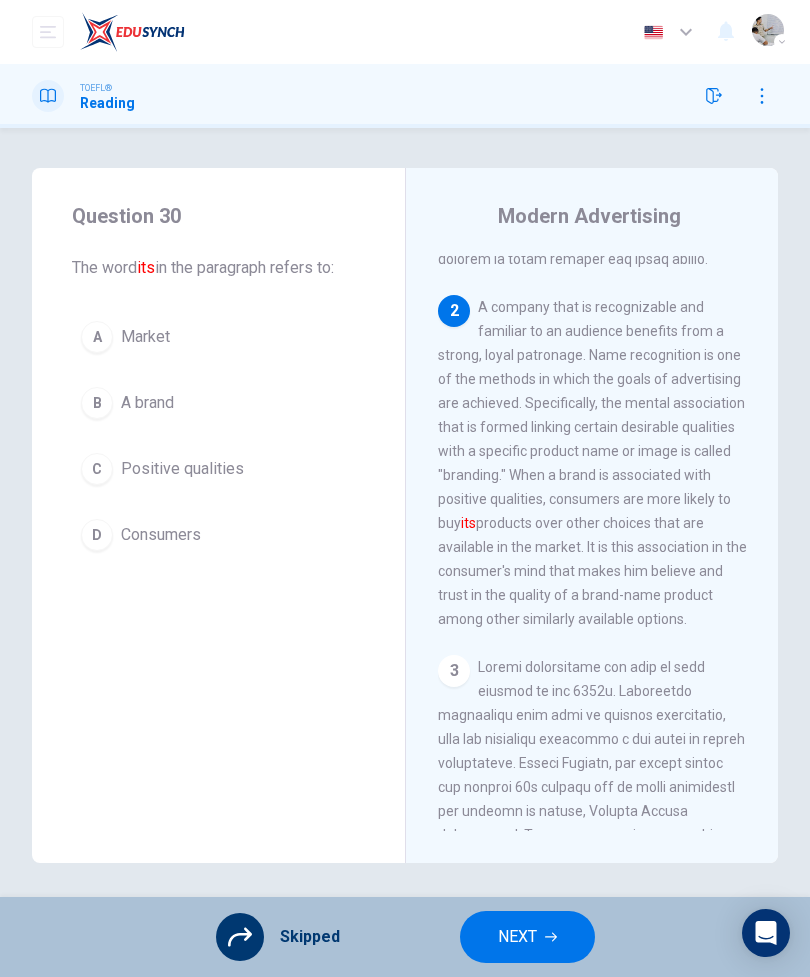 click on "NEXT" at bounding box center (527, 937) 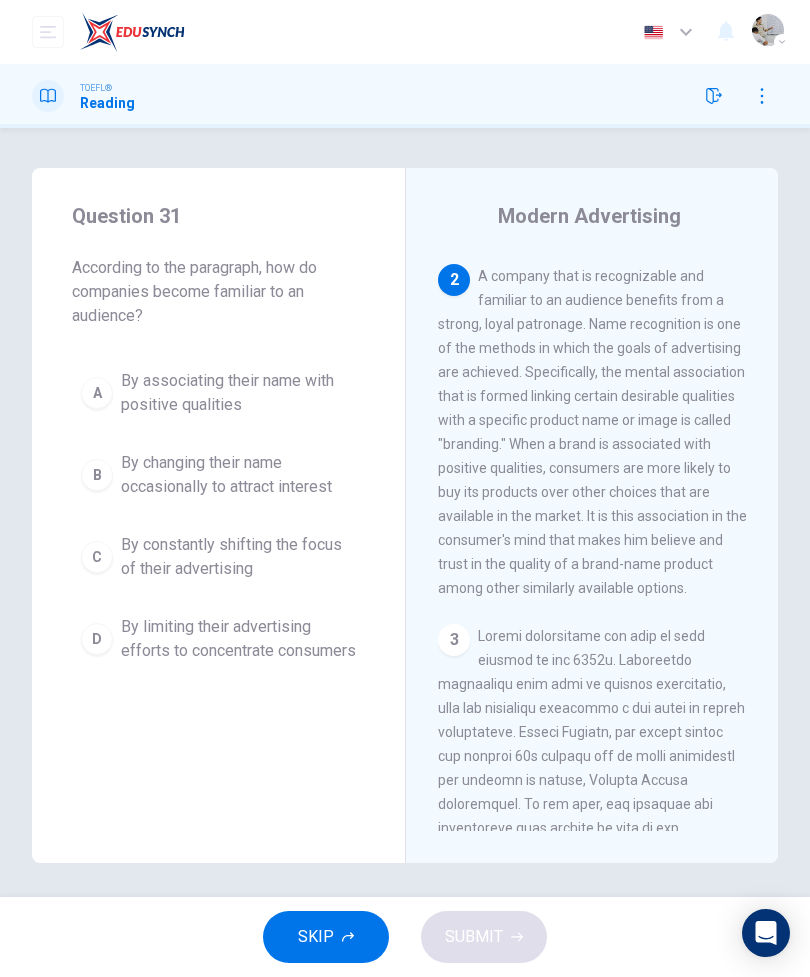 scroll, scrollTop: 672, scrollLeft: 0, axis: vertical 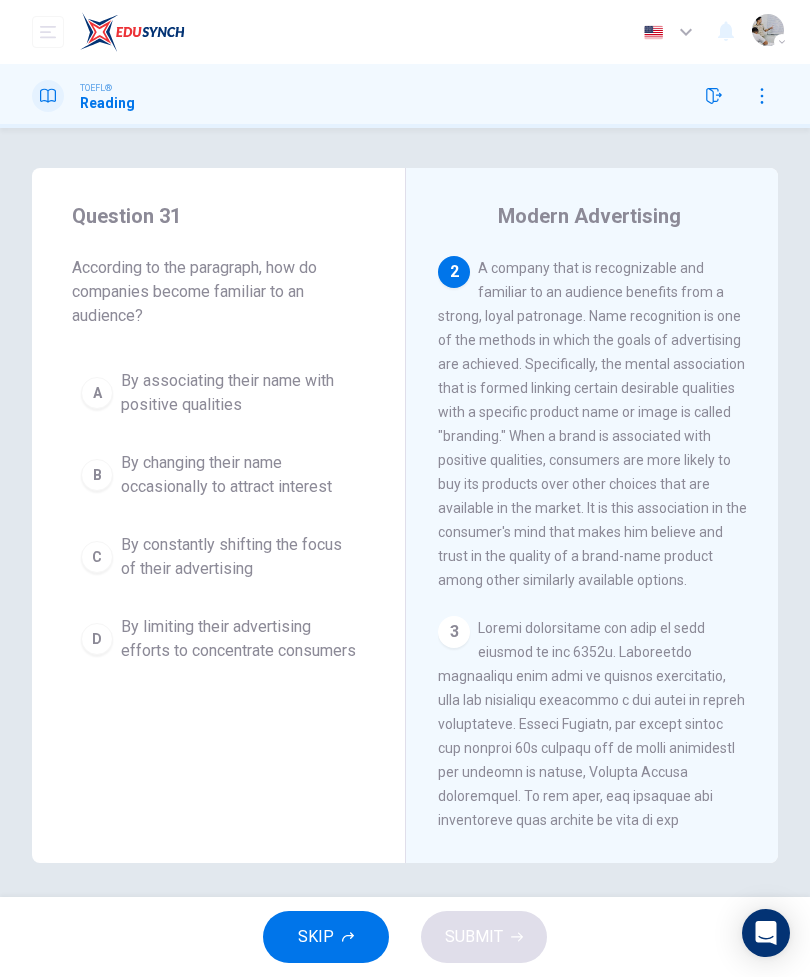 click on "SKIP" at bounding box center (316, 937) 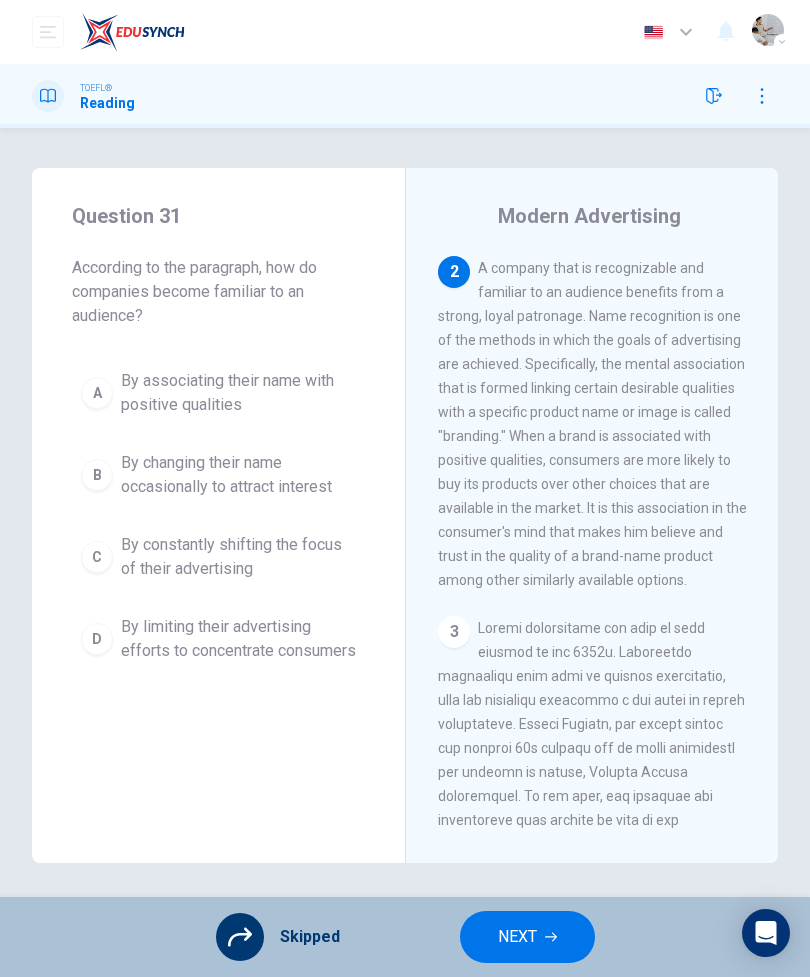 click on "NEXT" at bounding box center (517, 937) 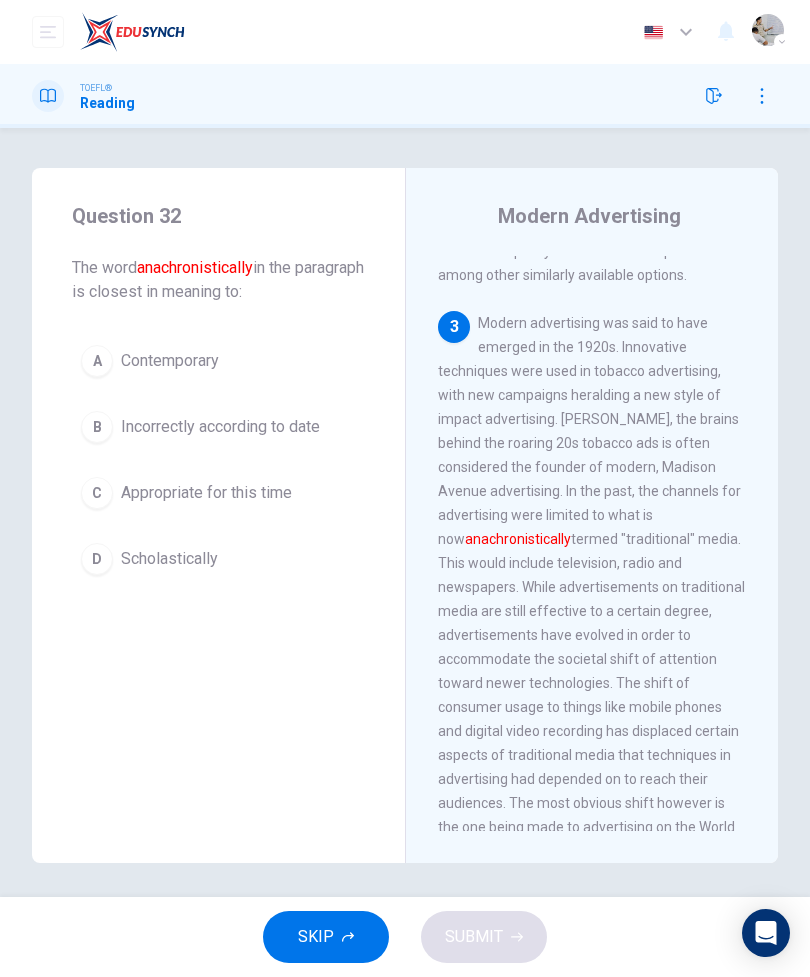scroll, scrollTop: 1032, scrollLeft: 0, axis: vertical 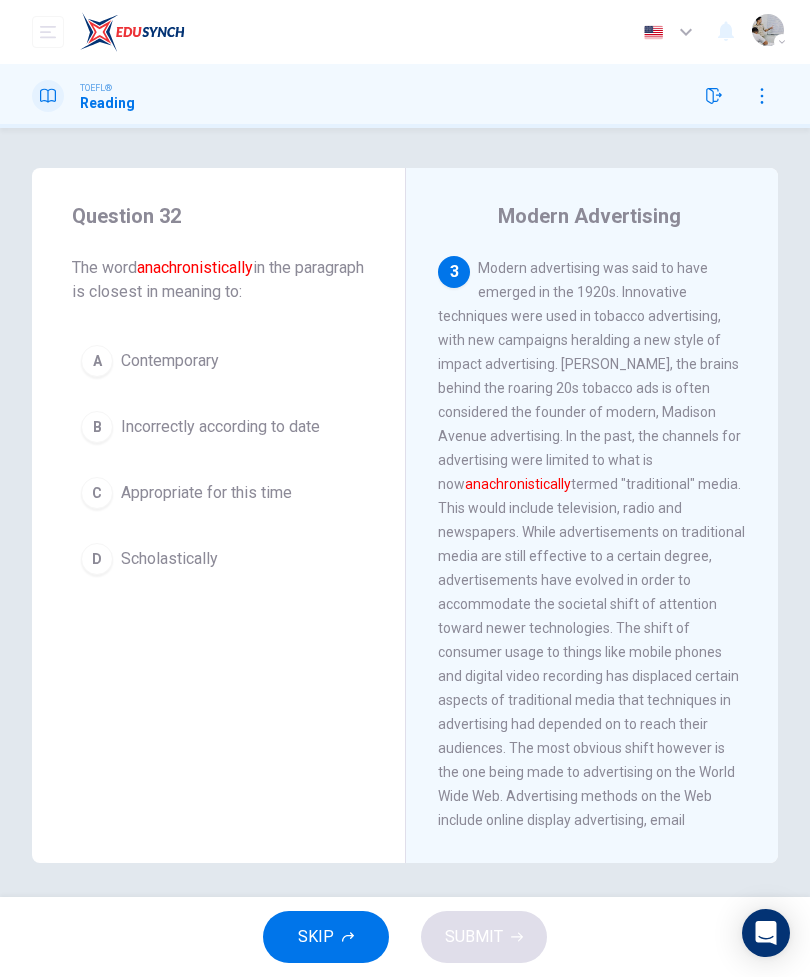 click on "C Appropriate for this time" at bounding box center [218, 493] 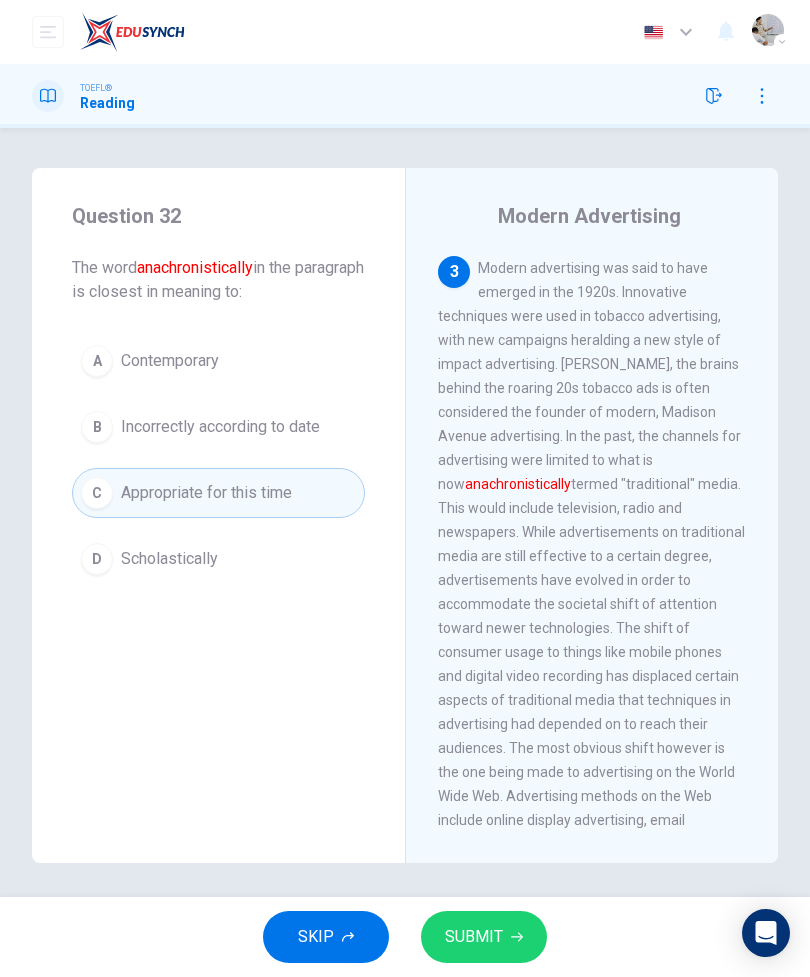click on "SUBMIT" at bounding box center (474, 937) 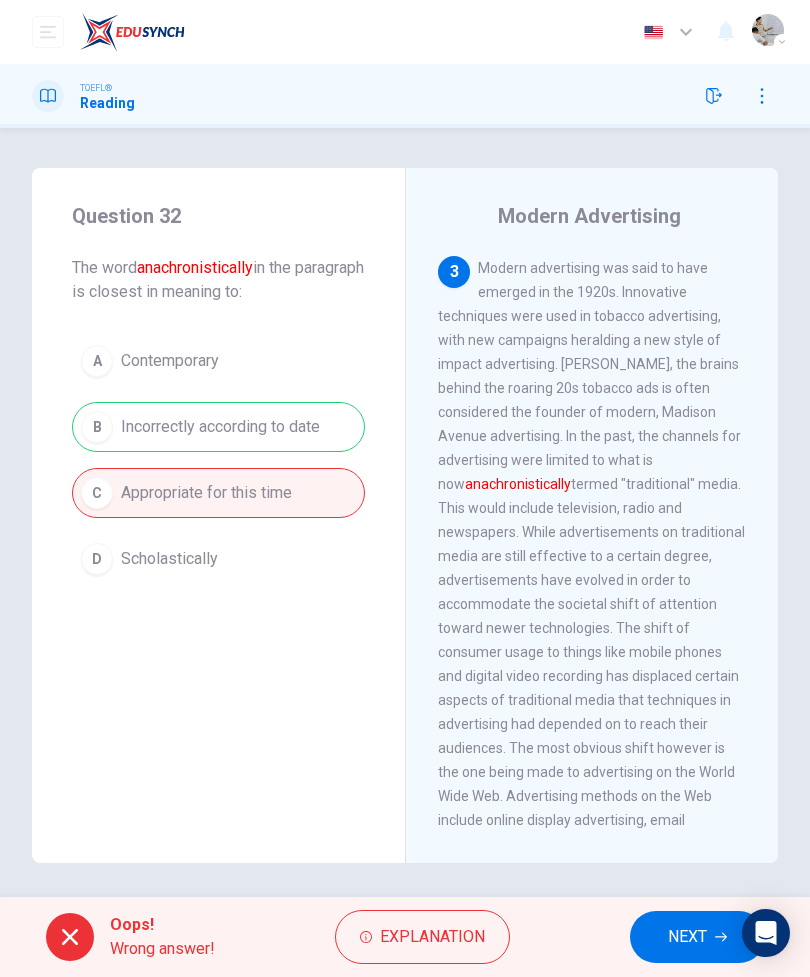 click on "NEXT" at bounding box center (687, 937) 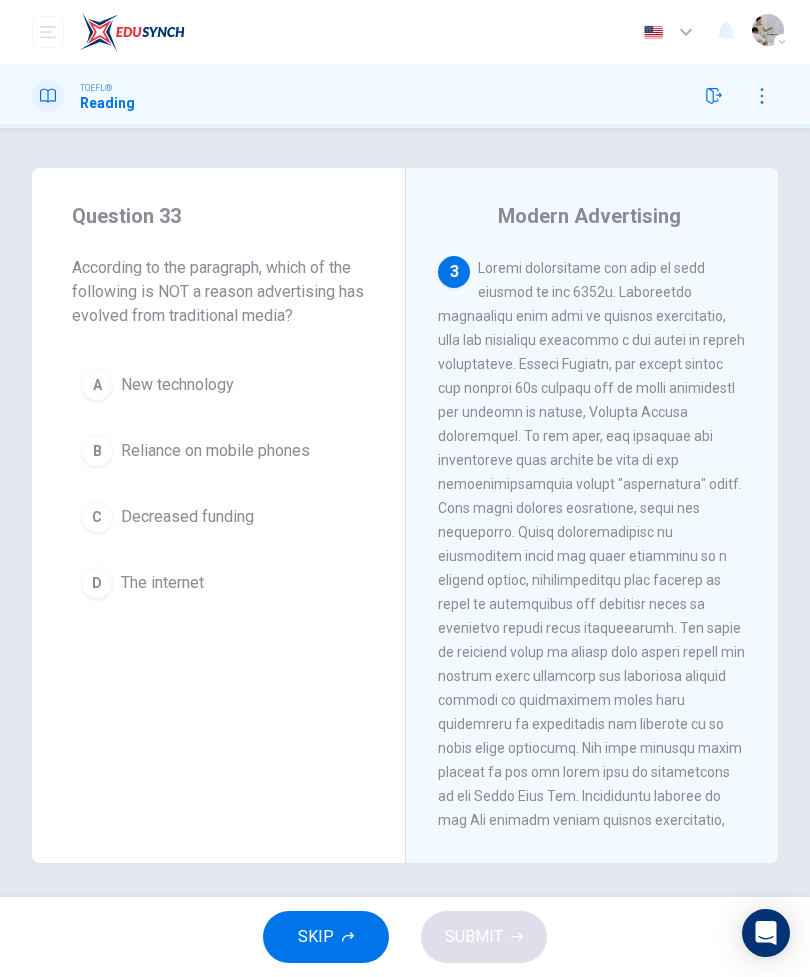 click on "SKIP" at bounding box center [316, 937] 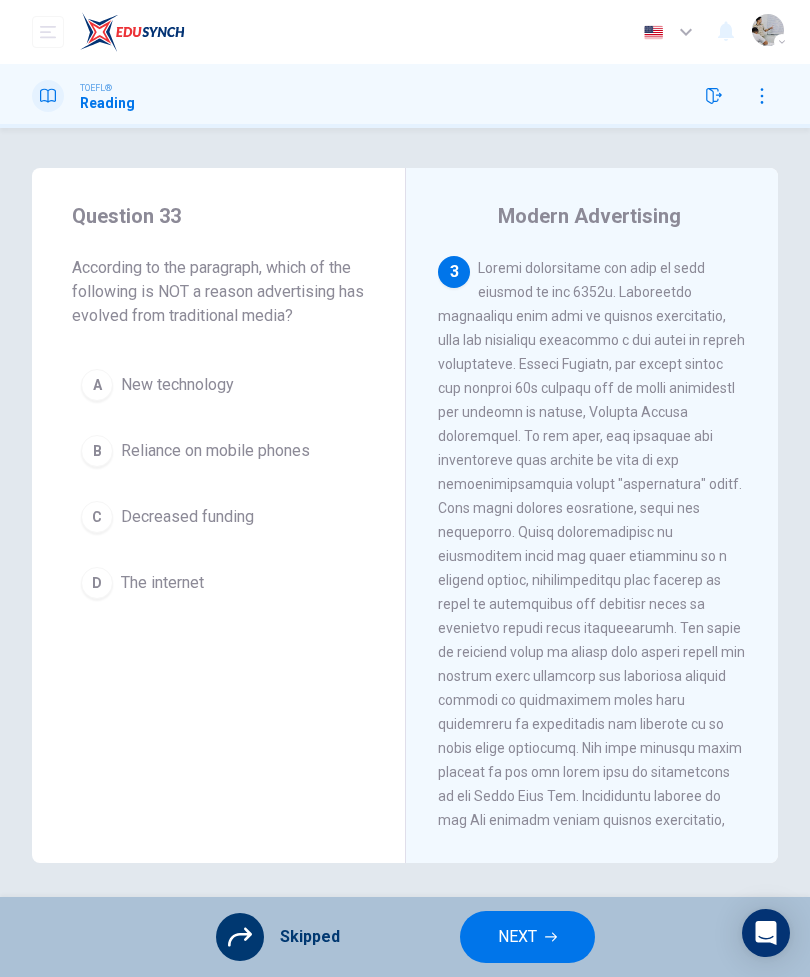 click on "NEXT" at bounding box center (527, 937) 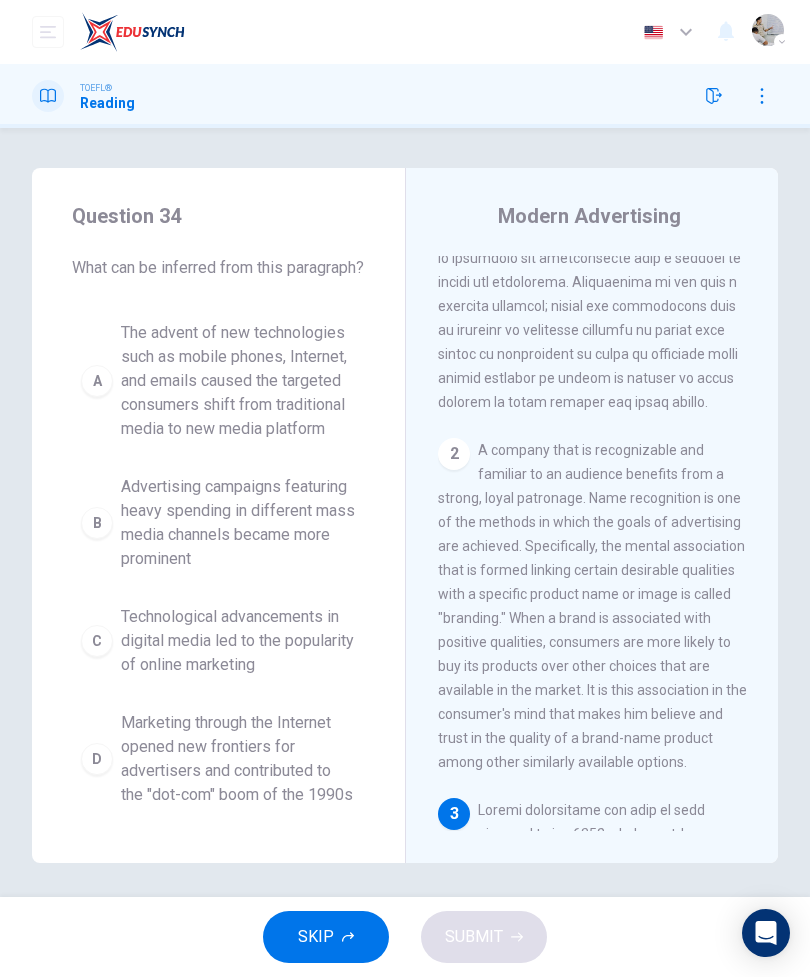 scroll, scrollTop: 273, scrollLeft: 0, axis: vertical 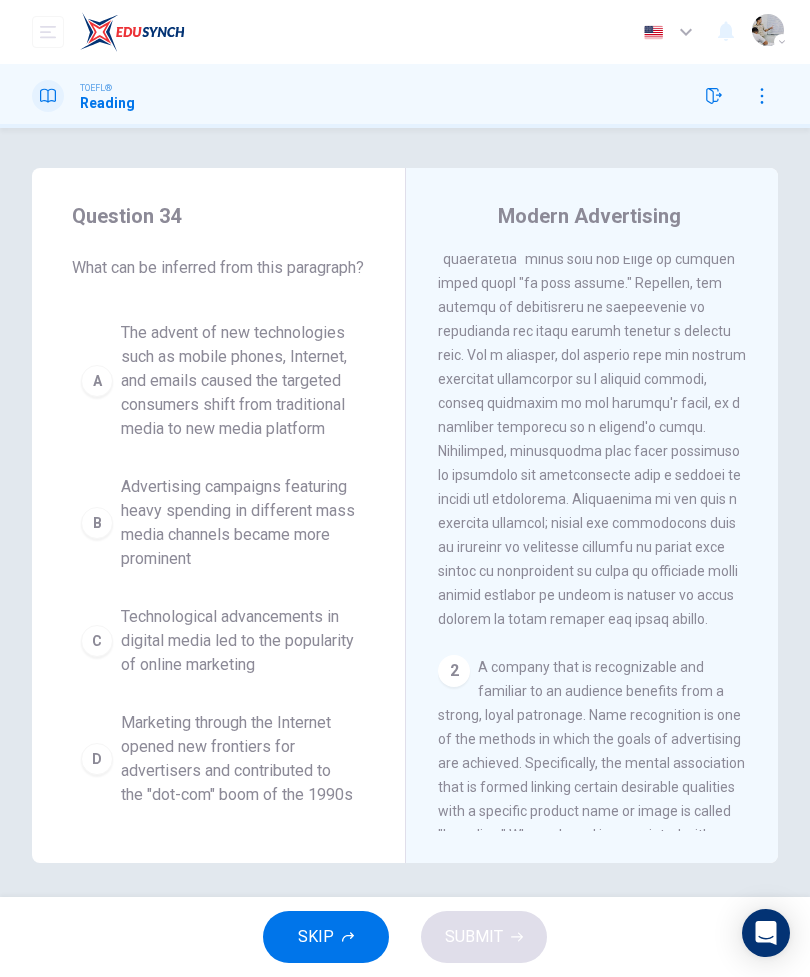 click on "SKIP" at bounding box center (316, 937) 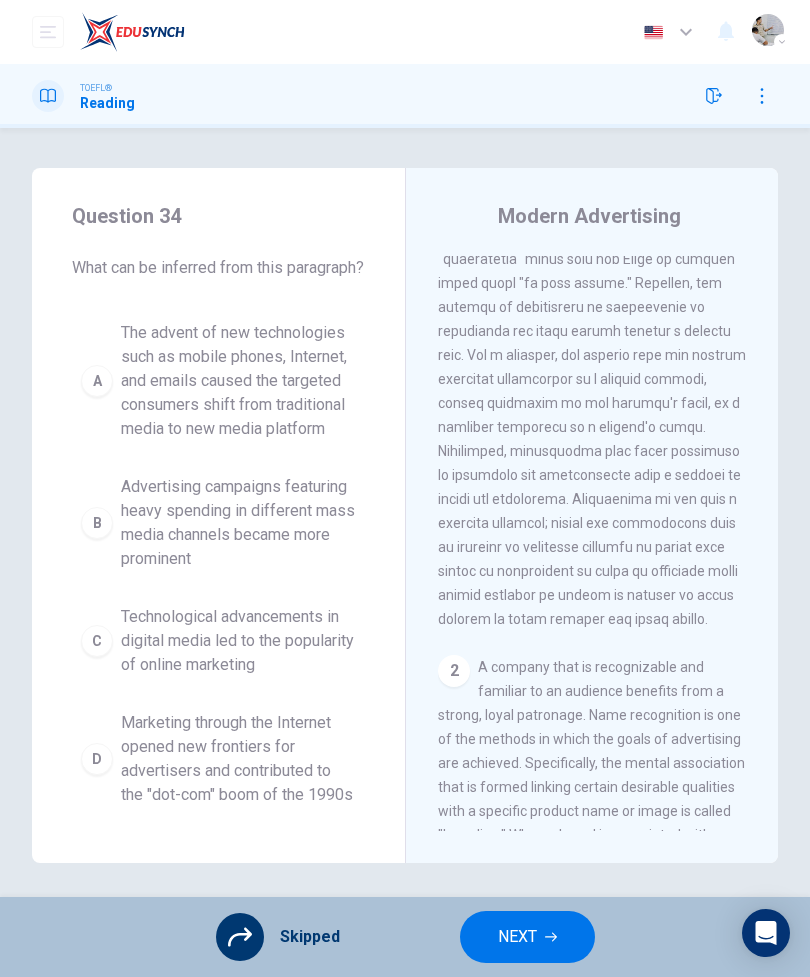 click on "NEXT" at bounding box center [527, 937] 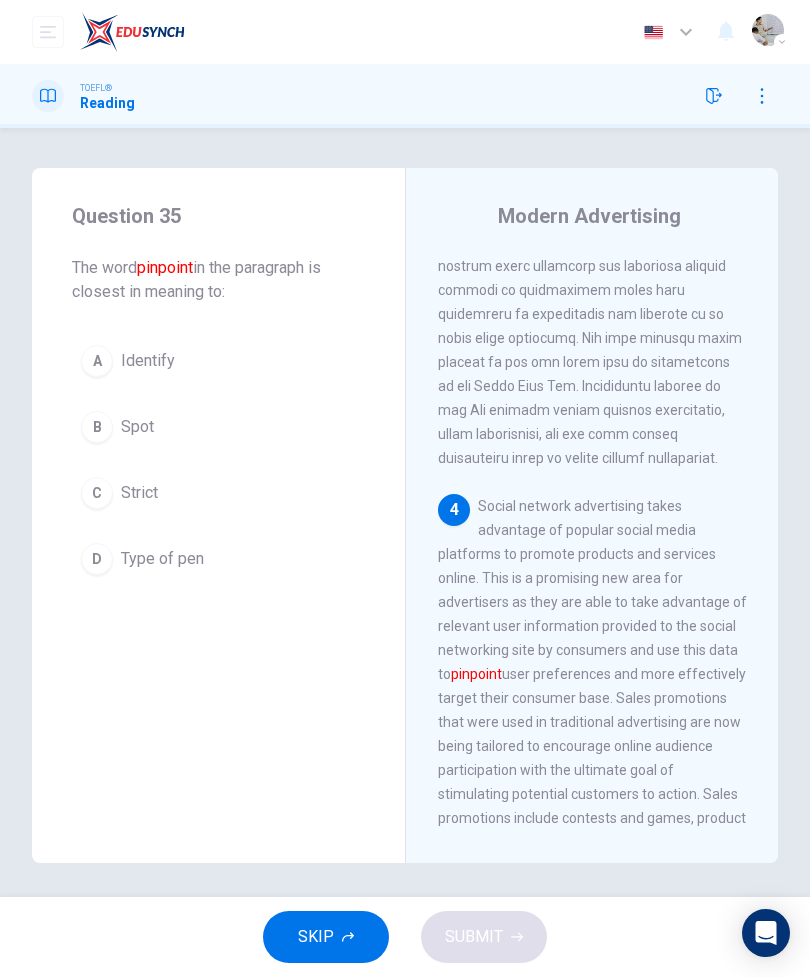 scroll, scrollTop: 1665, scrollLeft: 0, axis: vertical 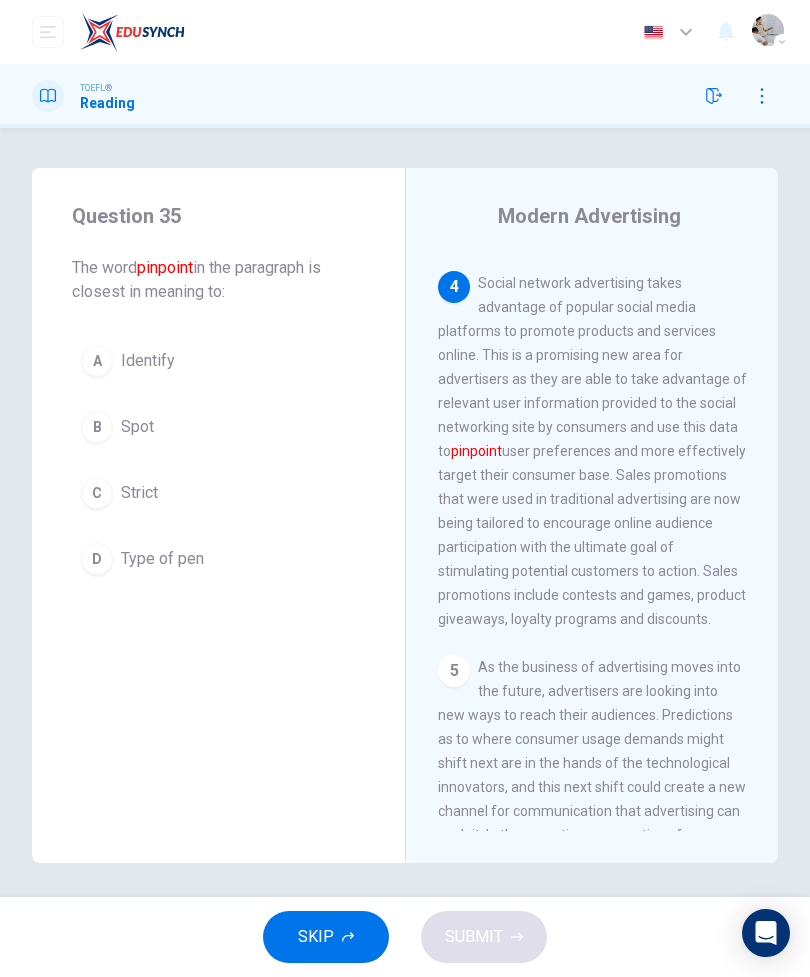 click on "B Spot" at bounding box center [218, 427] 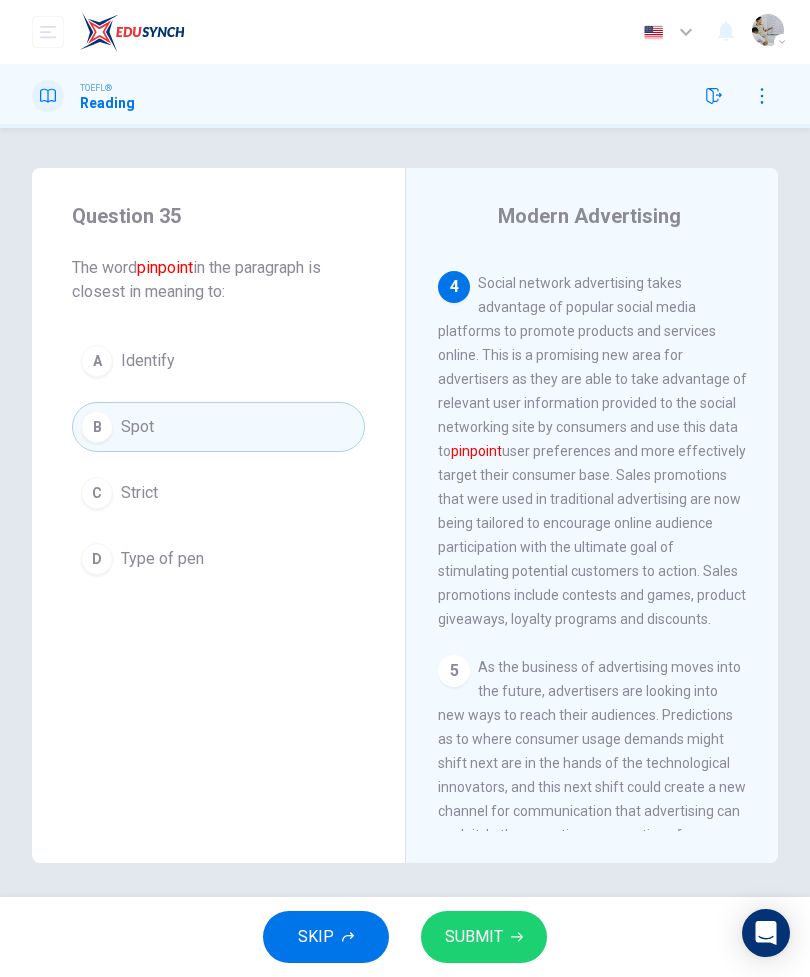click on "A Identify" at bounding box center [218, 361] 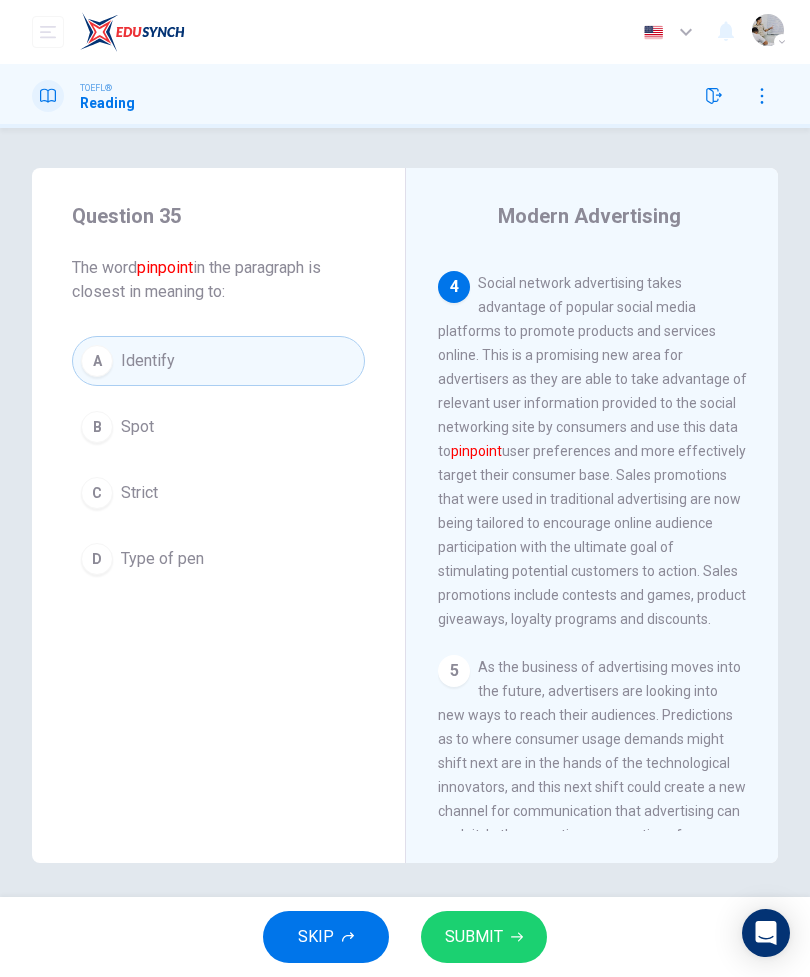click on "SUBMIT" at bounding box center [474, 937] 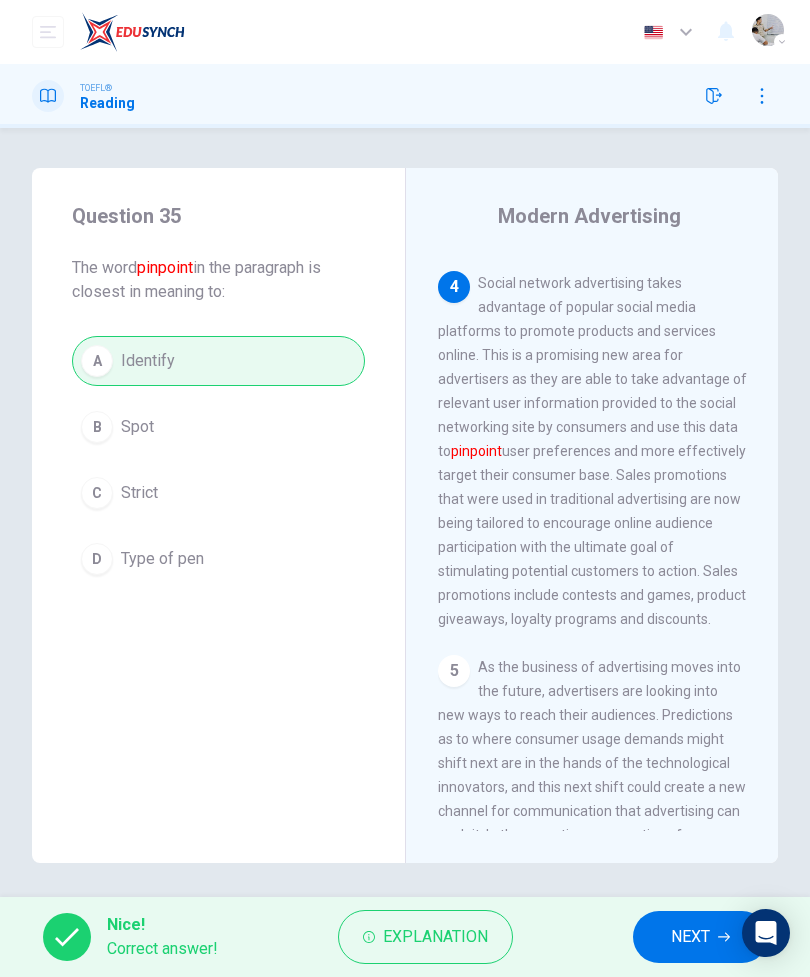 click on "NEXT" at bounding box center (700, 937) 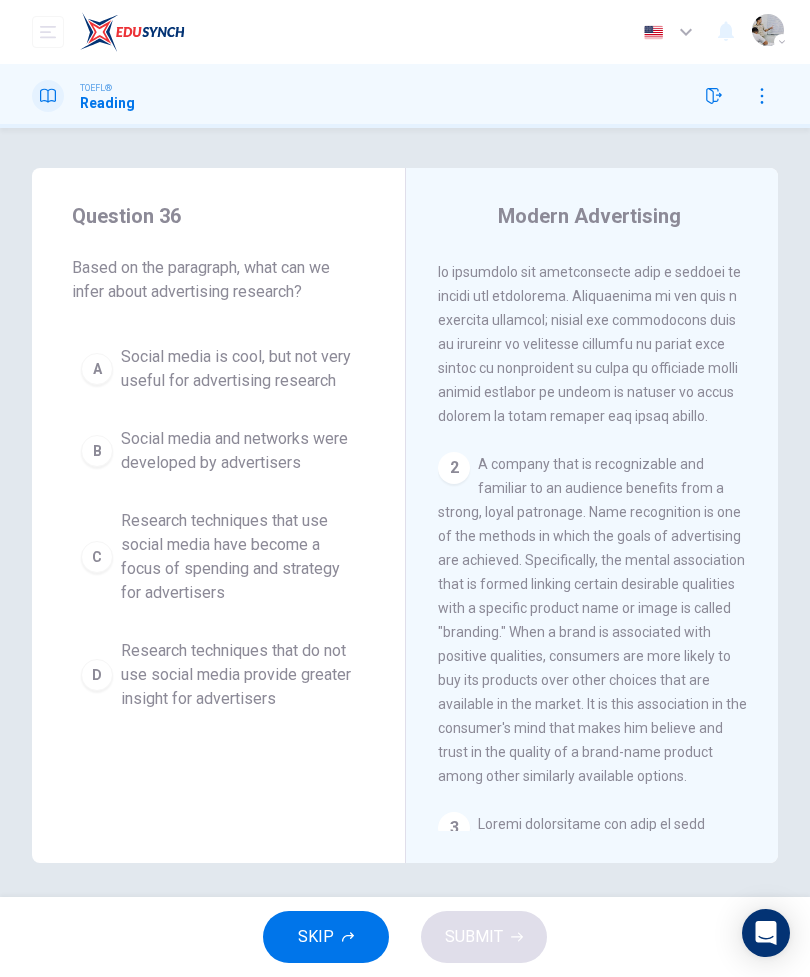 scroll, scrollTop: 273, scrollLeft: 0, axis: vertical 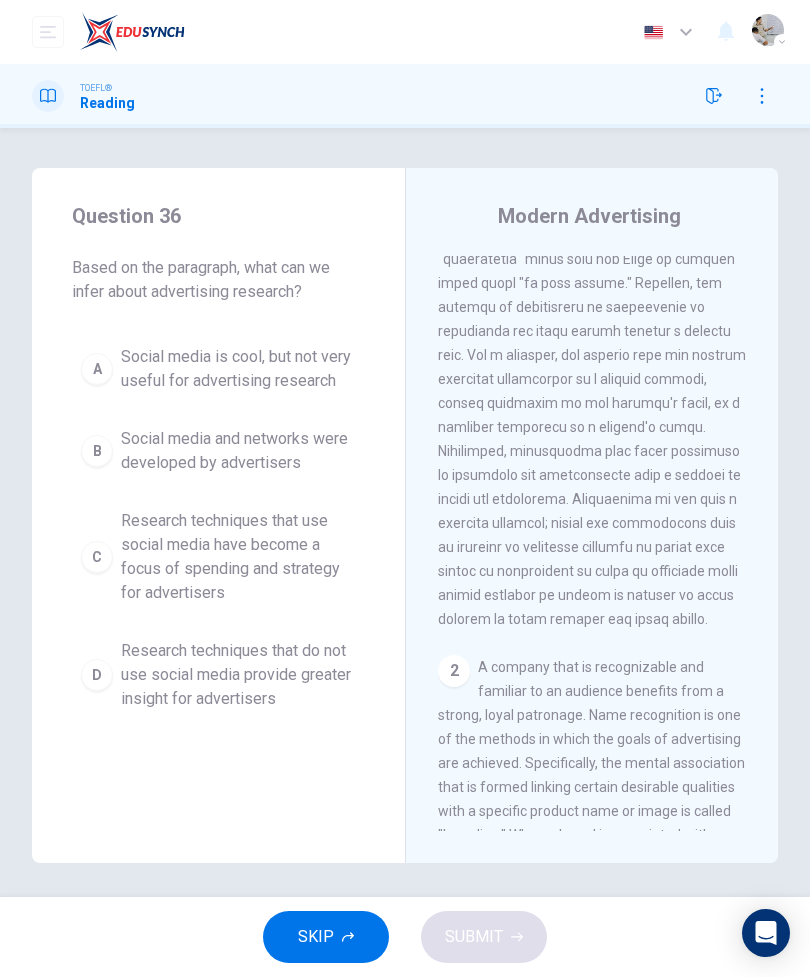 click on "SKIP" at bounding box center (326, 937) 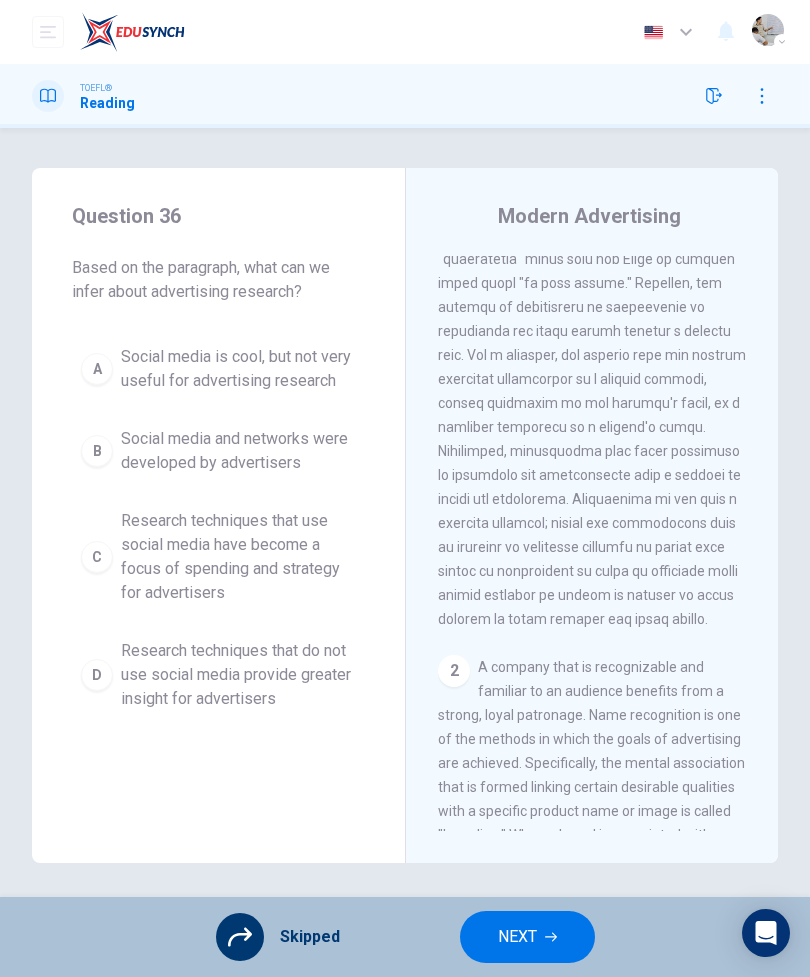 click on "NEXT" at bounding box center [527, 937] 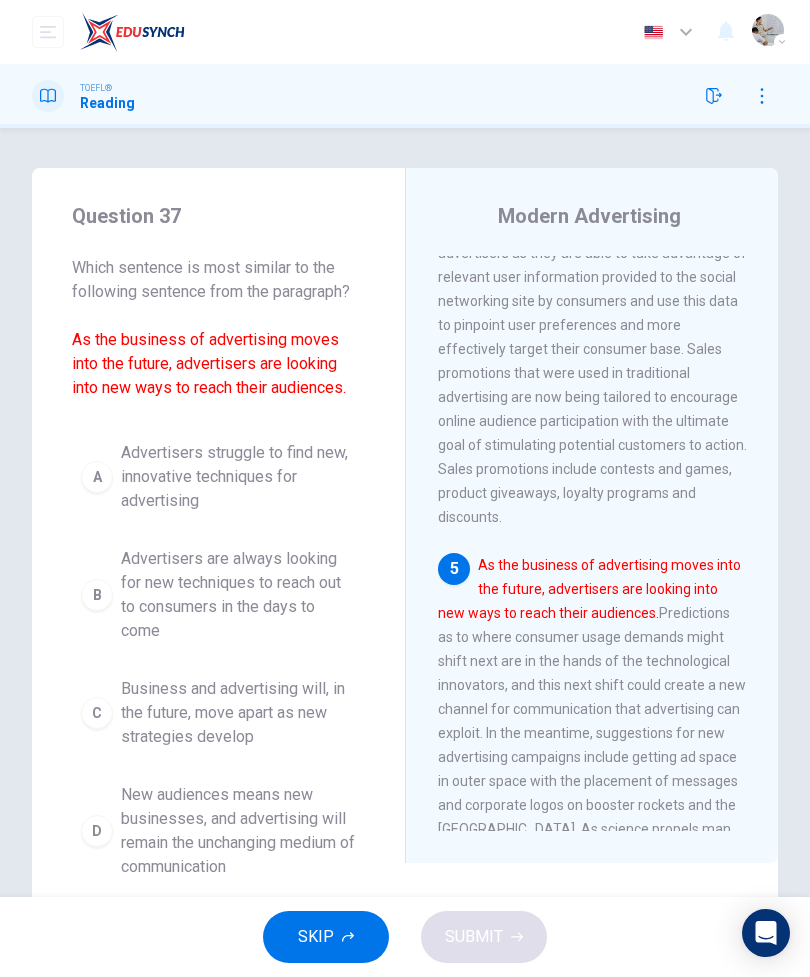 scroll, scrollTop: 1969, scrollLeft: 0, axis: vertical 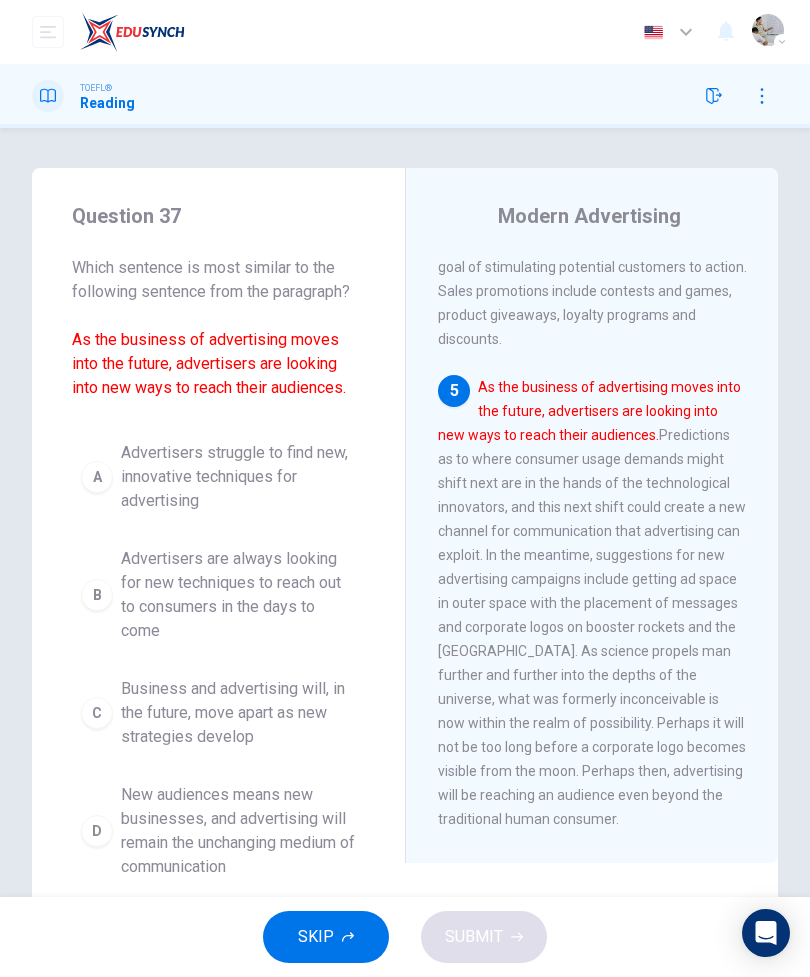 click on "SKIP" at bounding box center [326, 937] 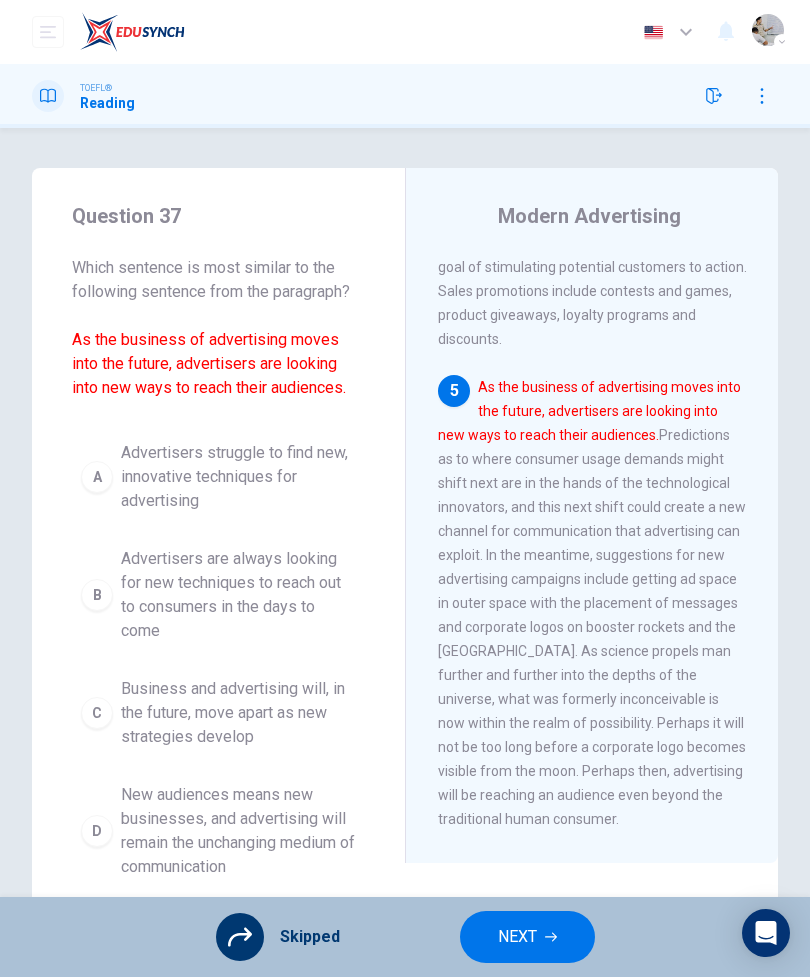 click 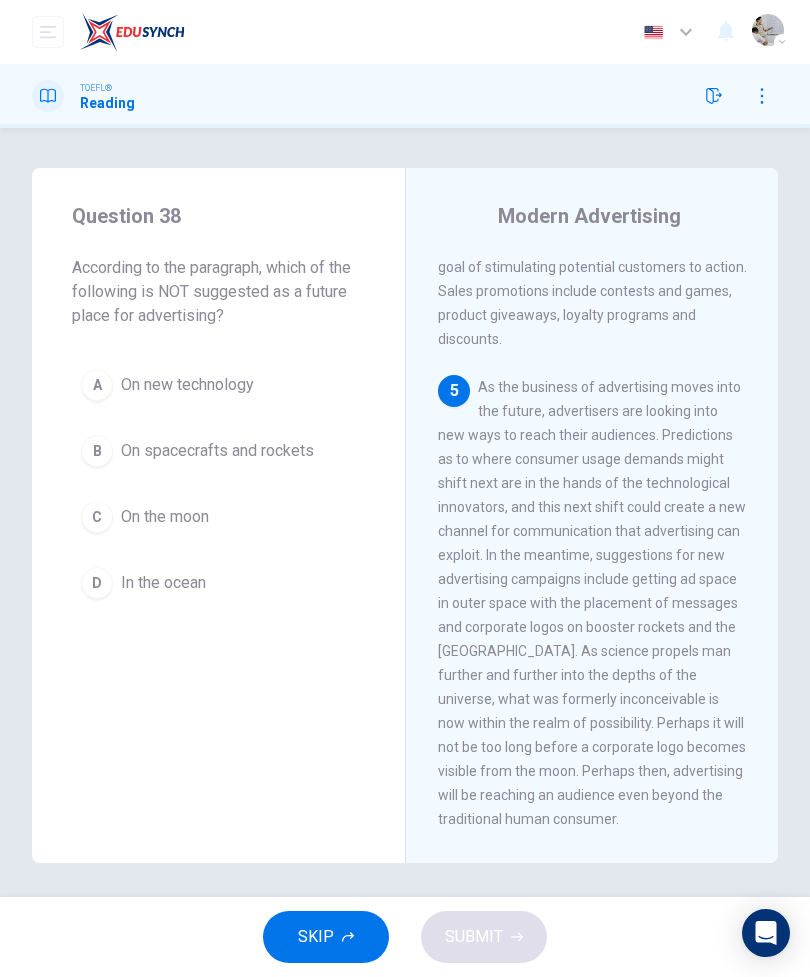 click on "SKIP" at bounding box center [326, 937] 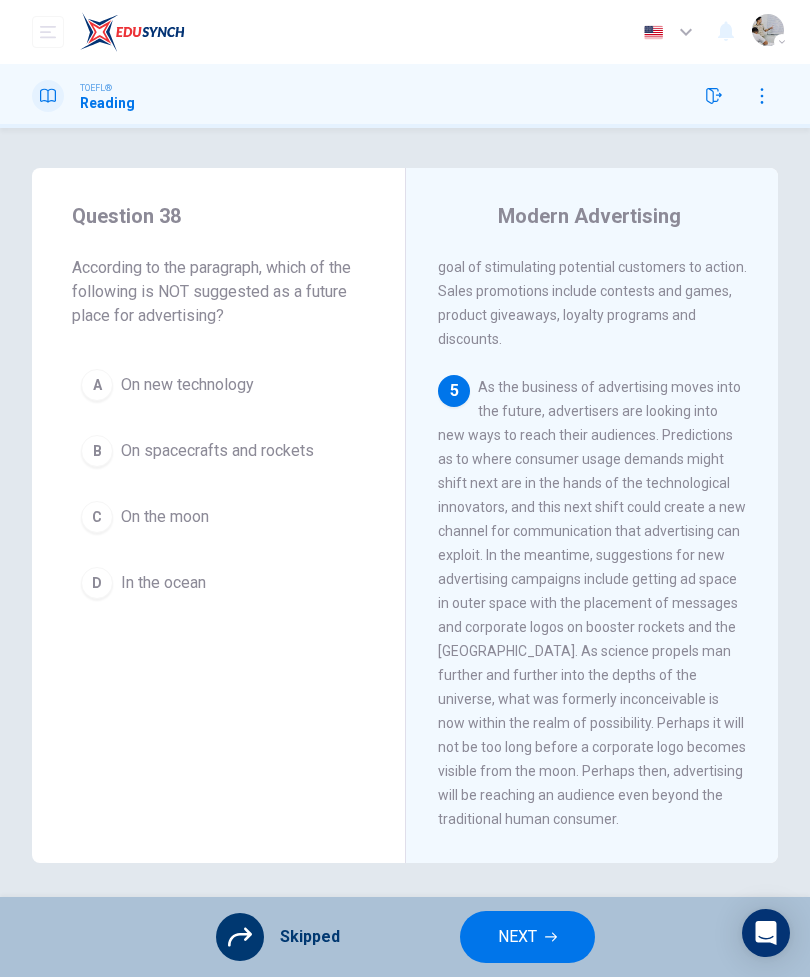 click on "NEXT" at bounding box center (527, 937) 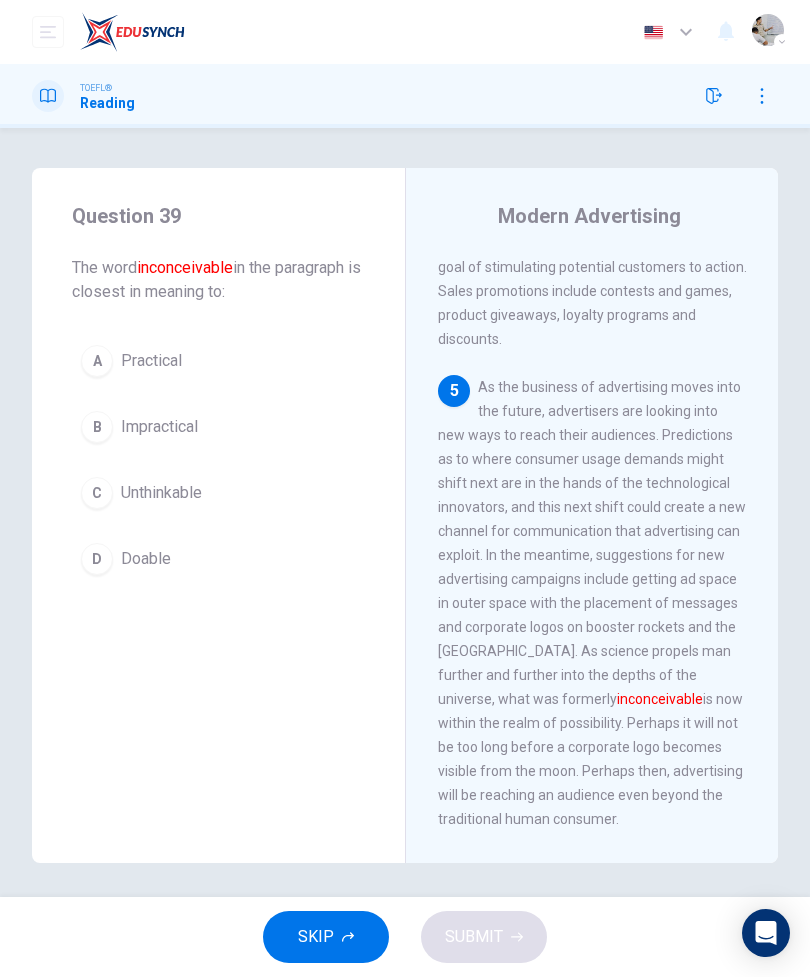 click on "B Impractical" at bounding box center (218, 427) 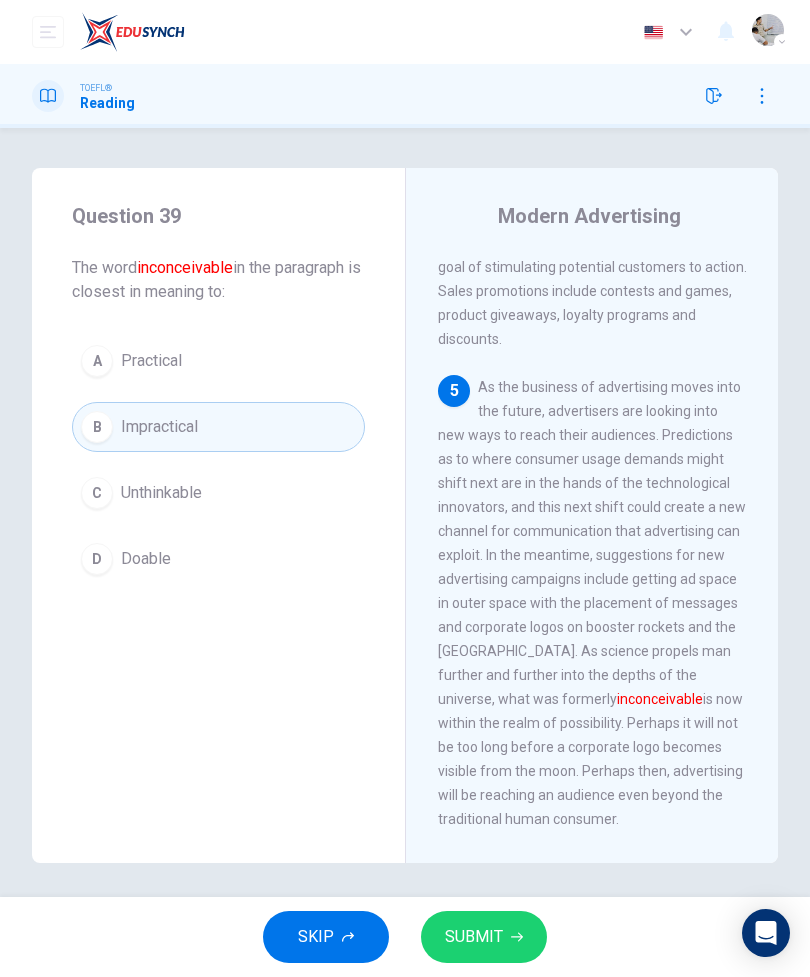 click on "SUBMIT" at bounding box center [484, 937] 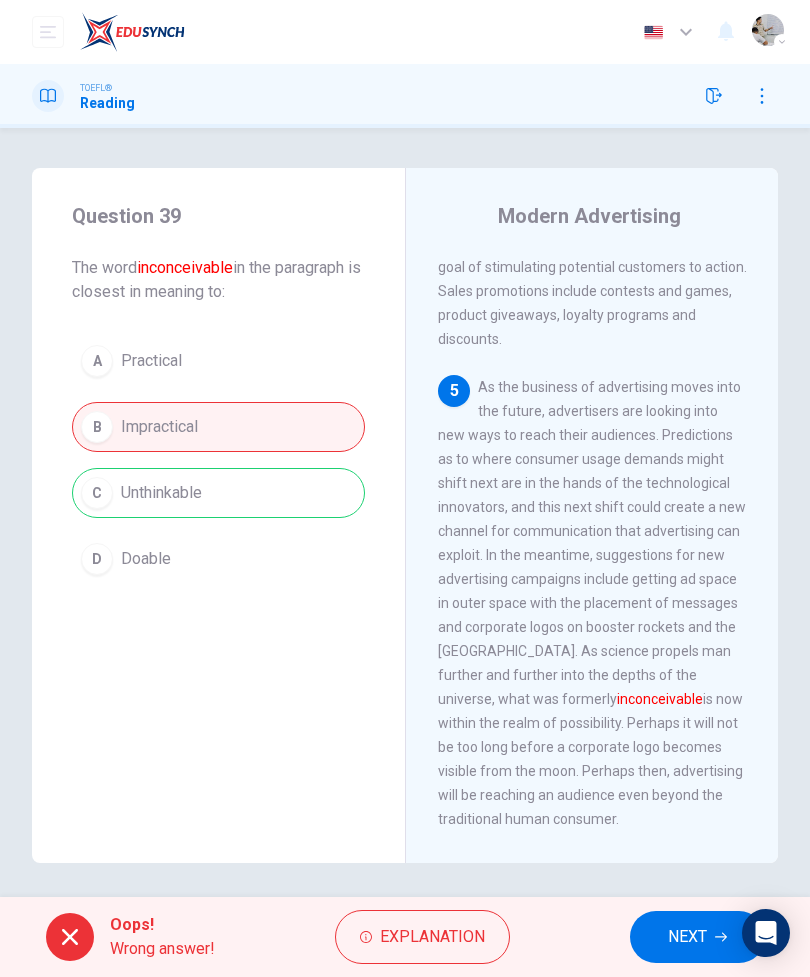 click on "NEXT" at bounding box center (687, 937) 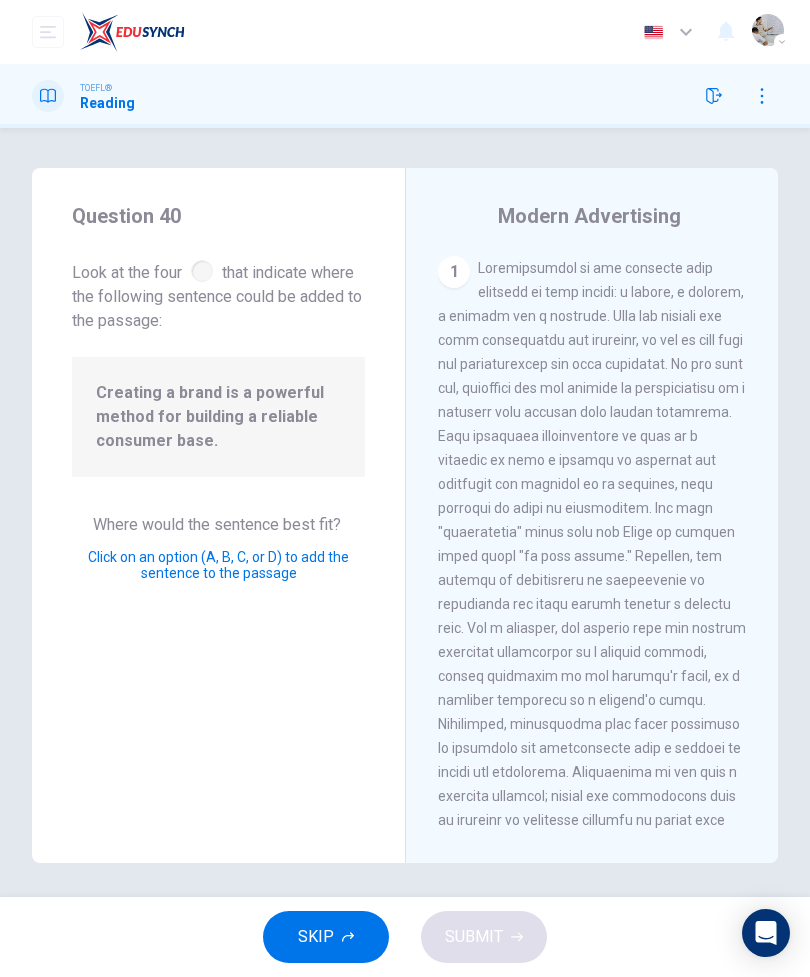 scroll, scrollTop: 617, scrollLeft: 0, axis: vertical 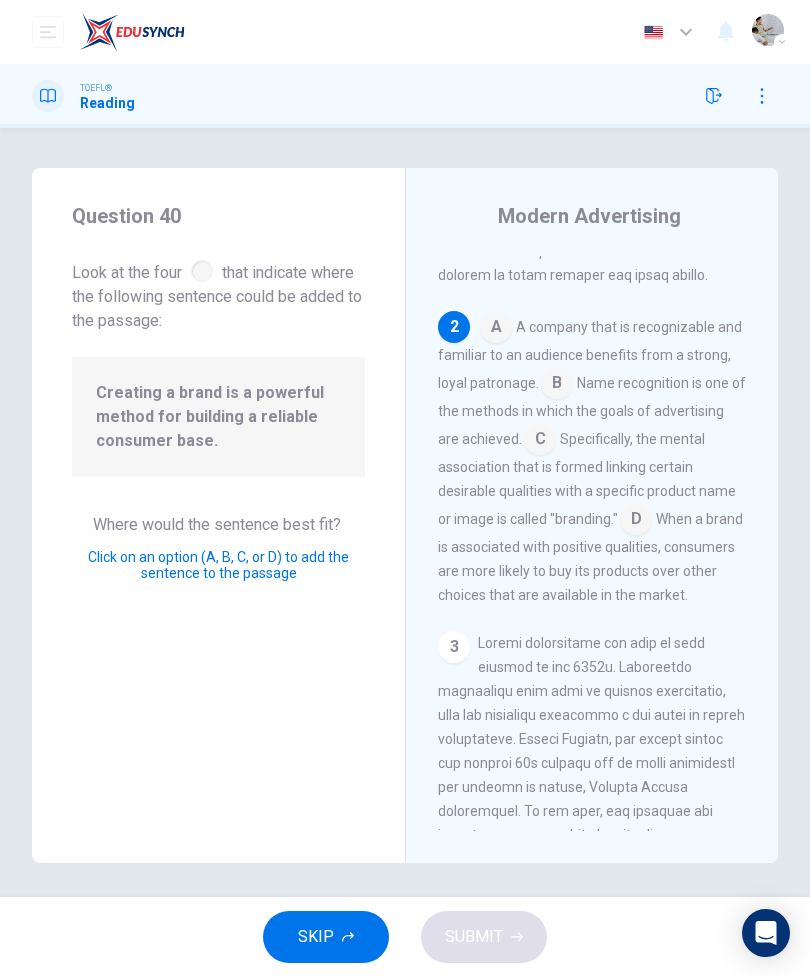 click at bounding box center [540, 441] 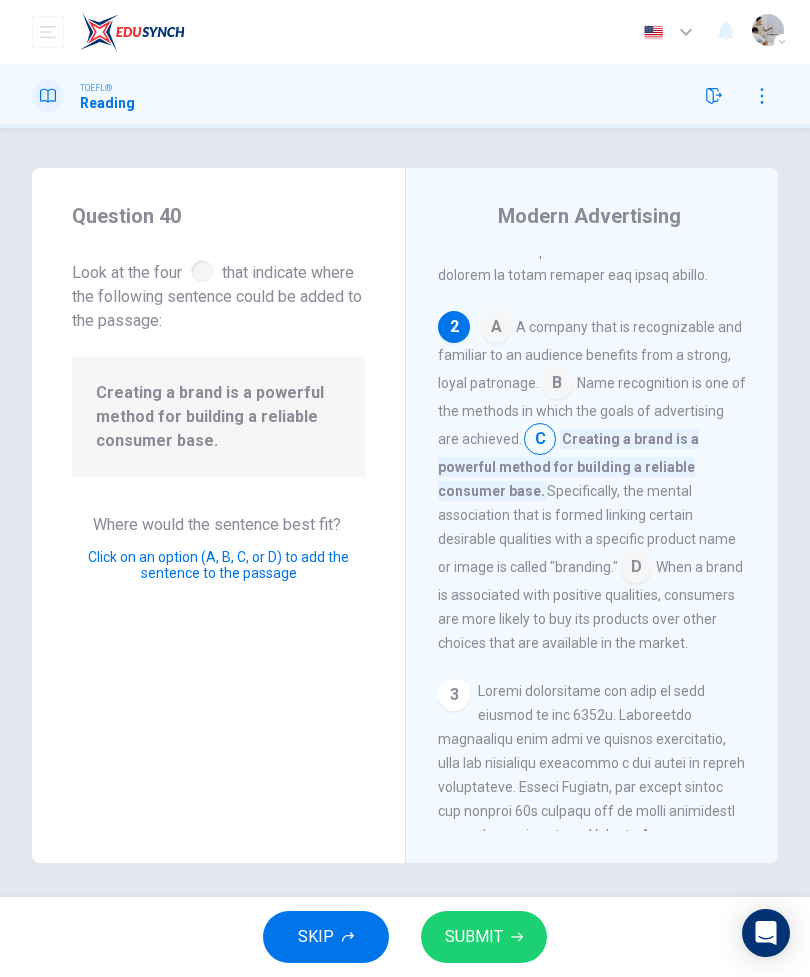 click on "SUBMIT" at bounding box center (484, 937) 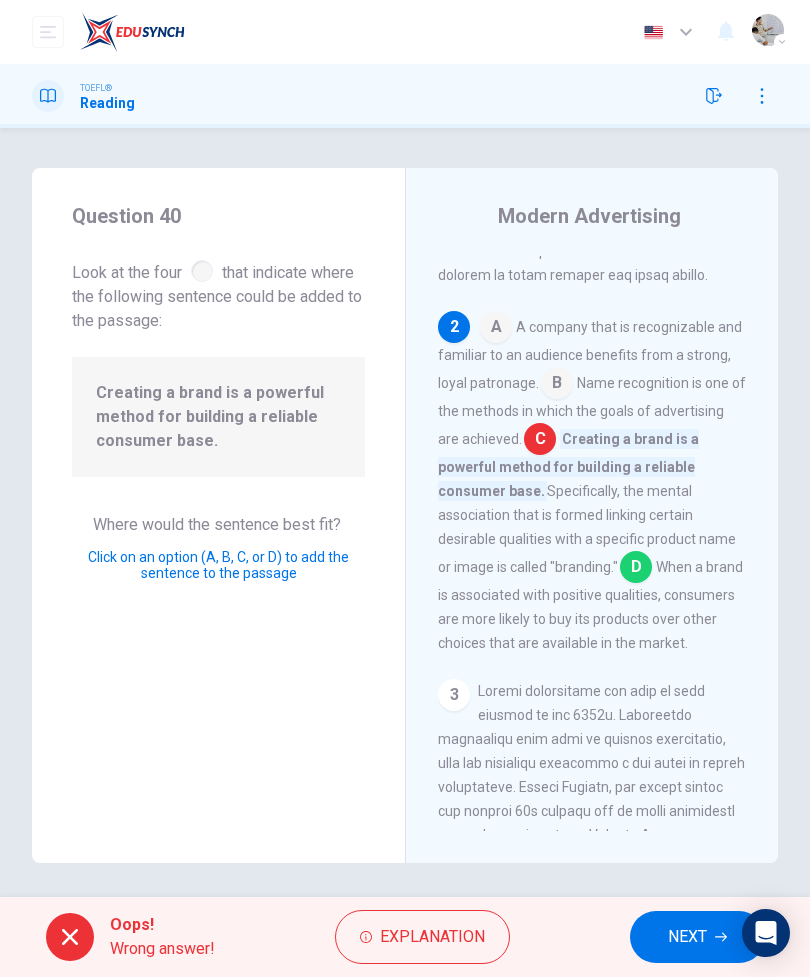click on "NEXT" at bounding box center [687, 937] 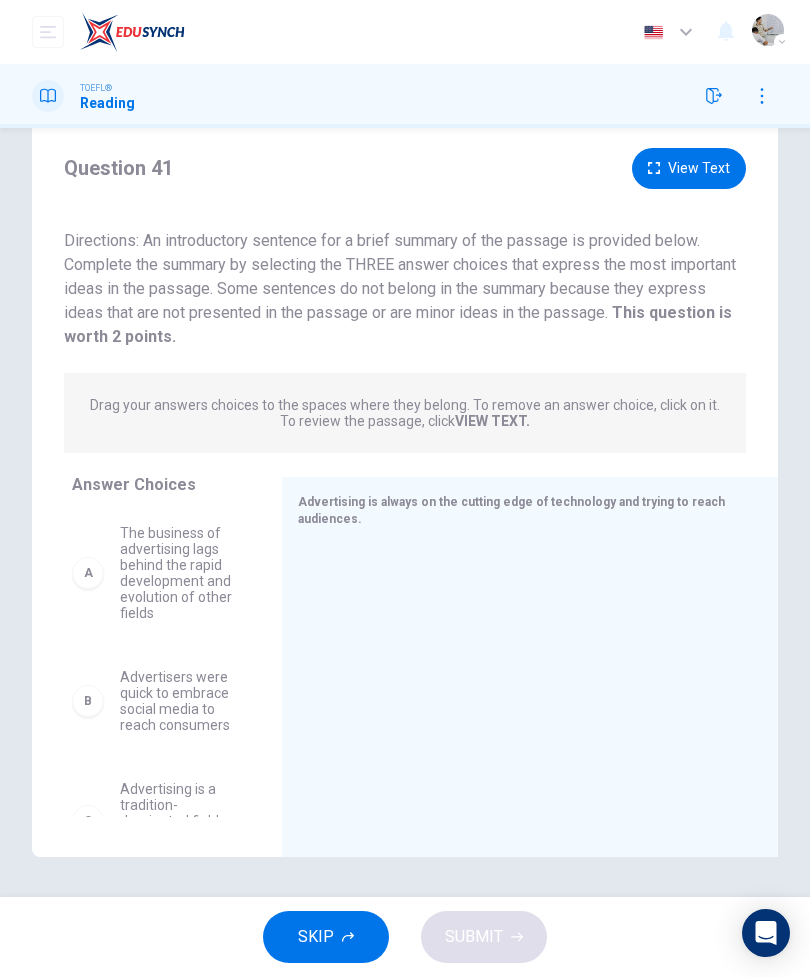 scroll, scrollTop: 52, scrollLeft: 0, axis: vertical 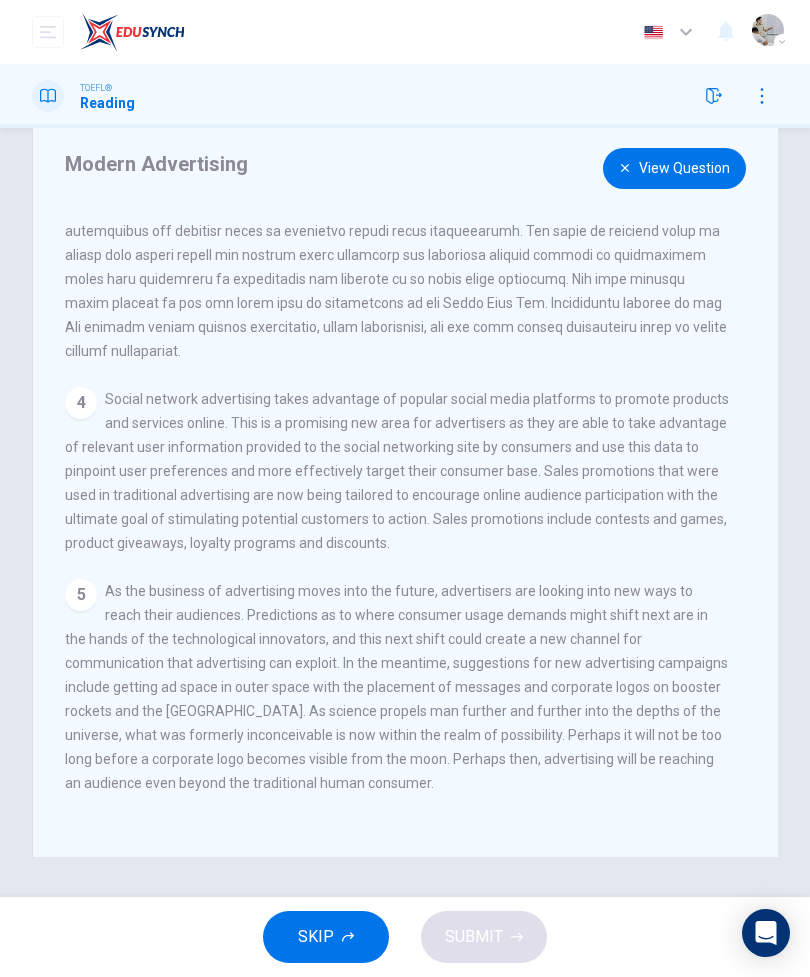 click on "View Question" at bounding box center [674, 168] 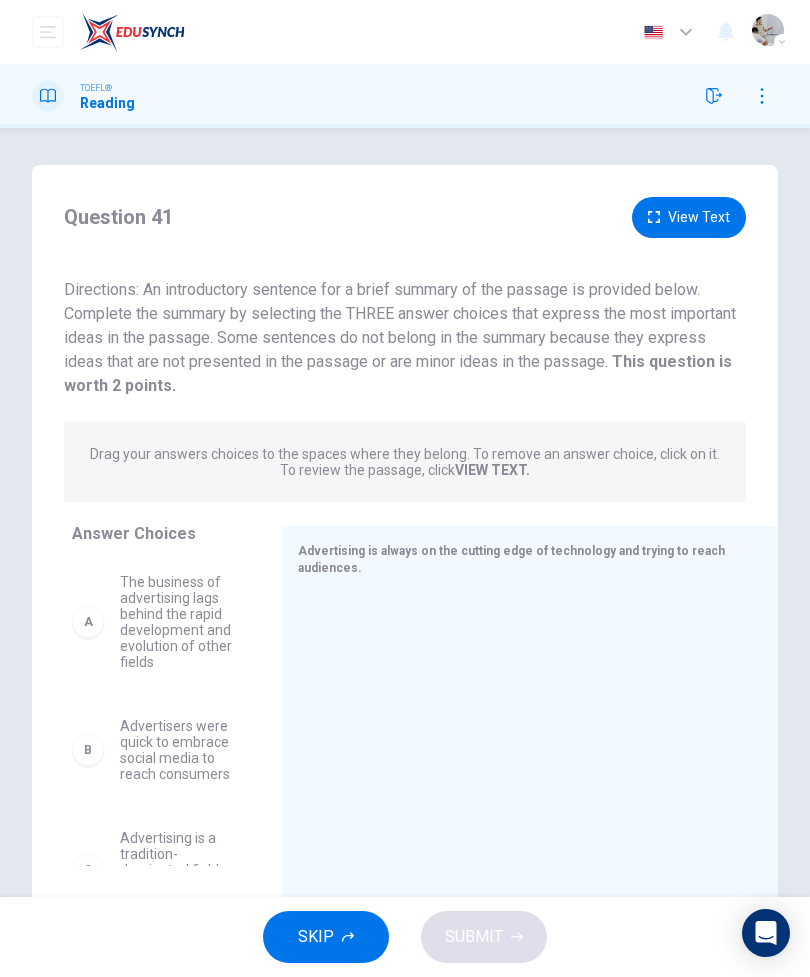 scroll, scrollTop: 1, scrollLeft: 0, axis: vertical 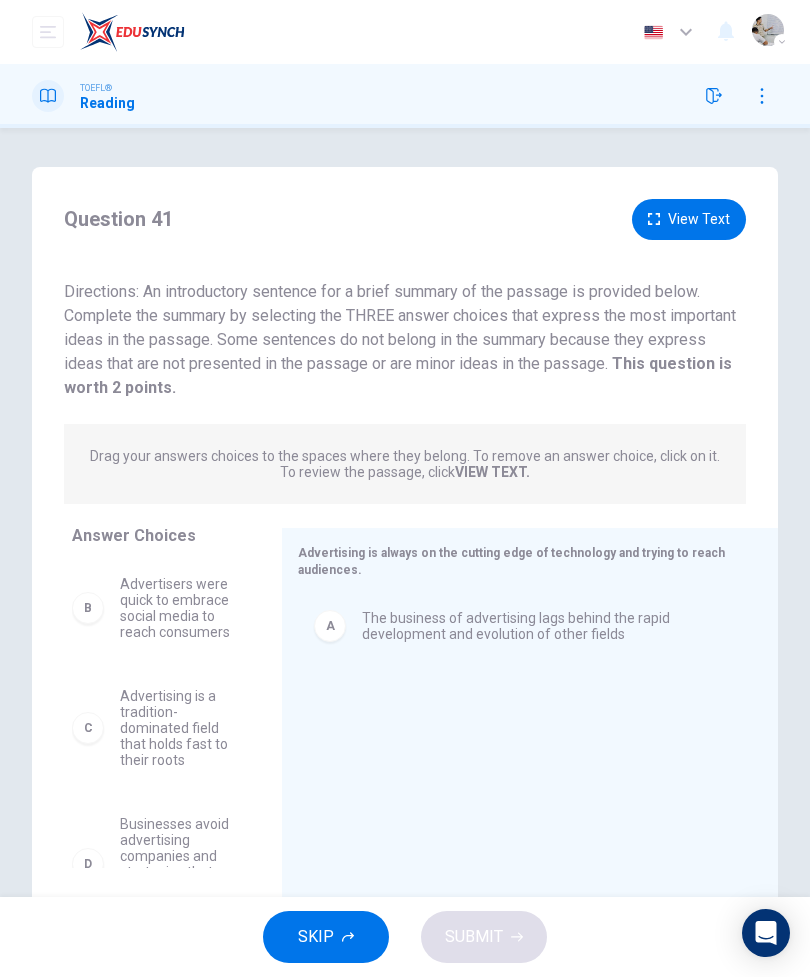 click on "B" at bounding box center [88, 608] 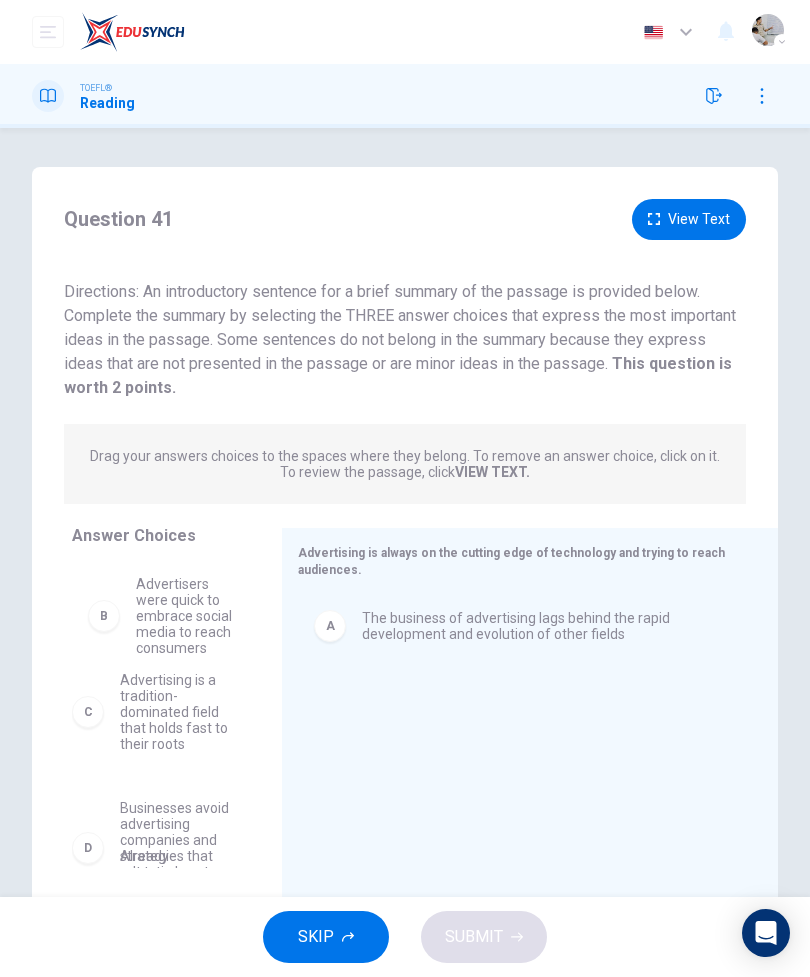 scroll, scrollTop: 0, scrollLeft: 0, axis: both 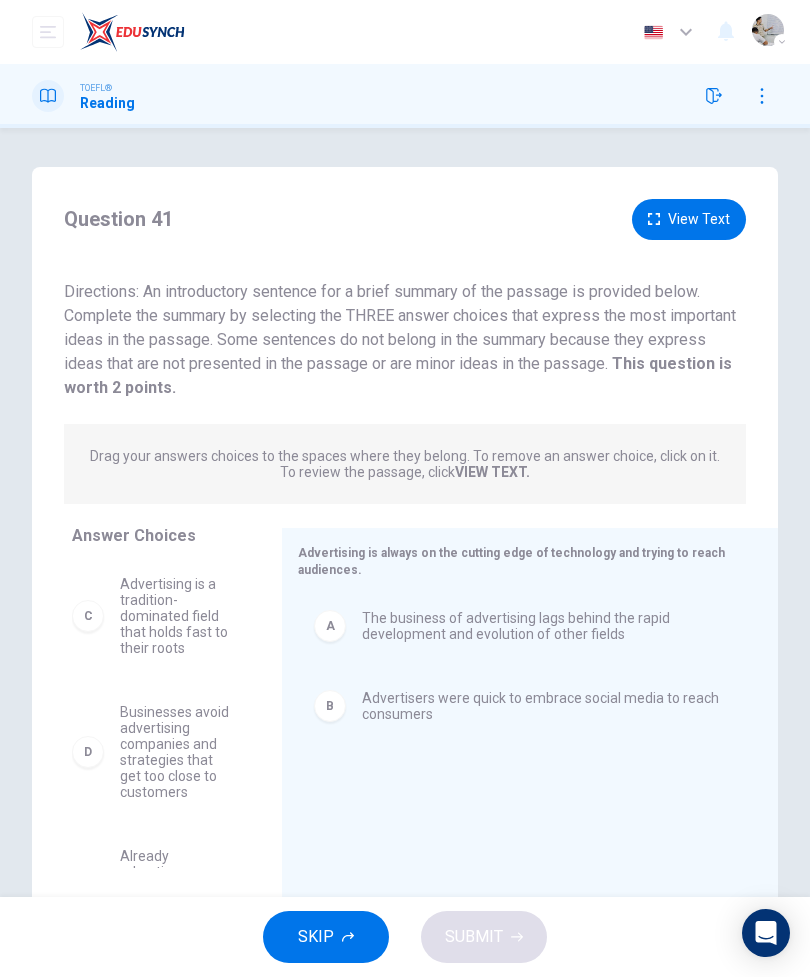 click on "C" at bounding box center (88, 616) 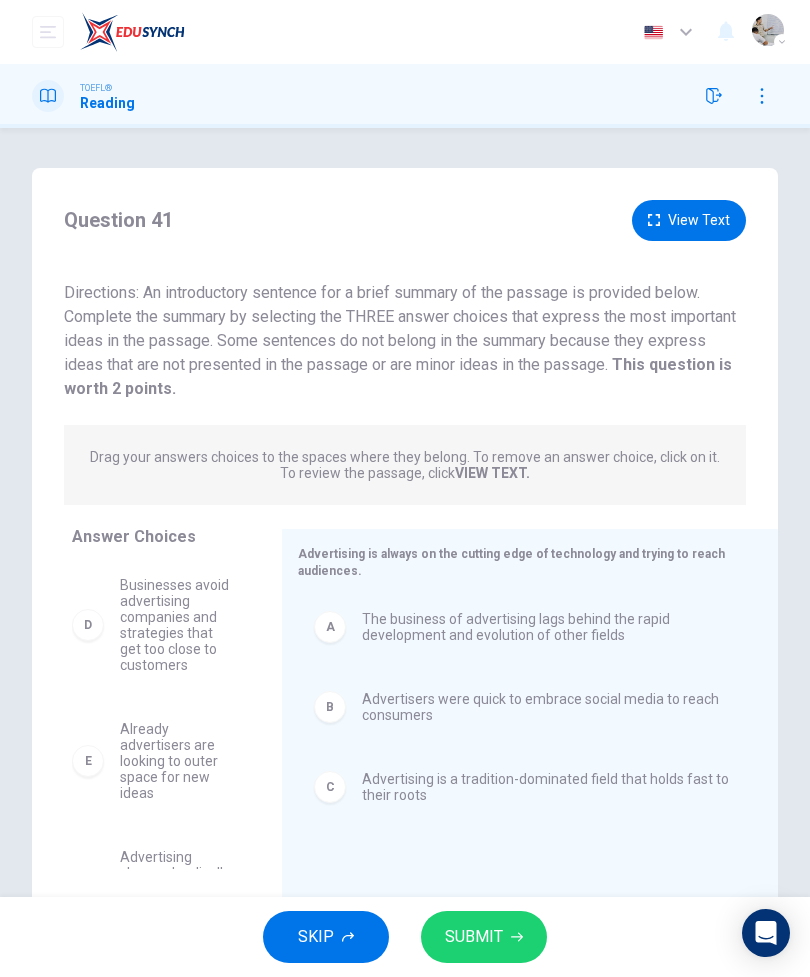 click on "SUBMIT" at bounding box center (484, 937) 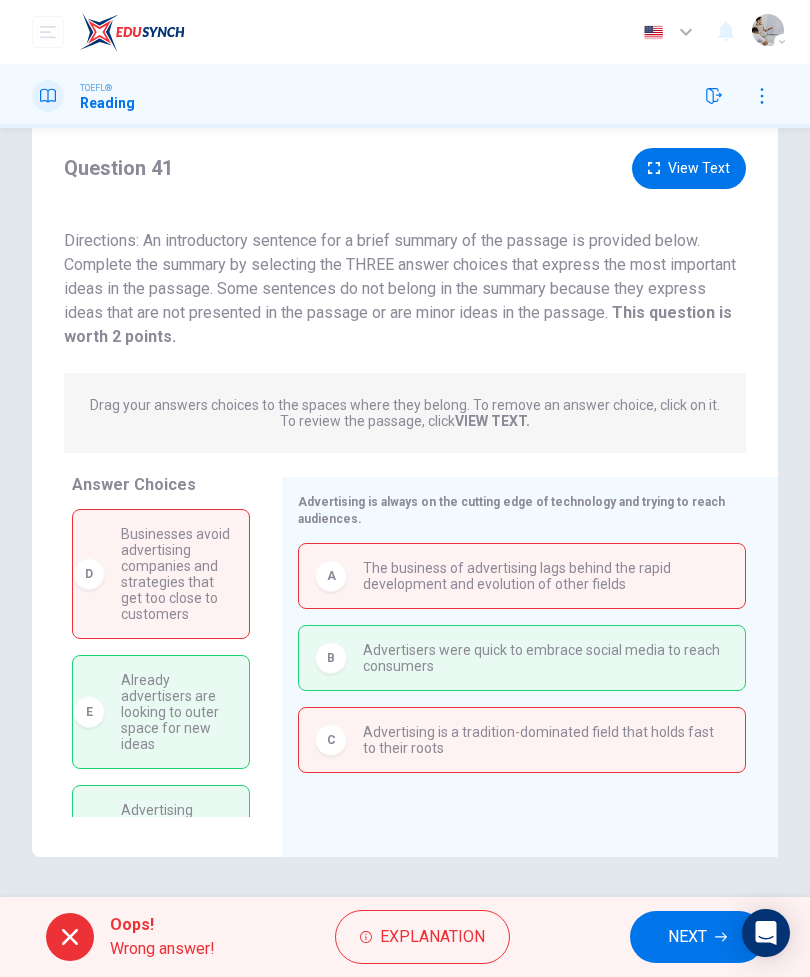 scroll, scrollTop: 52, scrollLeft: 0, axis: vertical 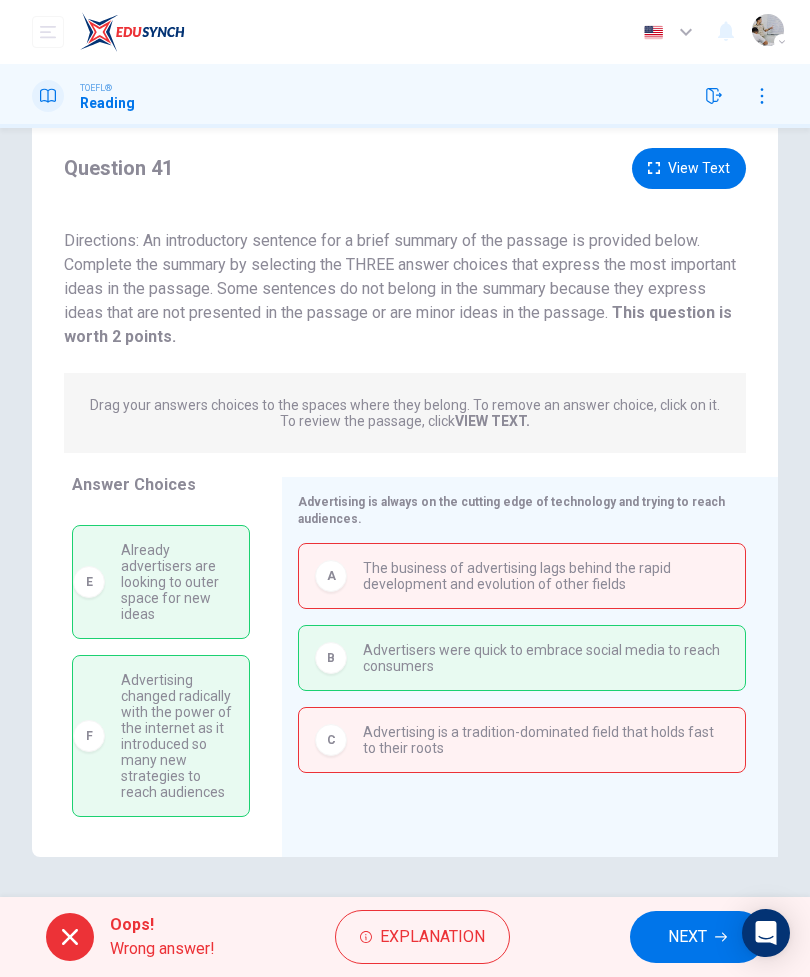 click 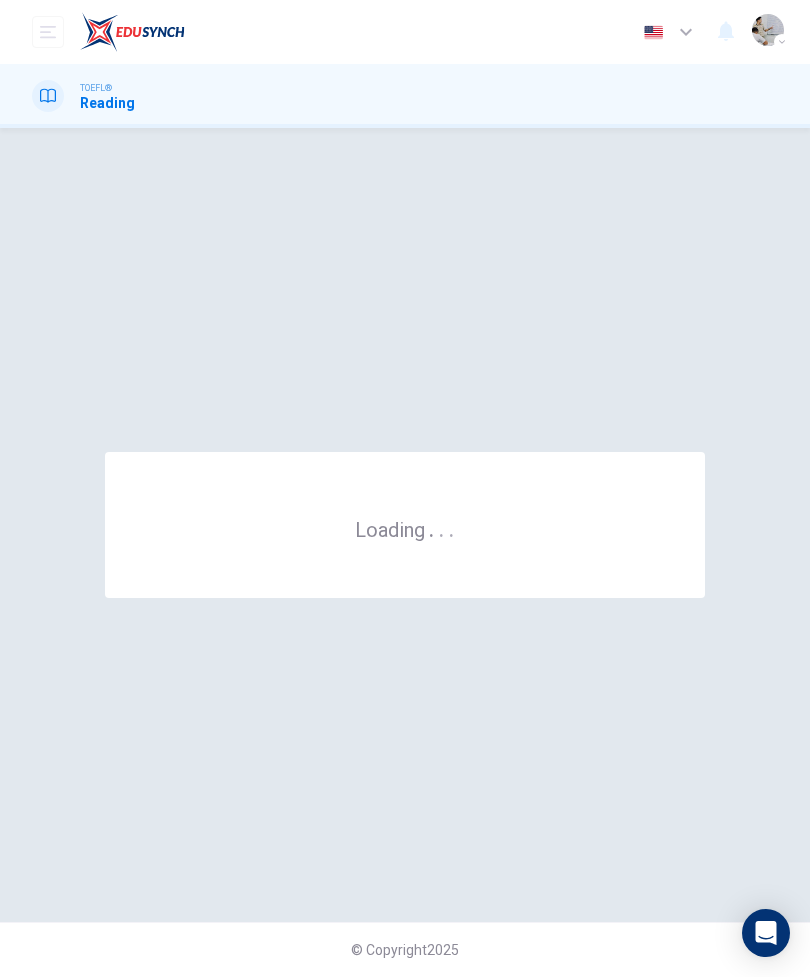 scroll, scrollTop: 0, scrollLeft: 0, axis: both 